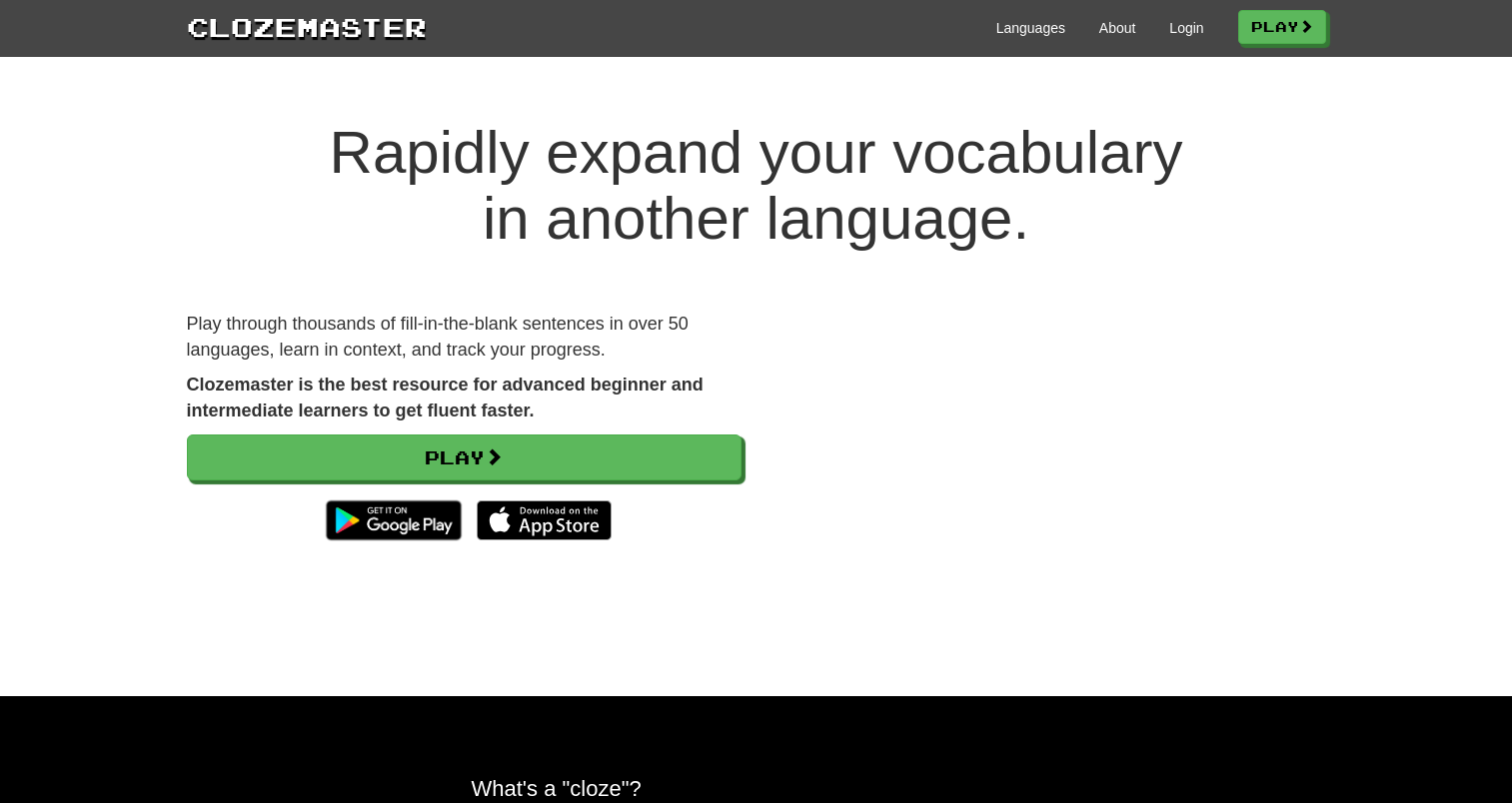 scroll, scrollTop: 0, scrollLeft: 0, axis: both 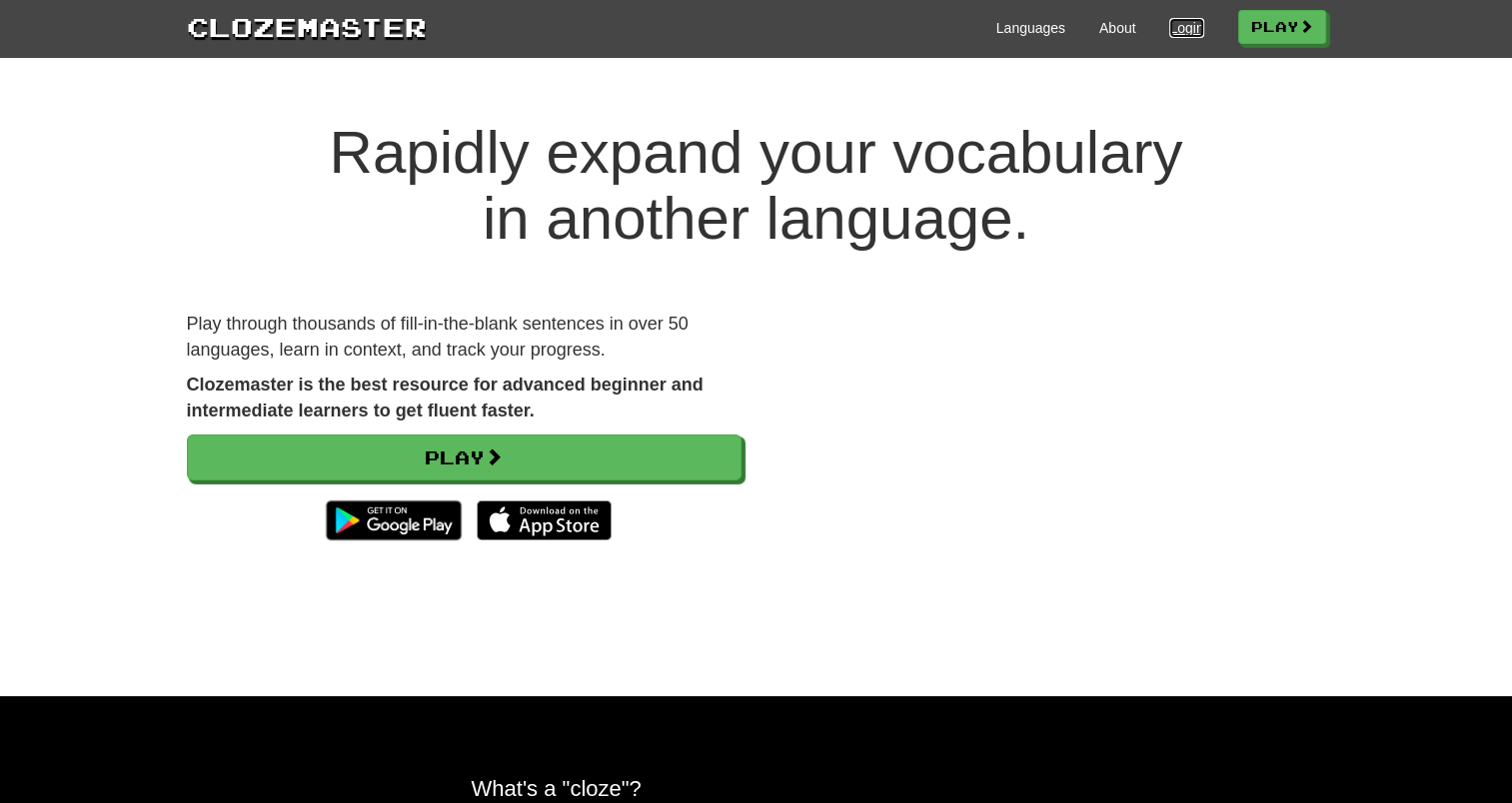 click on "Login" at bounding box center (1186, 28) 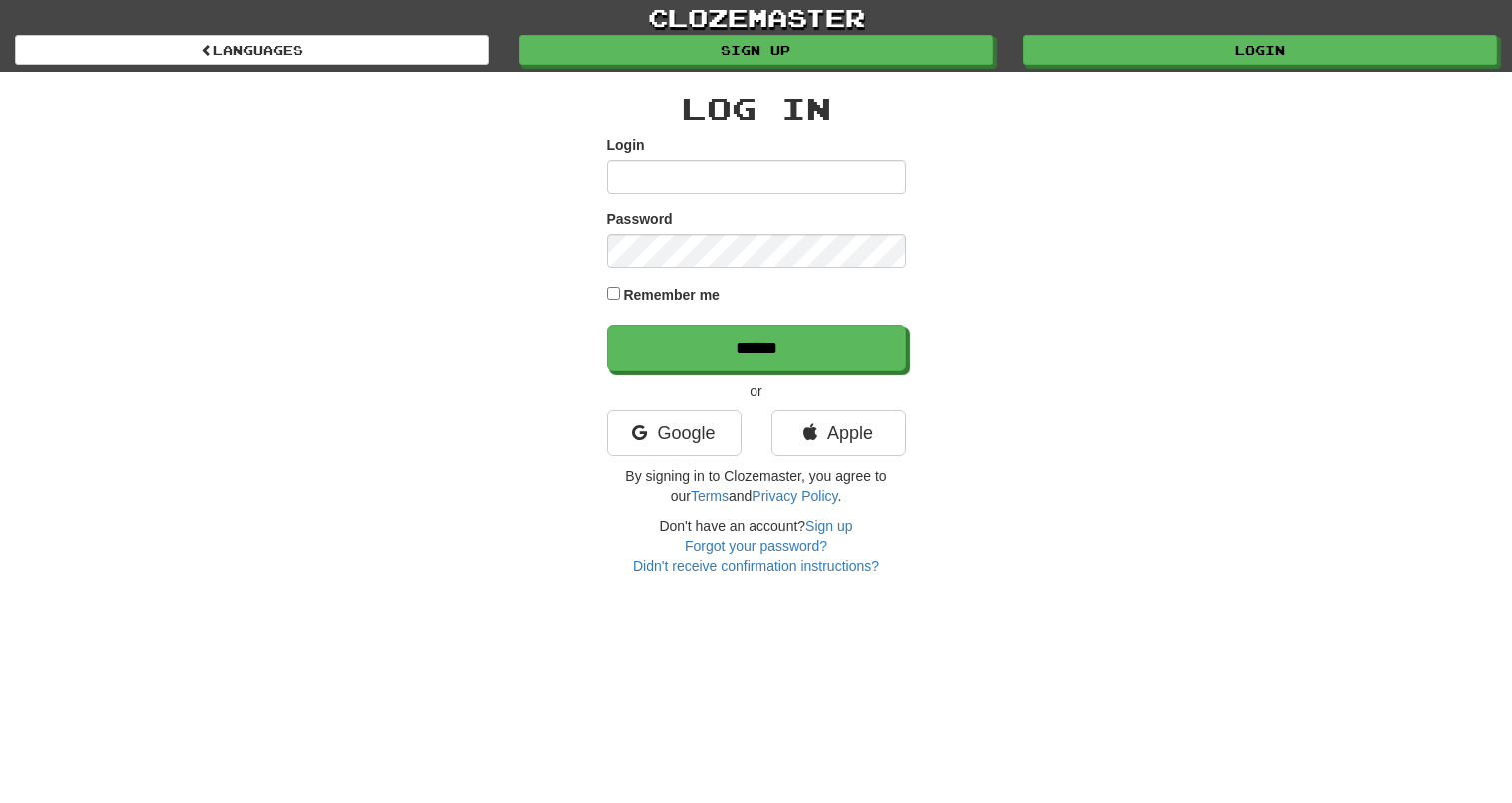scroll, scrollTop: 0, scrollLeft: 0, axis: both 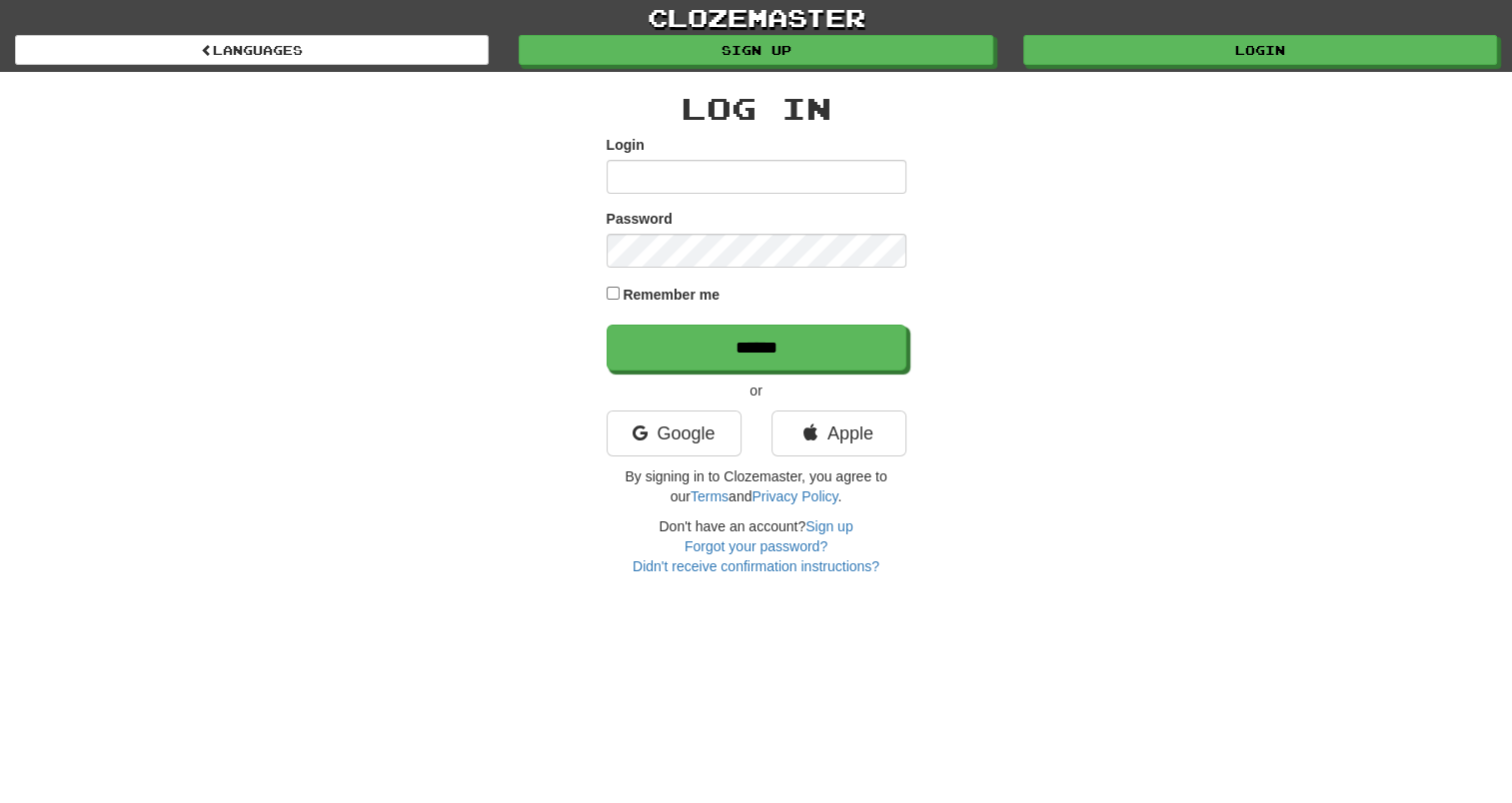 click on "Login" at bounding box center [756, 177] 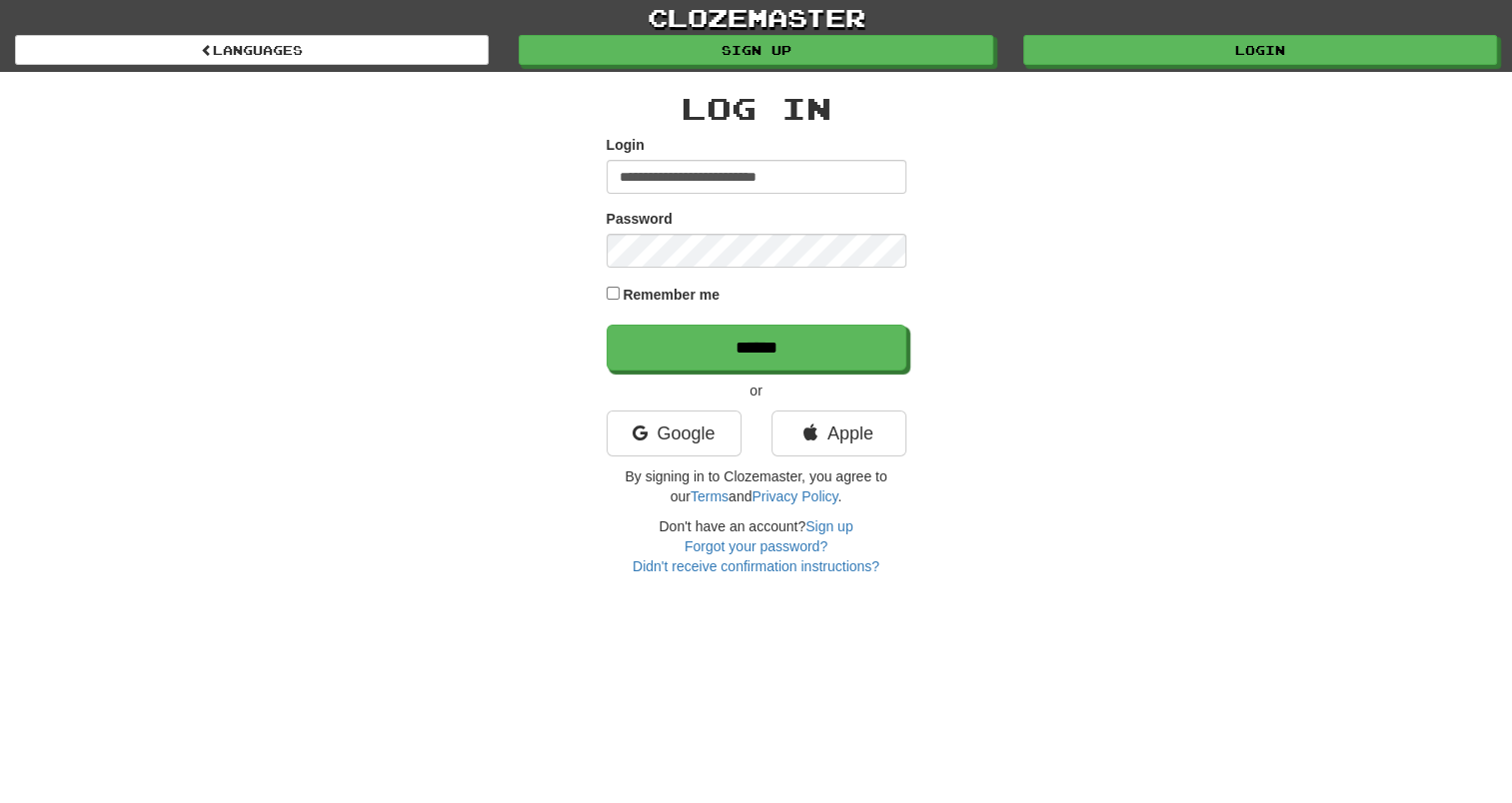 type on "**********" 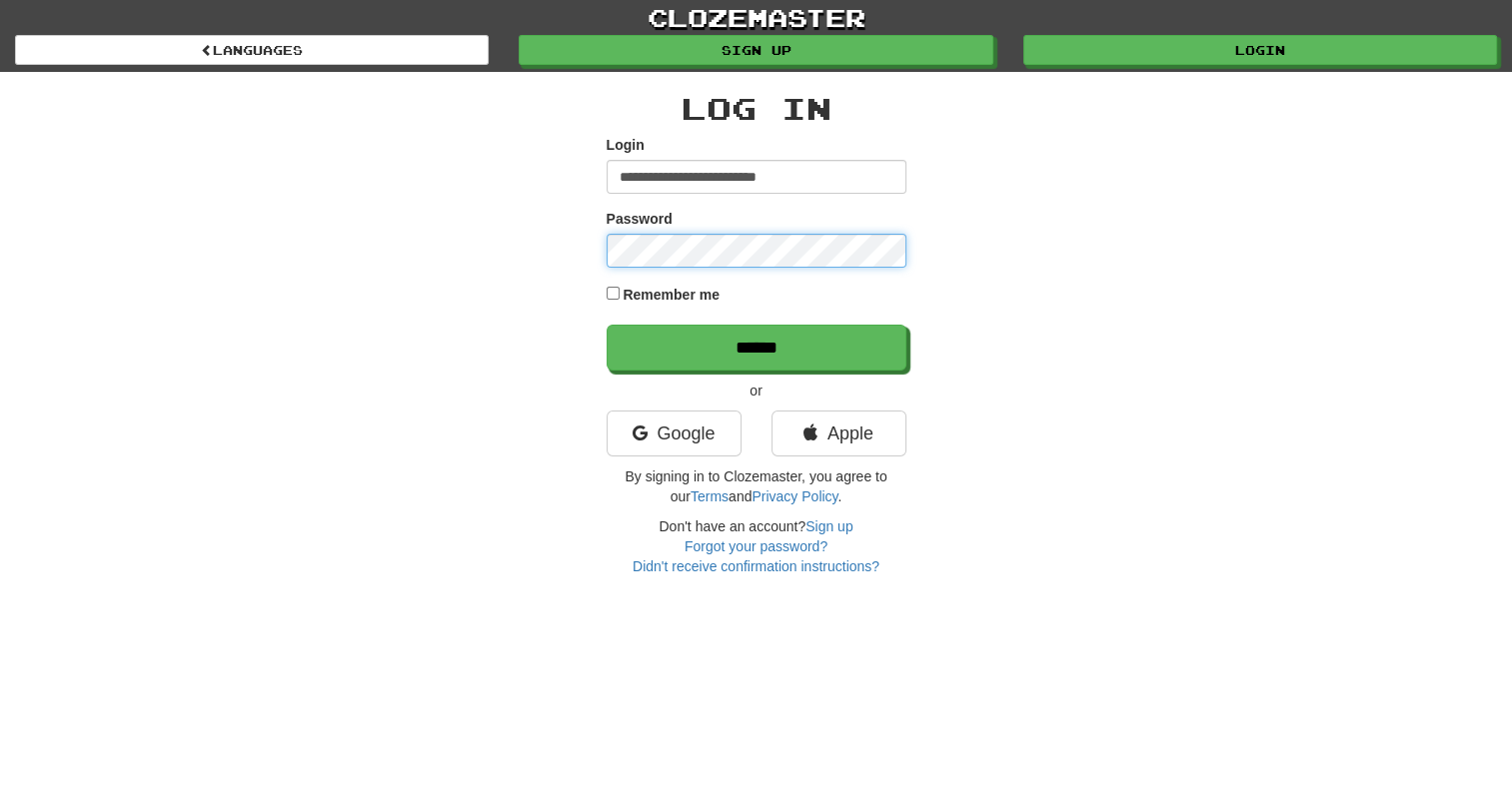 click on "******" at bounding box center [756, 348] 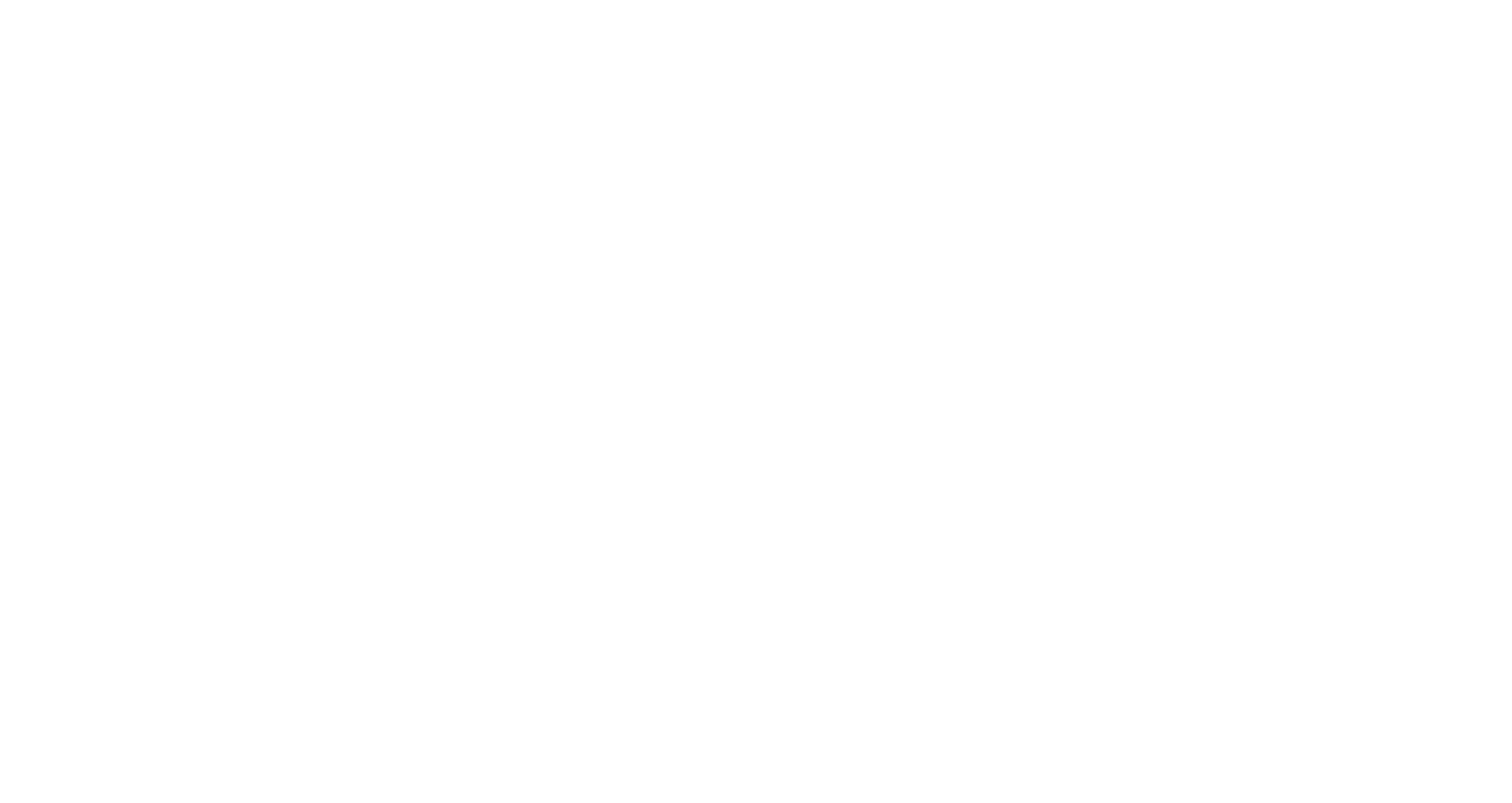scroll, scrollTop: 0, scrollLeft: 0, axis: both 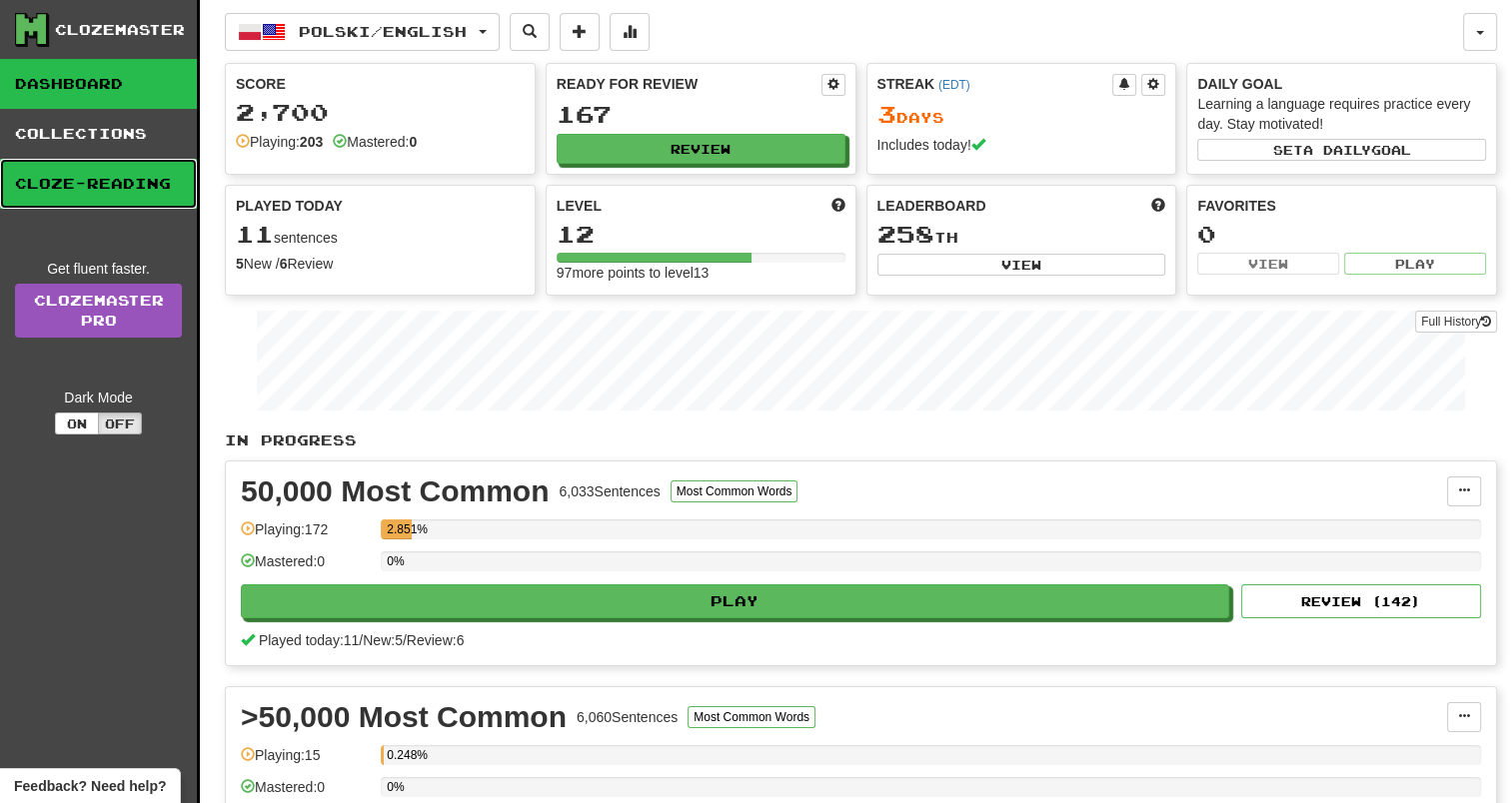 click on "Cloze-Reading" at bounding box center (98, 184) 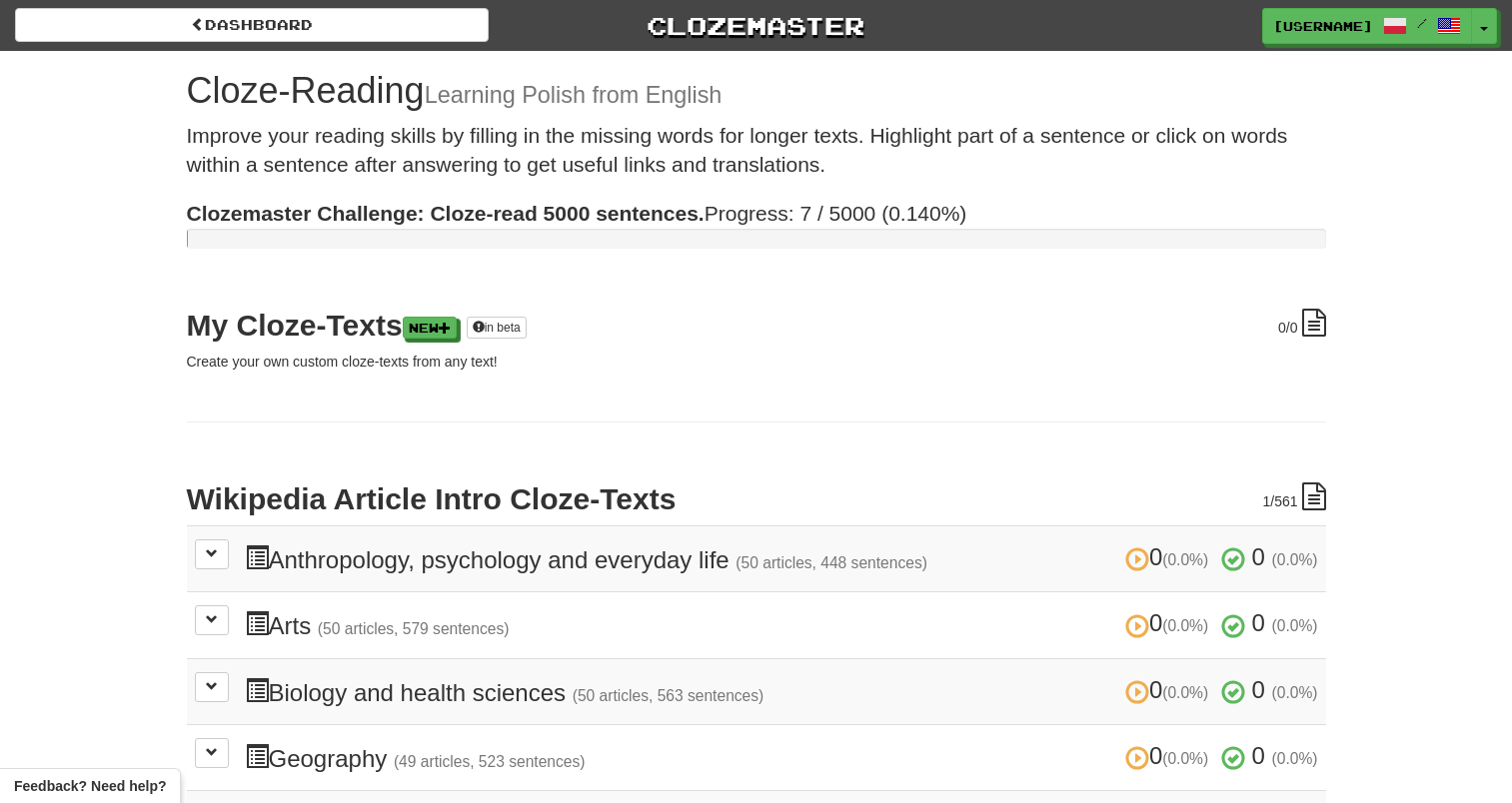 scroll, scrollTop: 0, scrollLeft: 0, axis: both 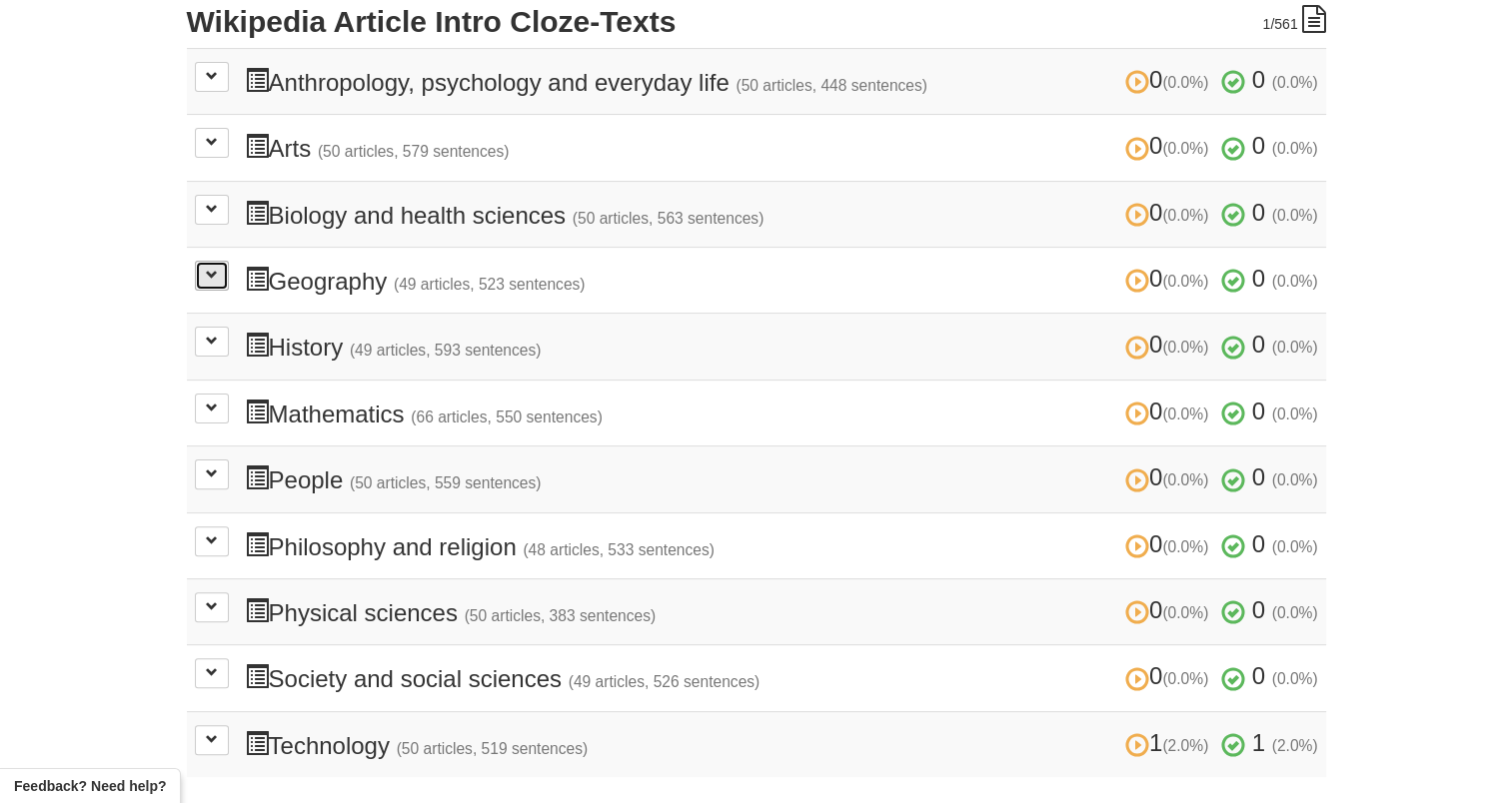 click at bounding box center (212, 276) 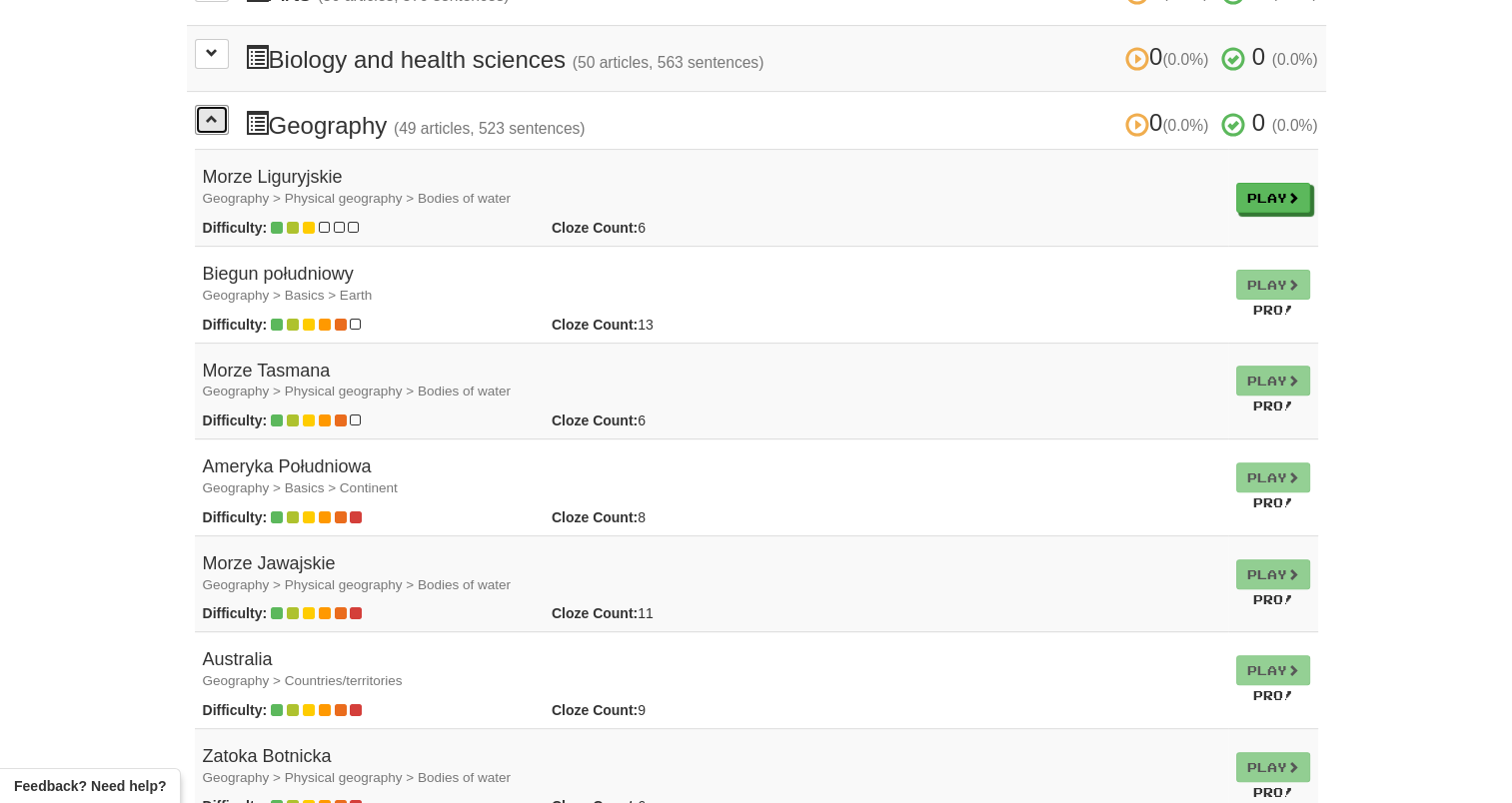 scroll, scrollTop: 619, scrollLeft: 0, axis: vertical 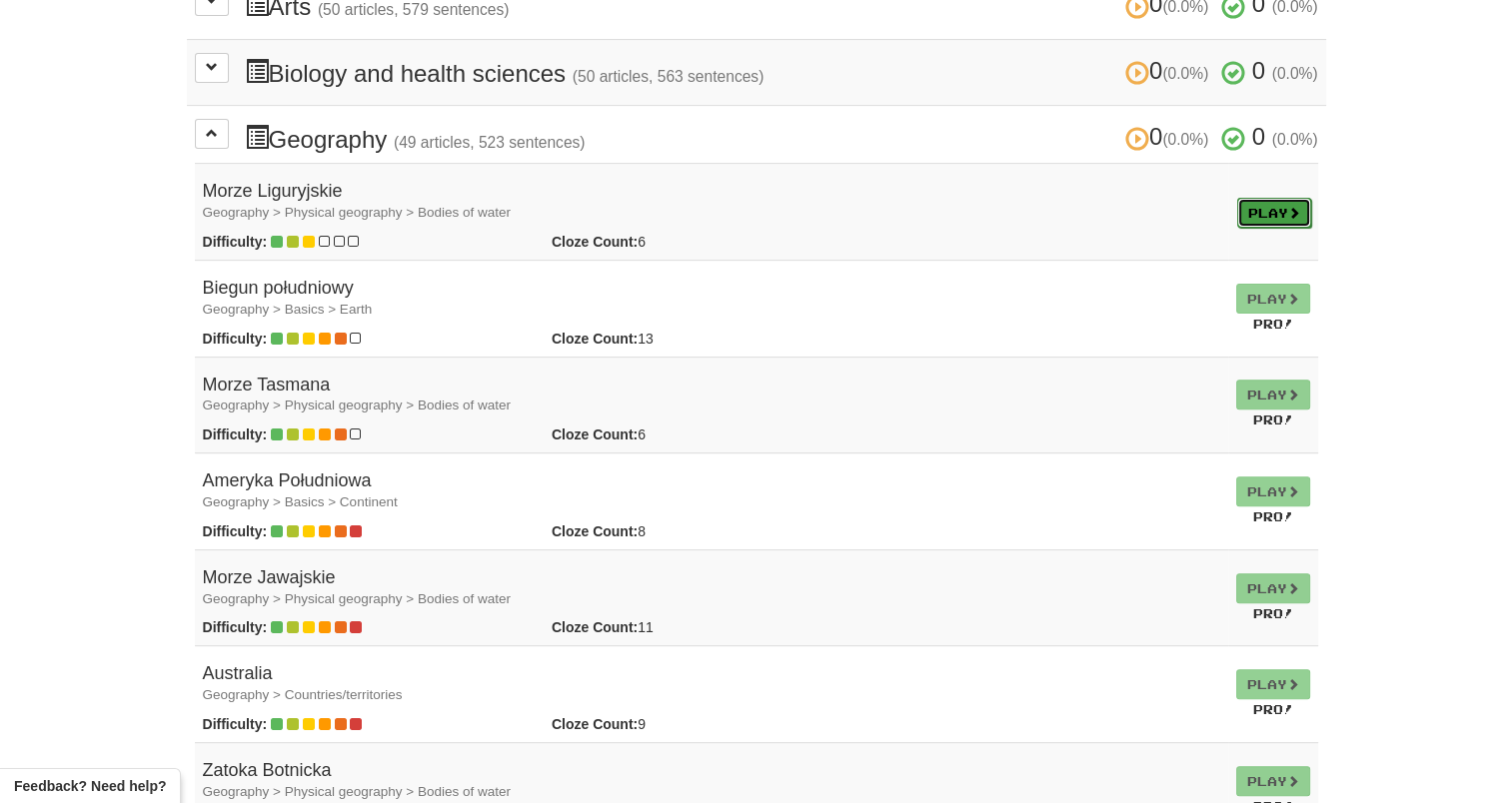 click on "Play" at bounding box center [1274, 213] 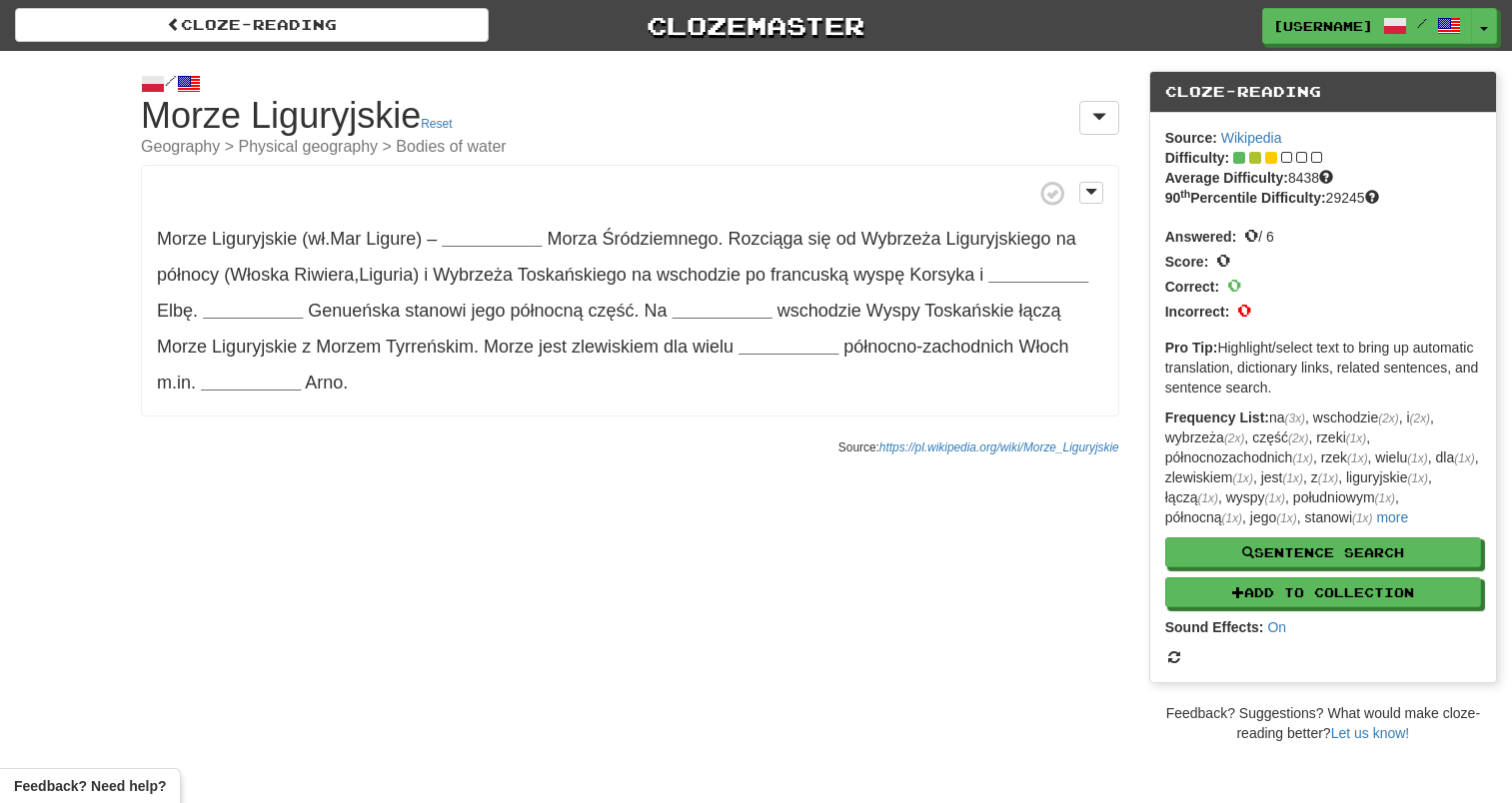 scroll, scrollTop: 0, scrollLeft: 0, axis: both 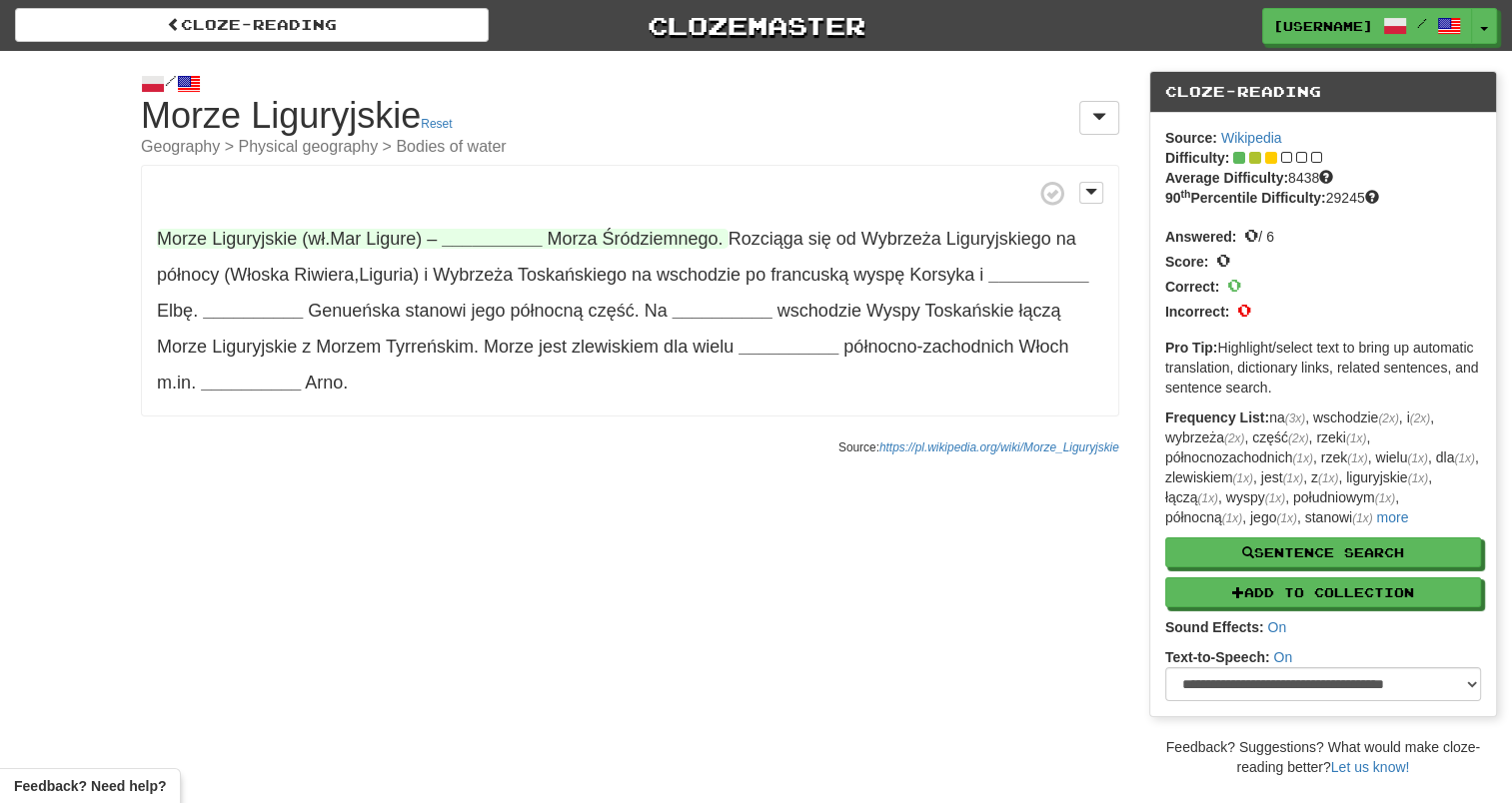 click on "__________" at bounding box center [492, 239] 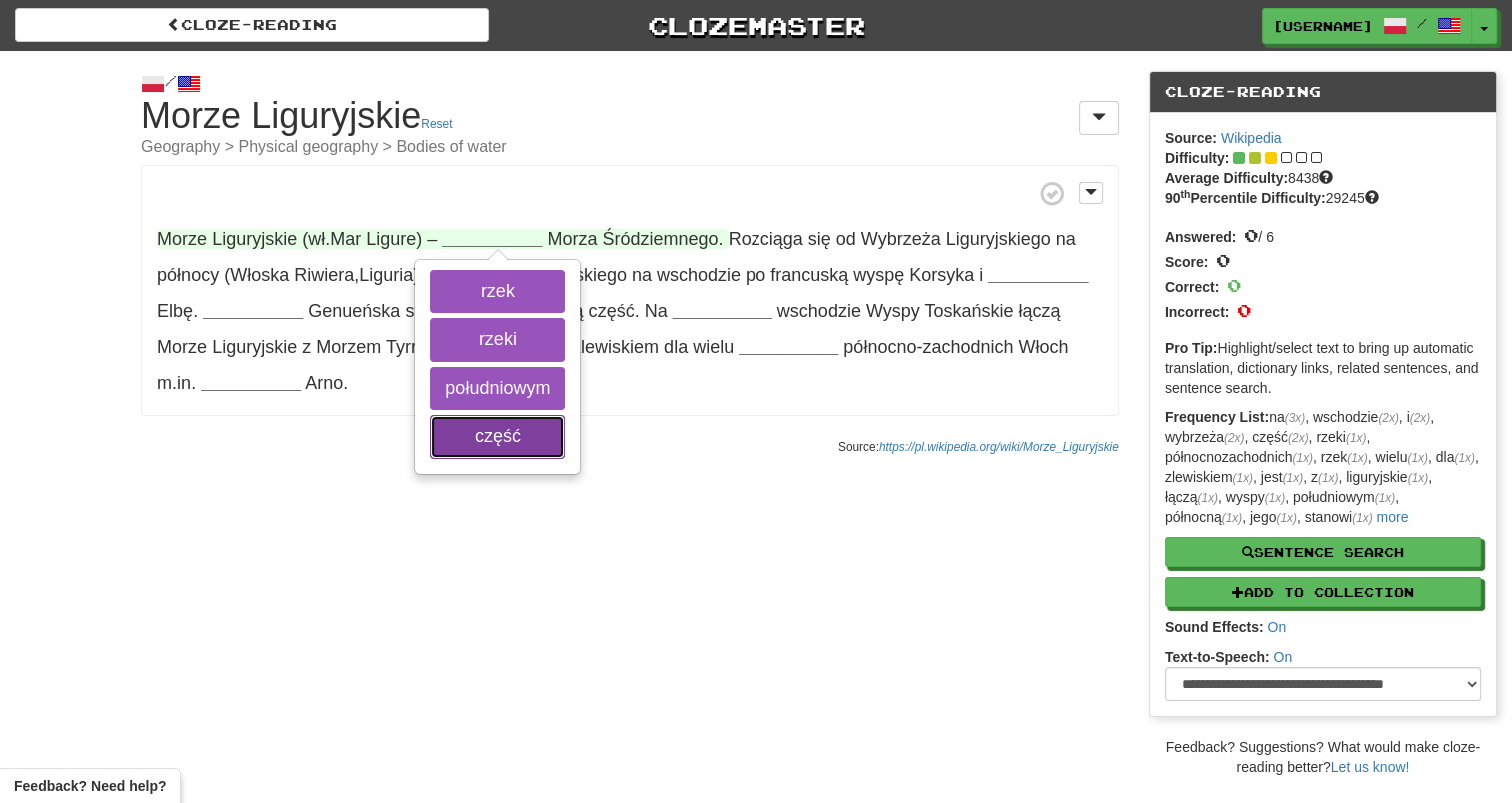 click on "część" at bounding box center [497, 437] 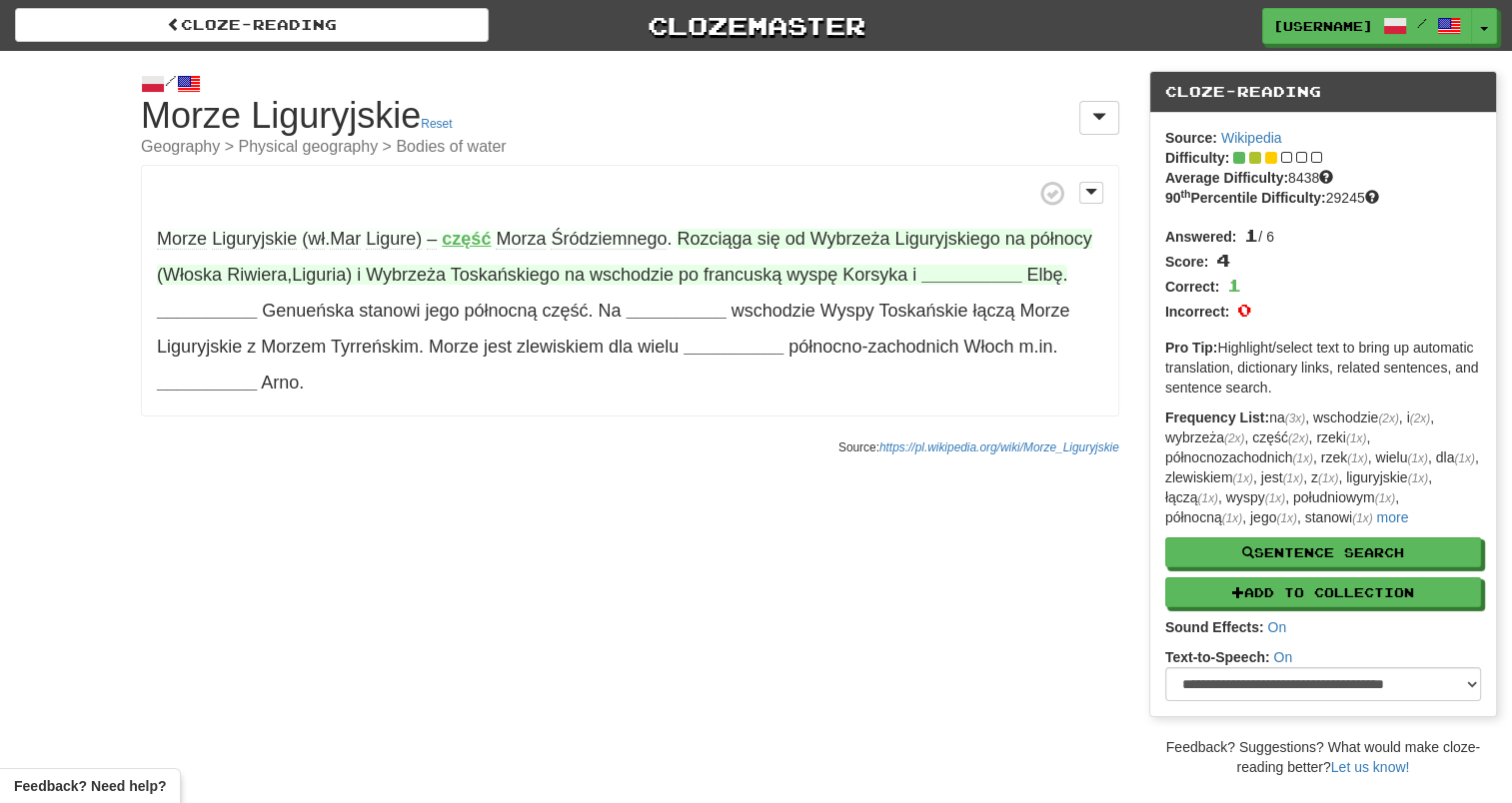 click on "Rozciąga" at bounding box center (714, 239) 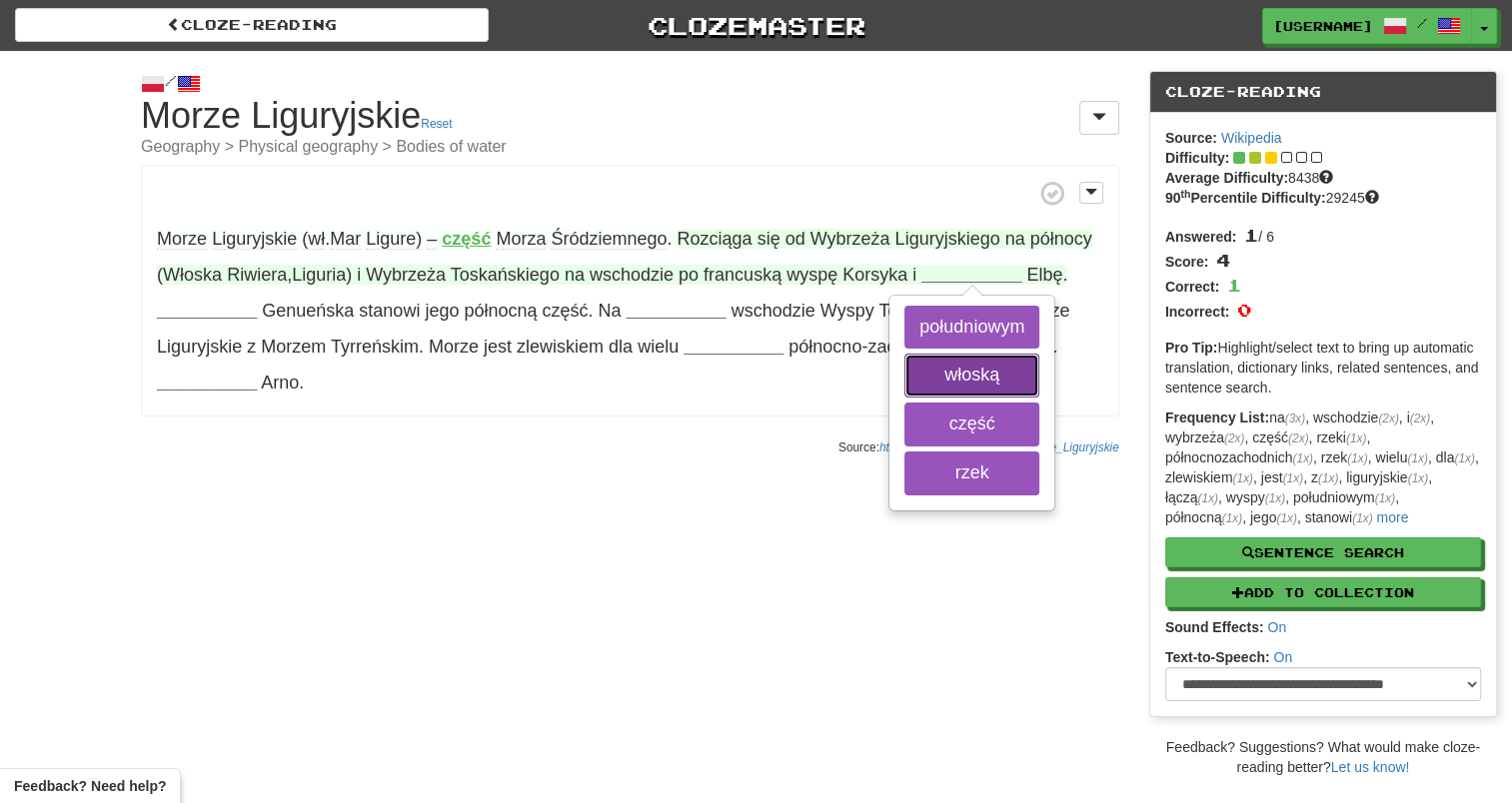 click on "włoską" at bounding box center (971, 376) 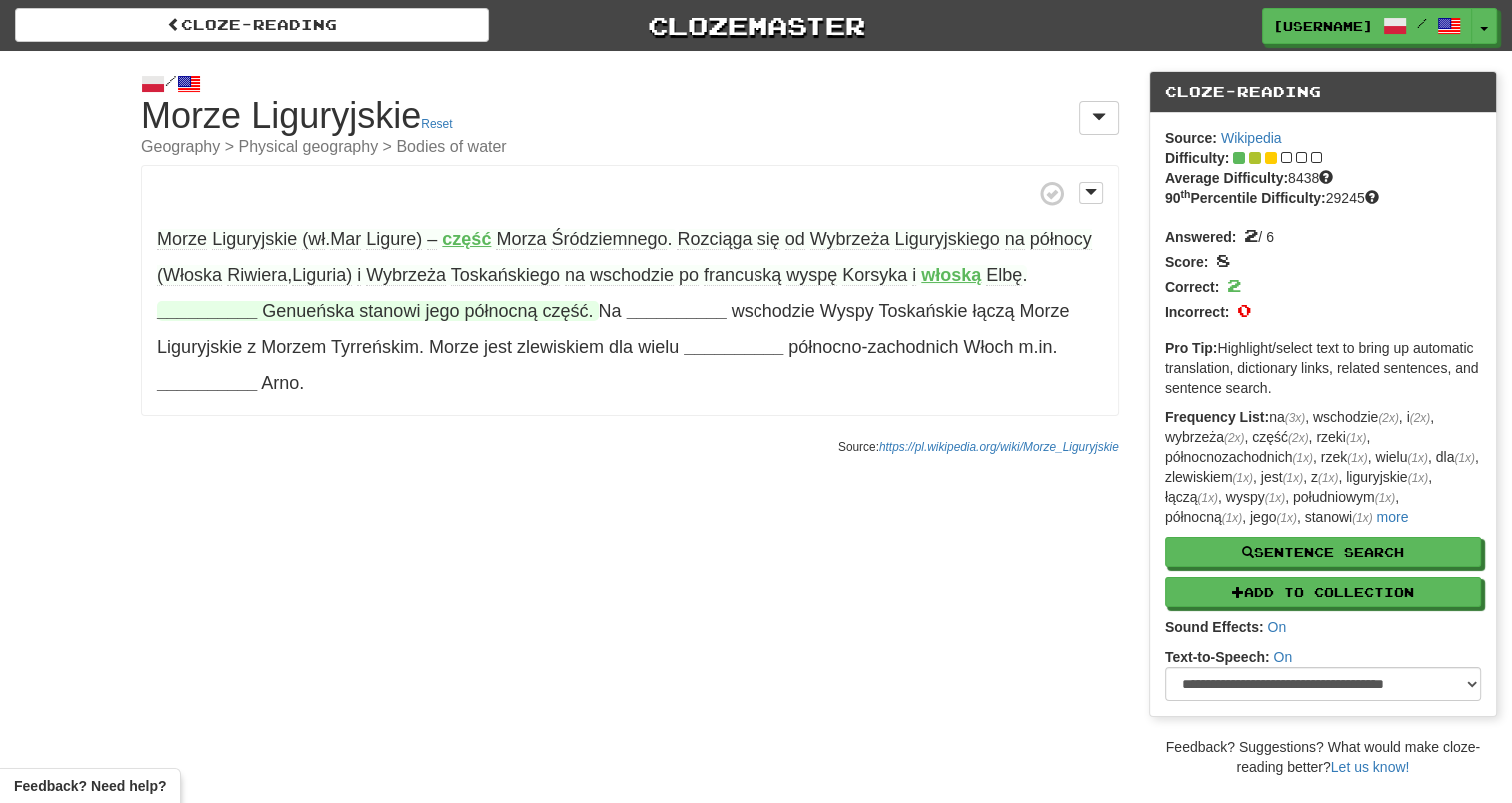 click on "__________" at bounding box center (207, 311) 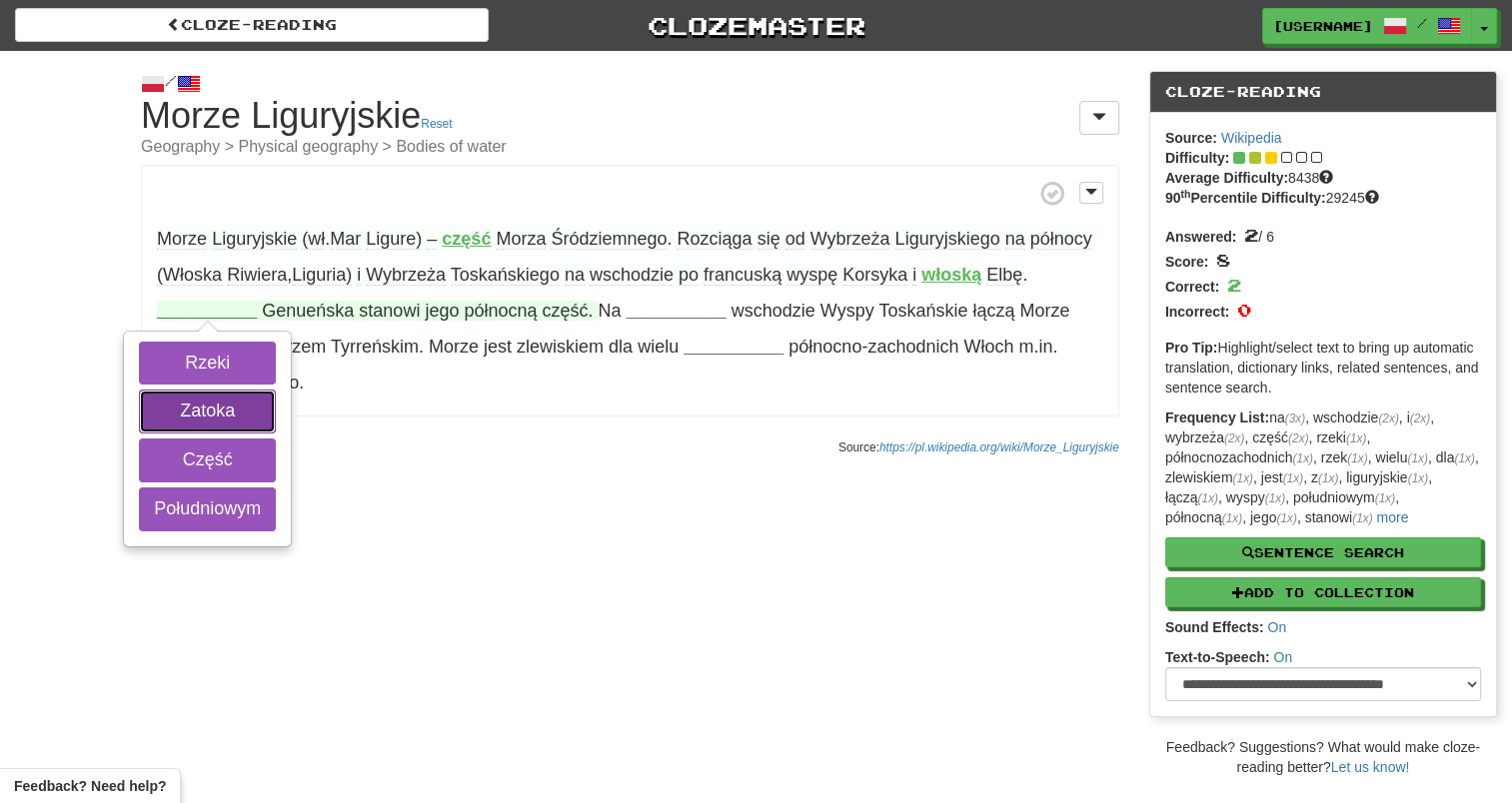 click on "Zatoka" at bounding box center (207, 411) 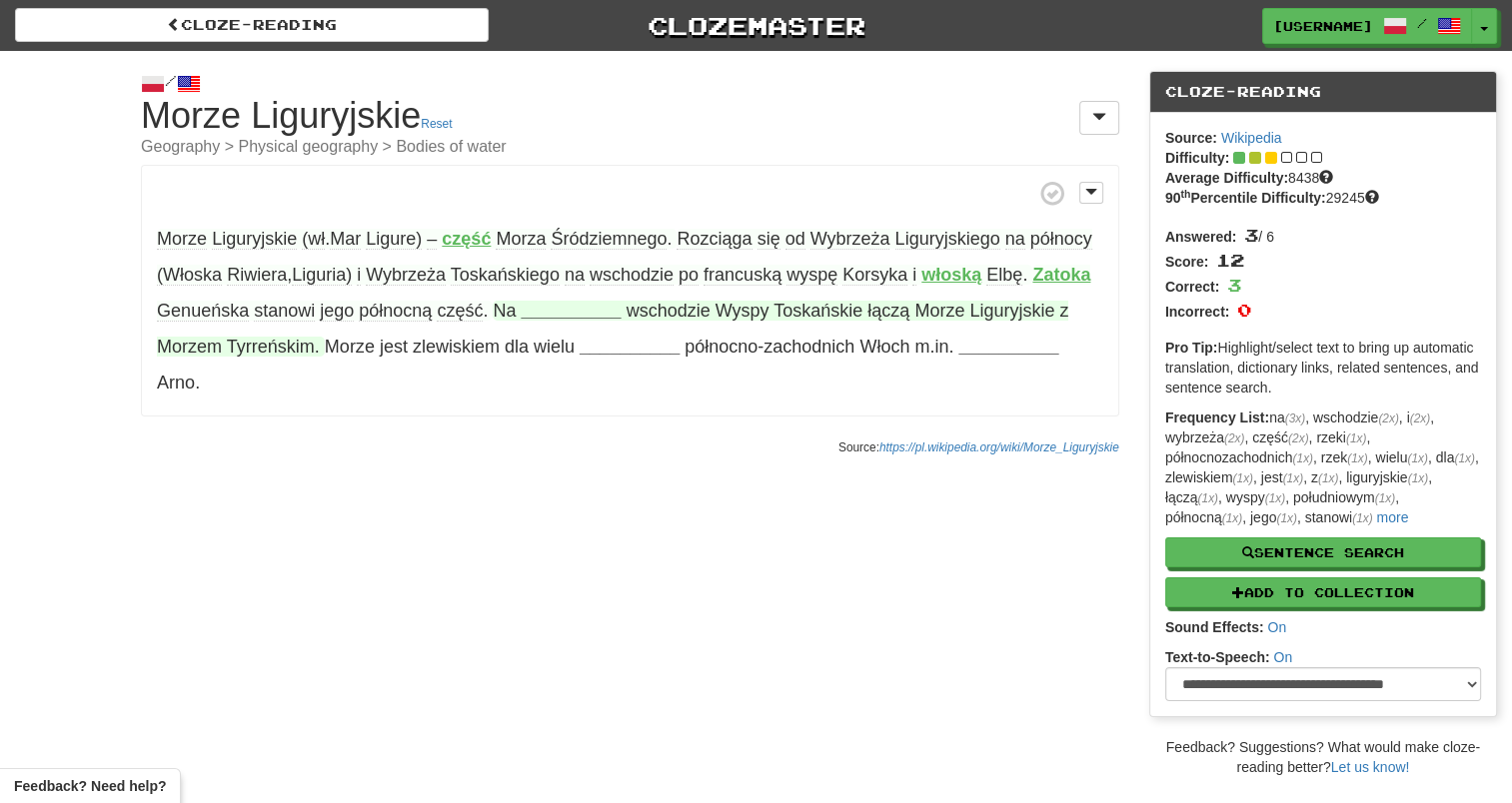 click on "__________" at bounding box center (571, 311) 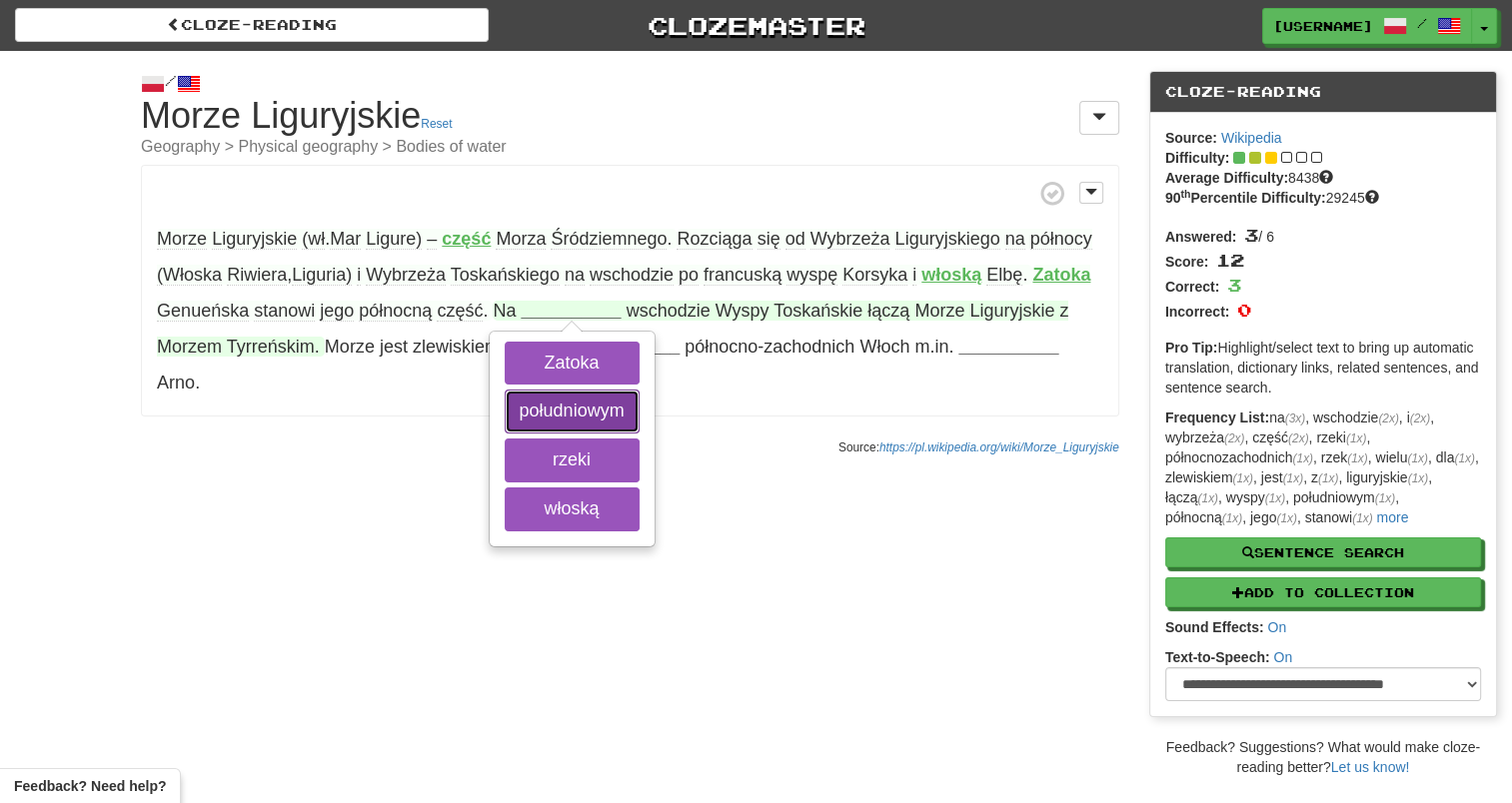 click on "południowym" at bounding box center (572, 411) 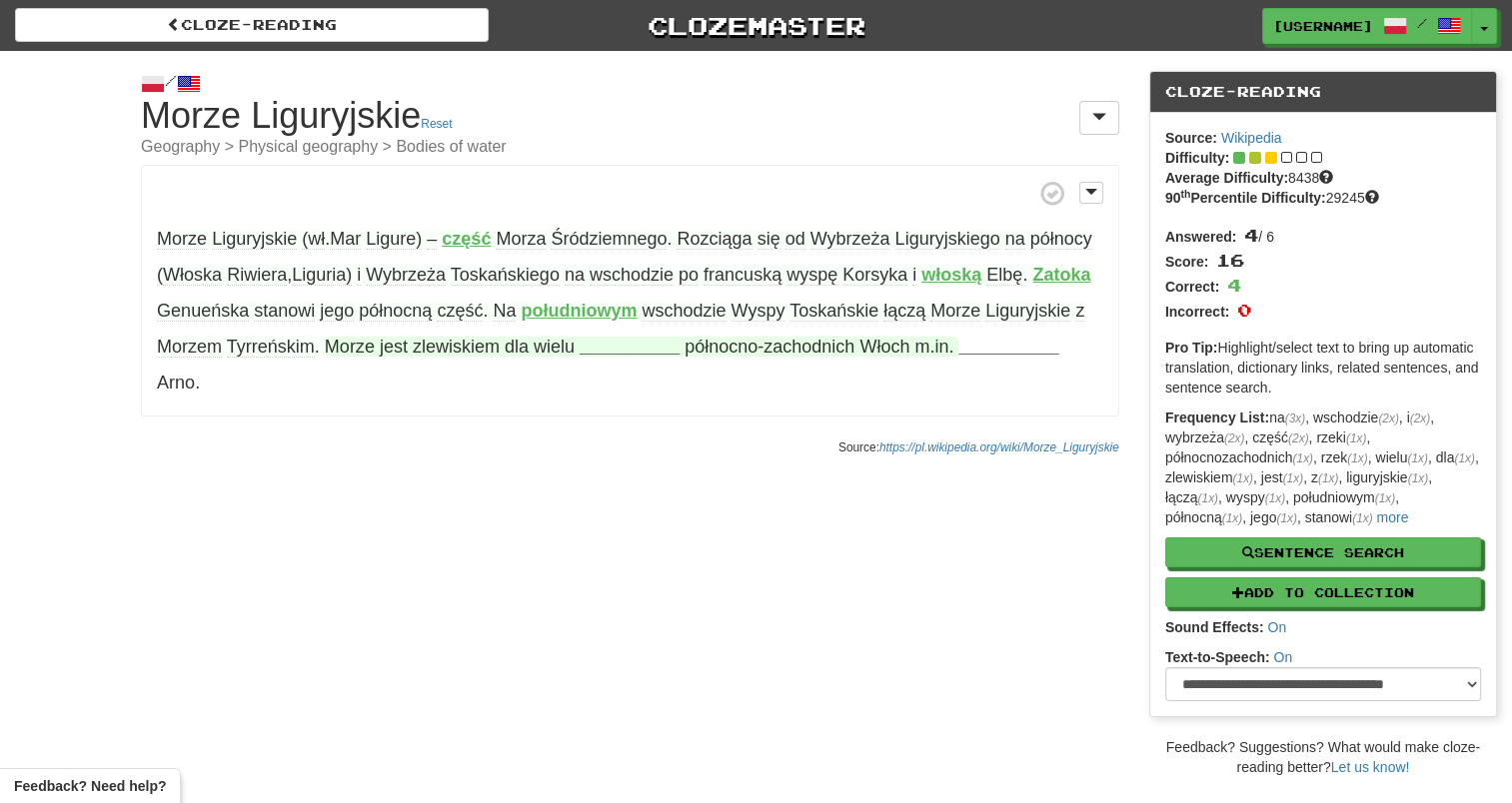 click on "__________" at bounding box center (630, 347) 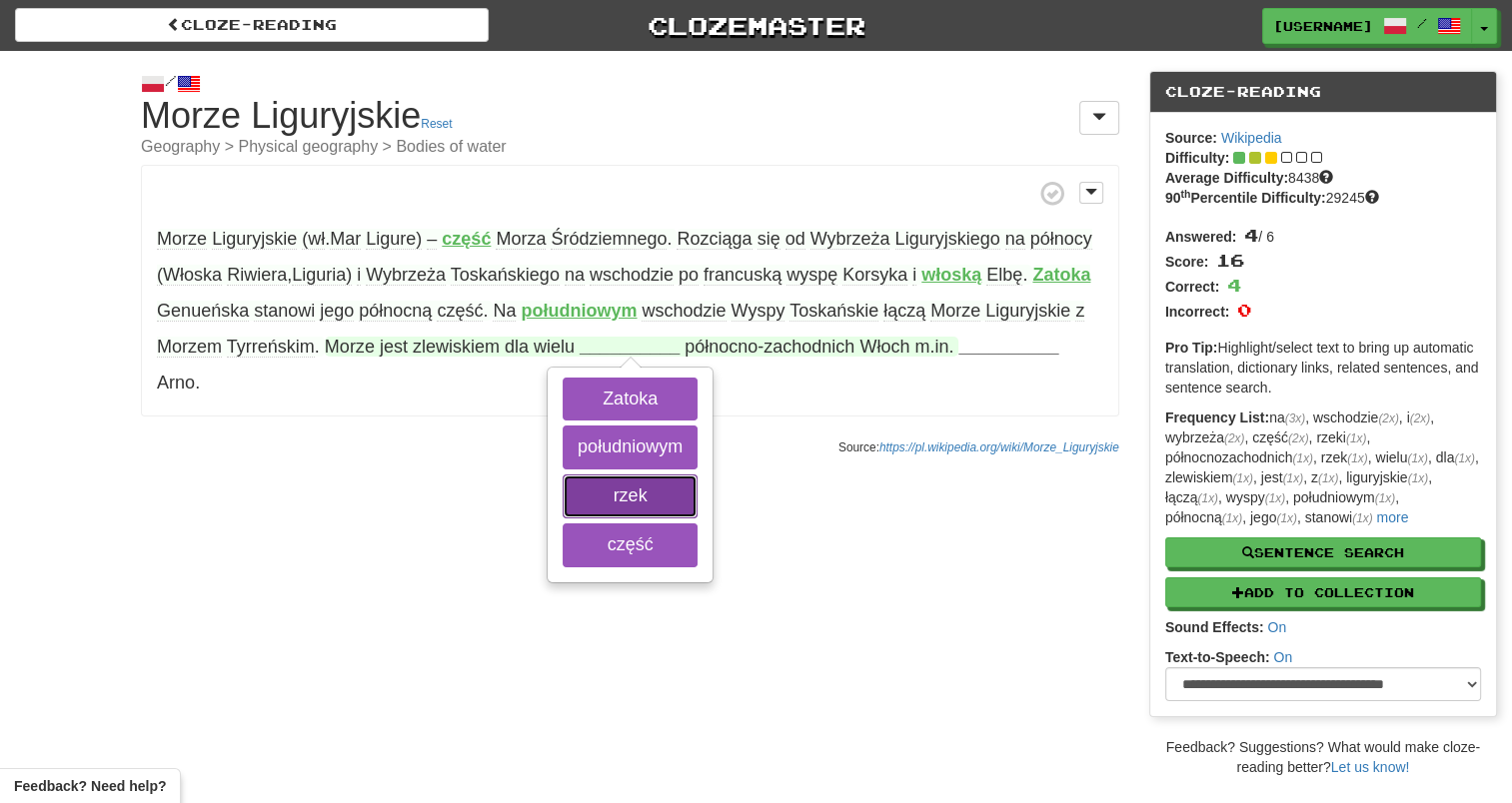 click on "rzek" at bounding box center (630, 496) 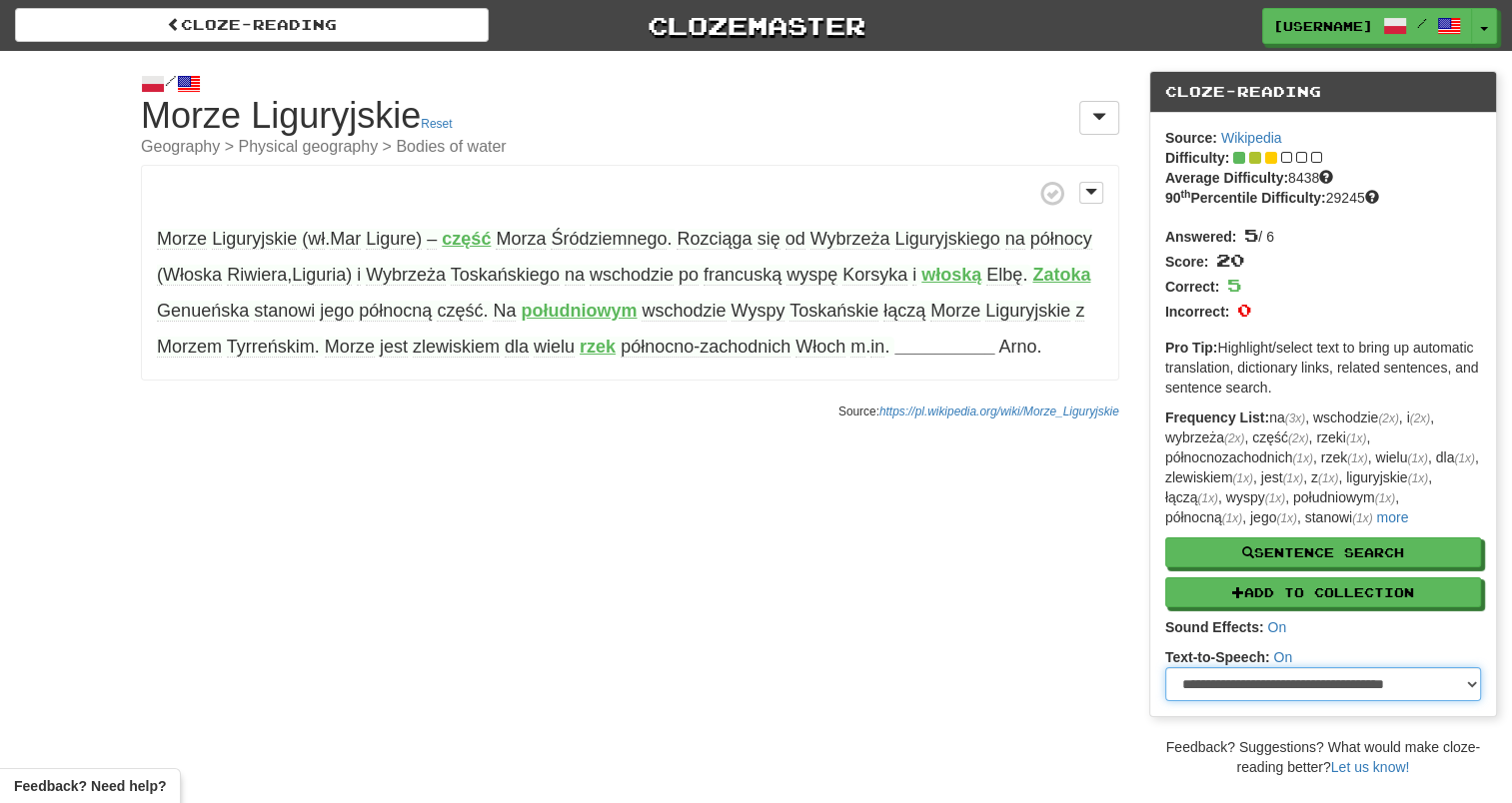 click on "**********" at bounding box center (1323, 684) 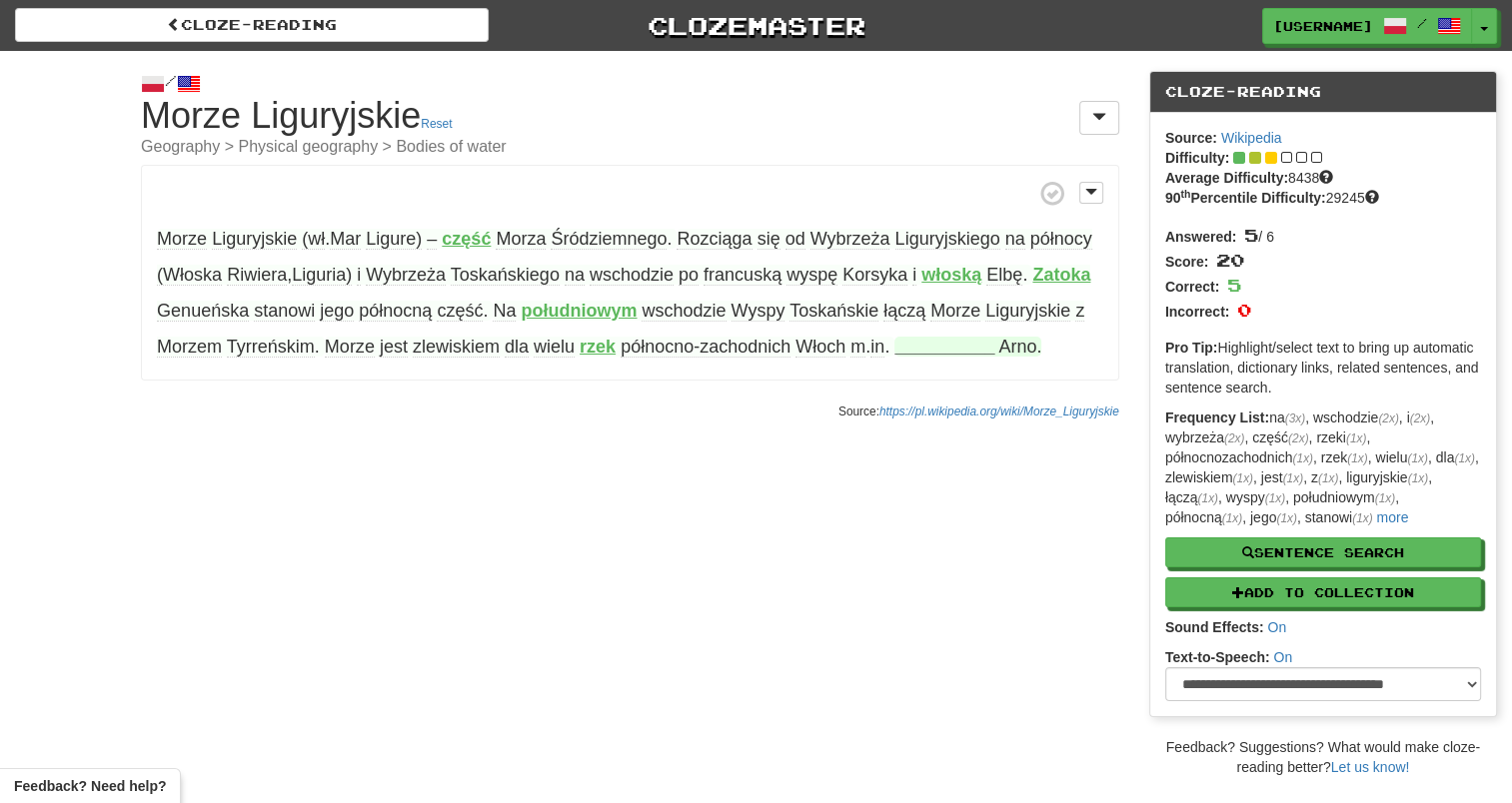 click on "__________" at bounding box center [944, 347] 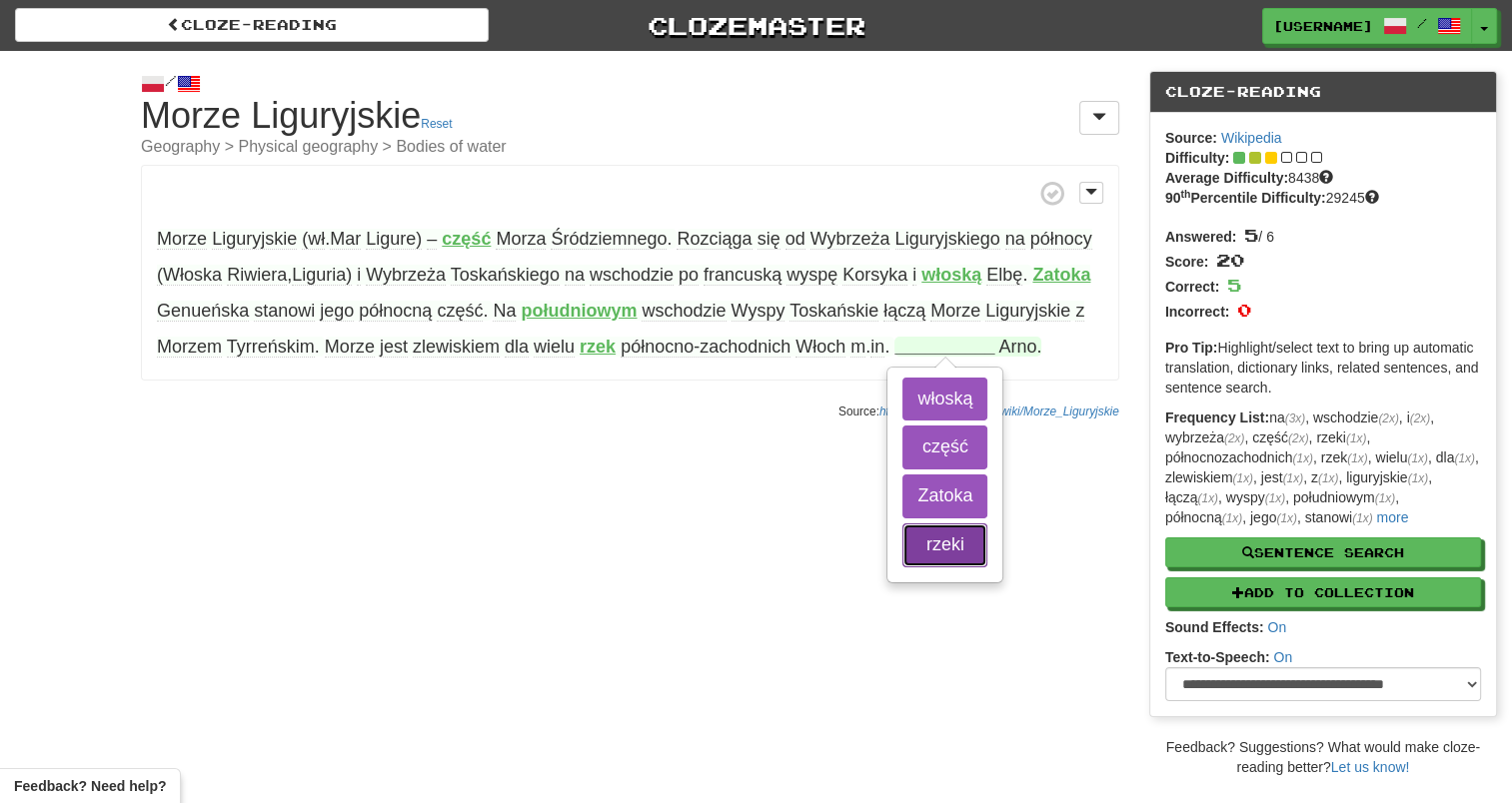 click on "rzeki" at bounding box center [944, 545] 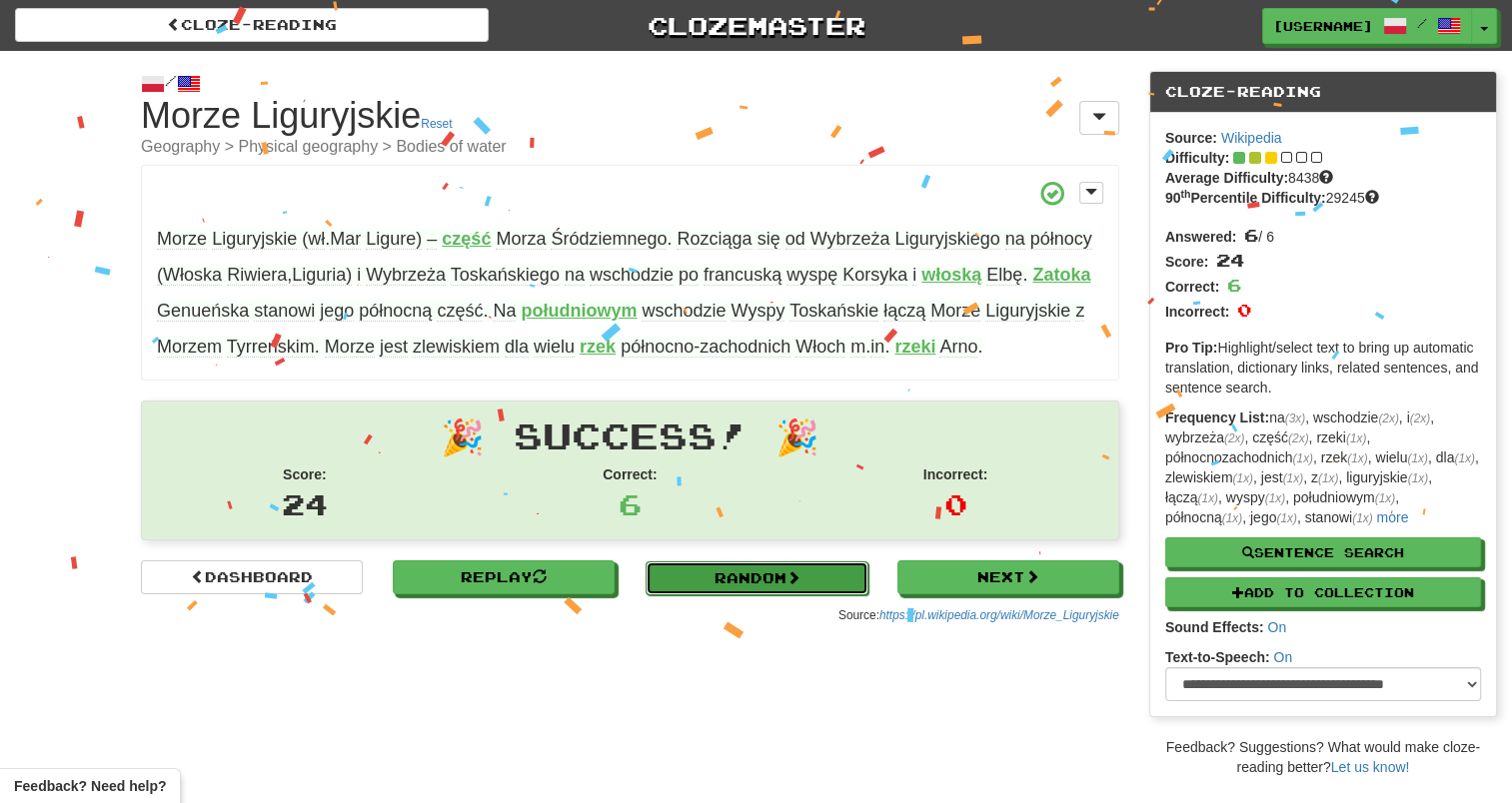 click on "Random" at bounding box center (756, 578) 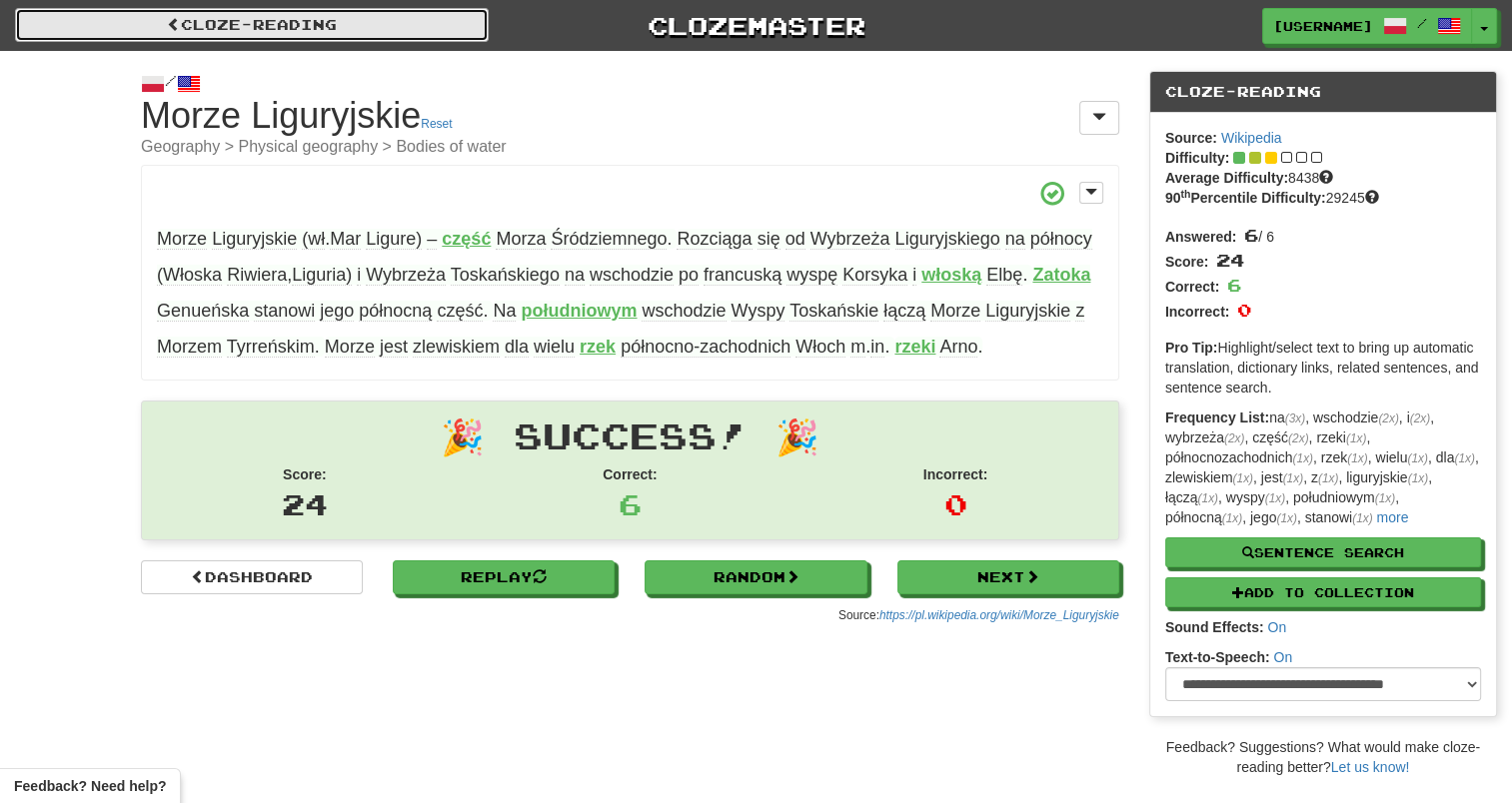 click at bounding box center [174, 24] 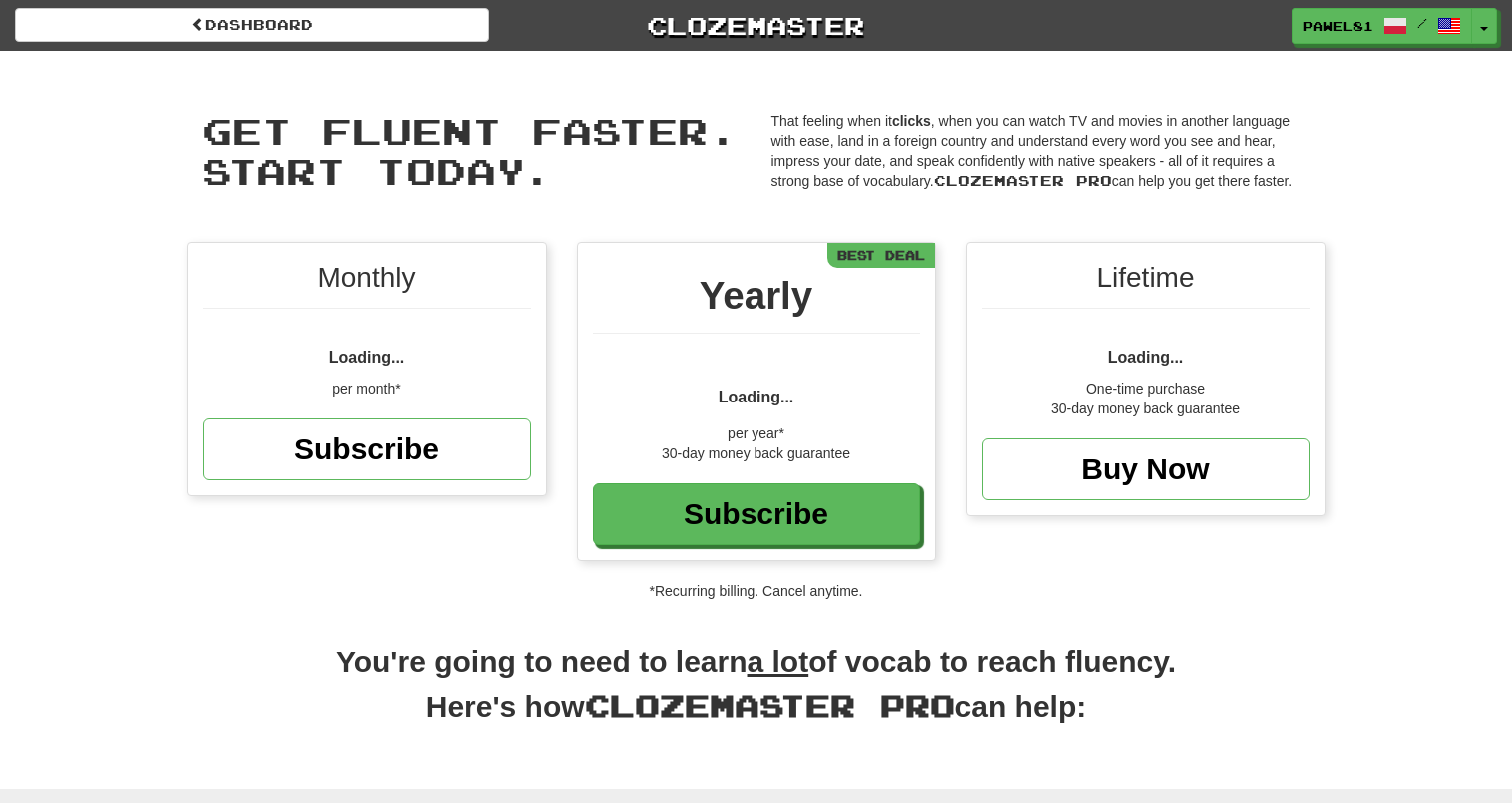 scroll, scrollTop: 0, scrollLeft: 0, axis: both 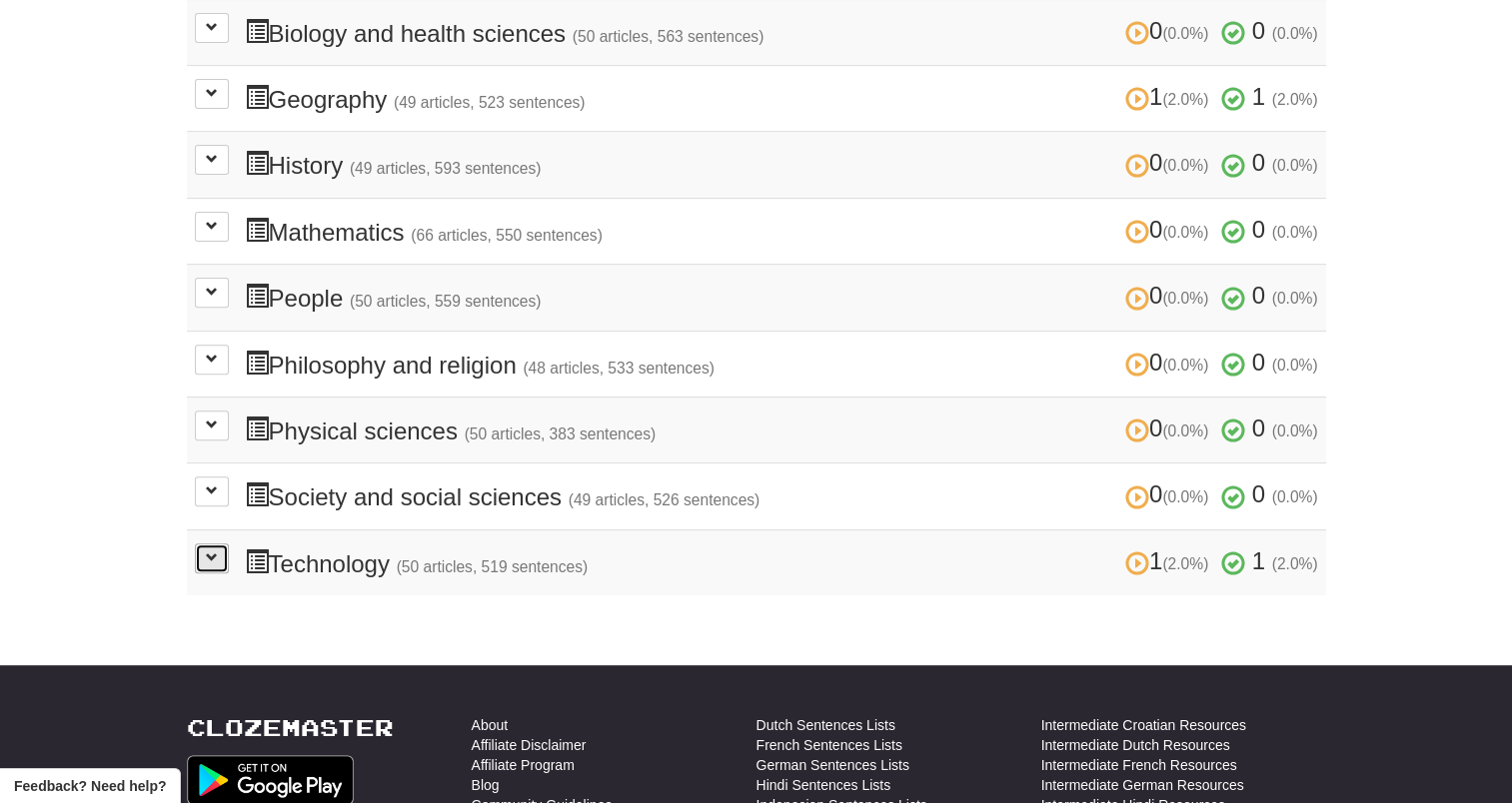 click at bounding box center (212, 557) 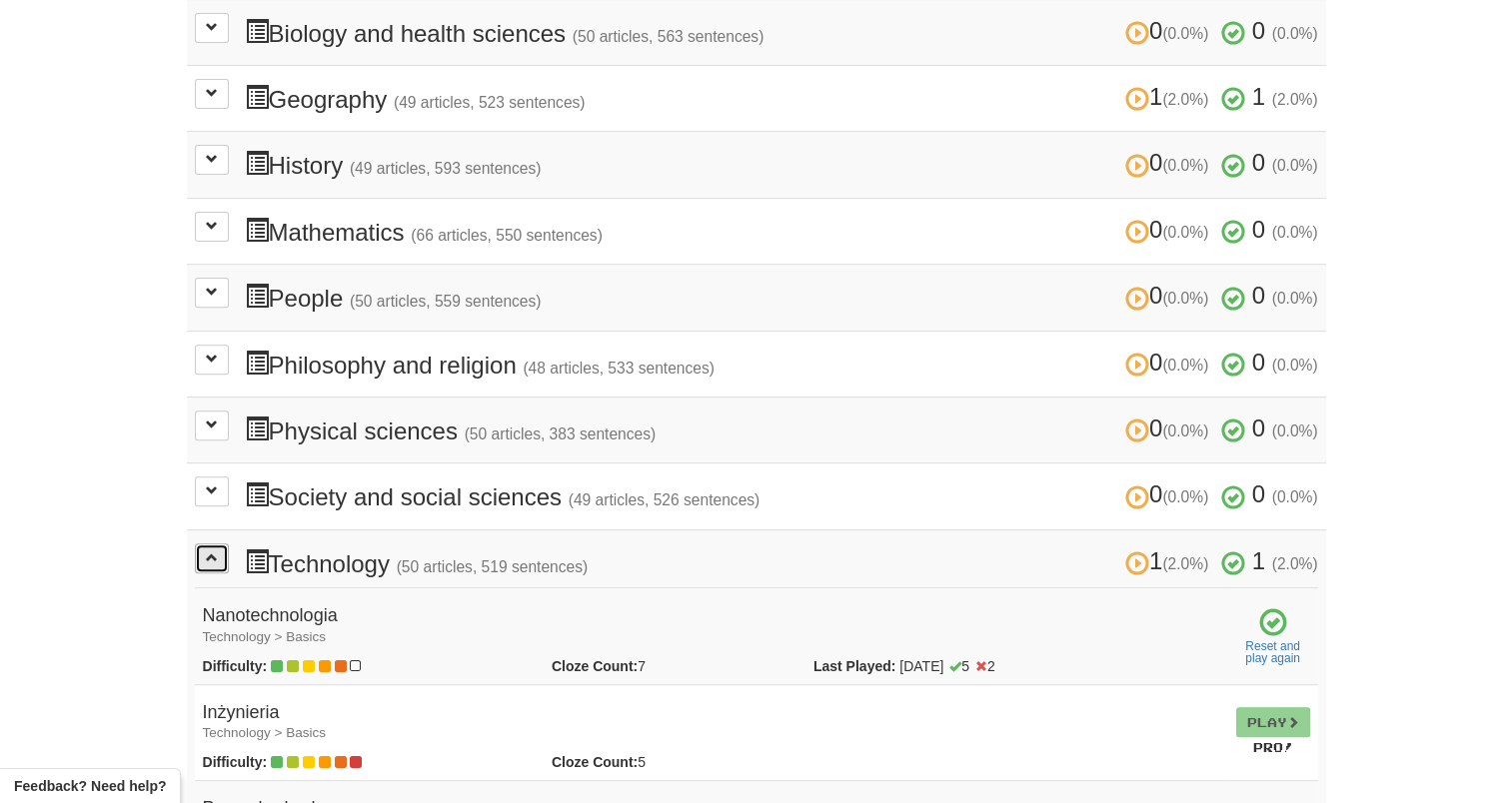 click at bounding box center (212, 557) 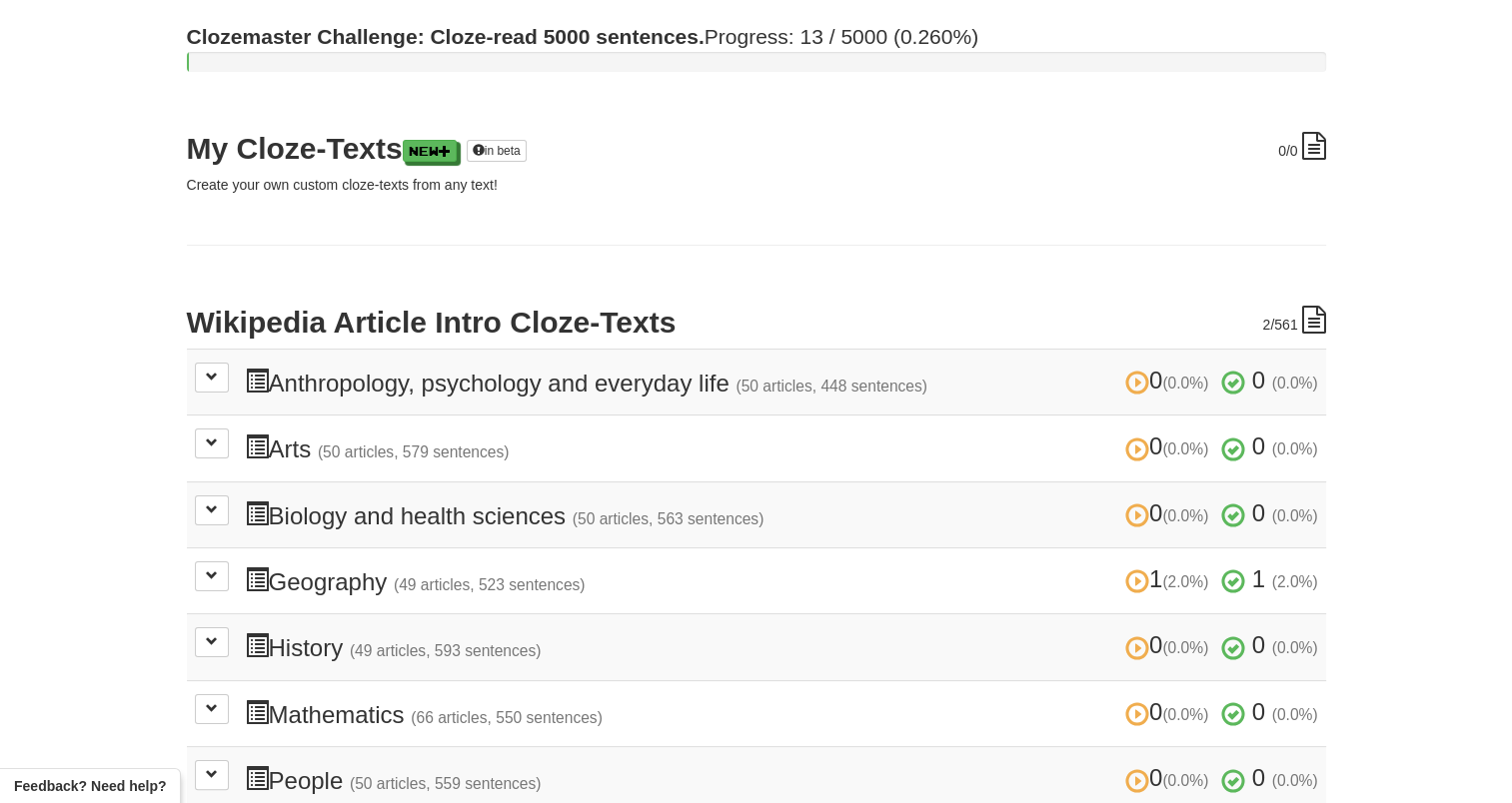scroll, scrollTop: 0, scrollLeft: 0, axis: both 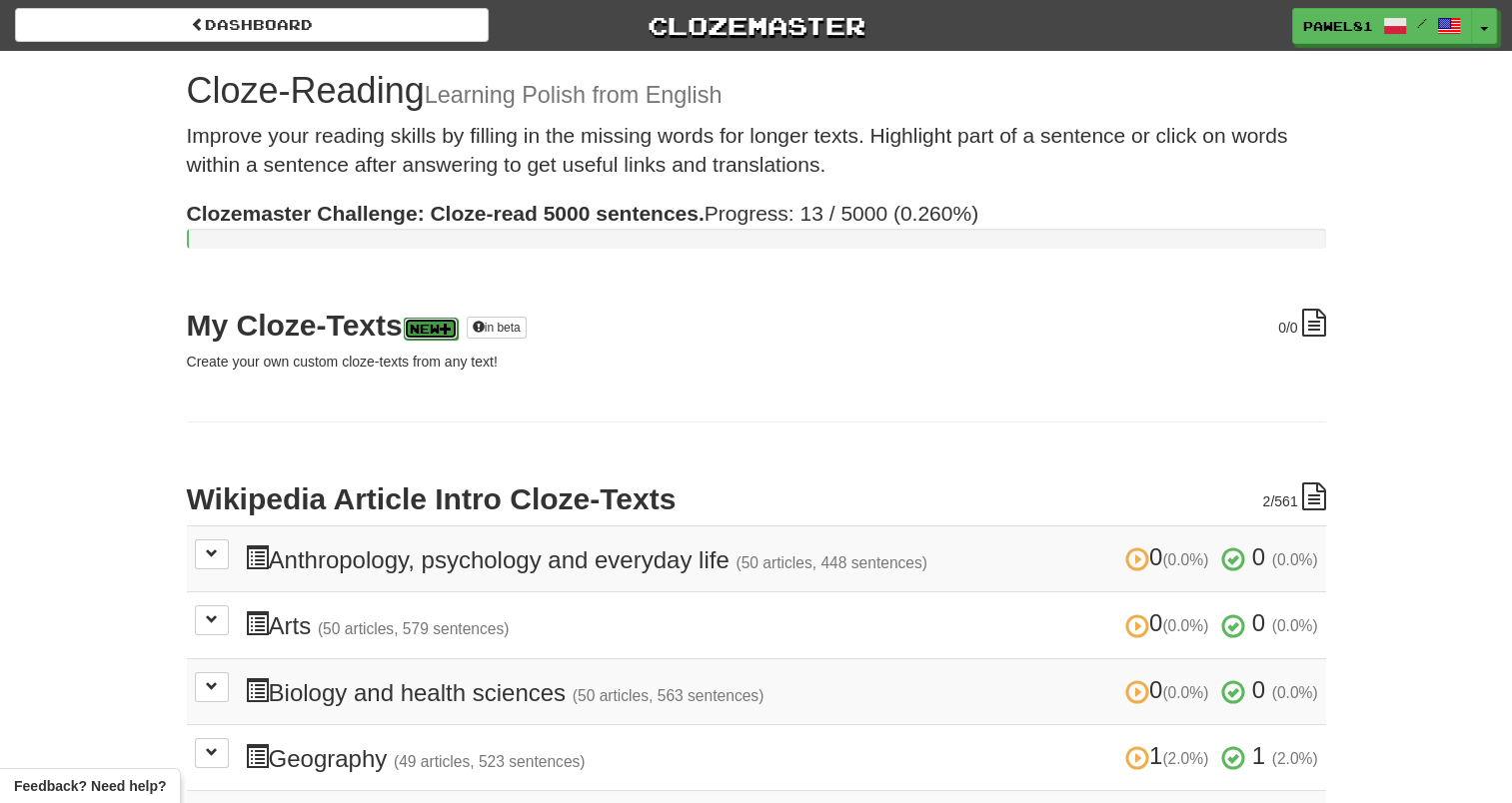 click on "New" at bounding box center (431, 329) 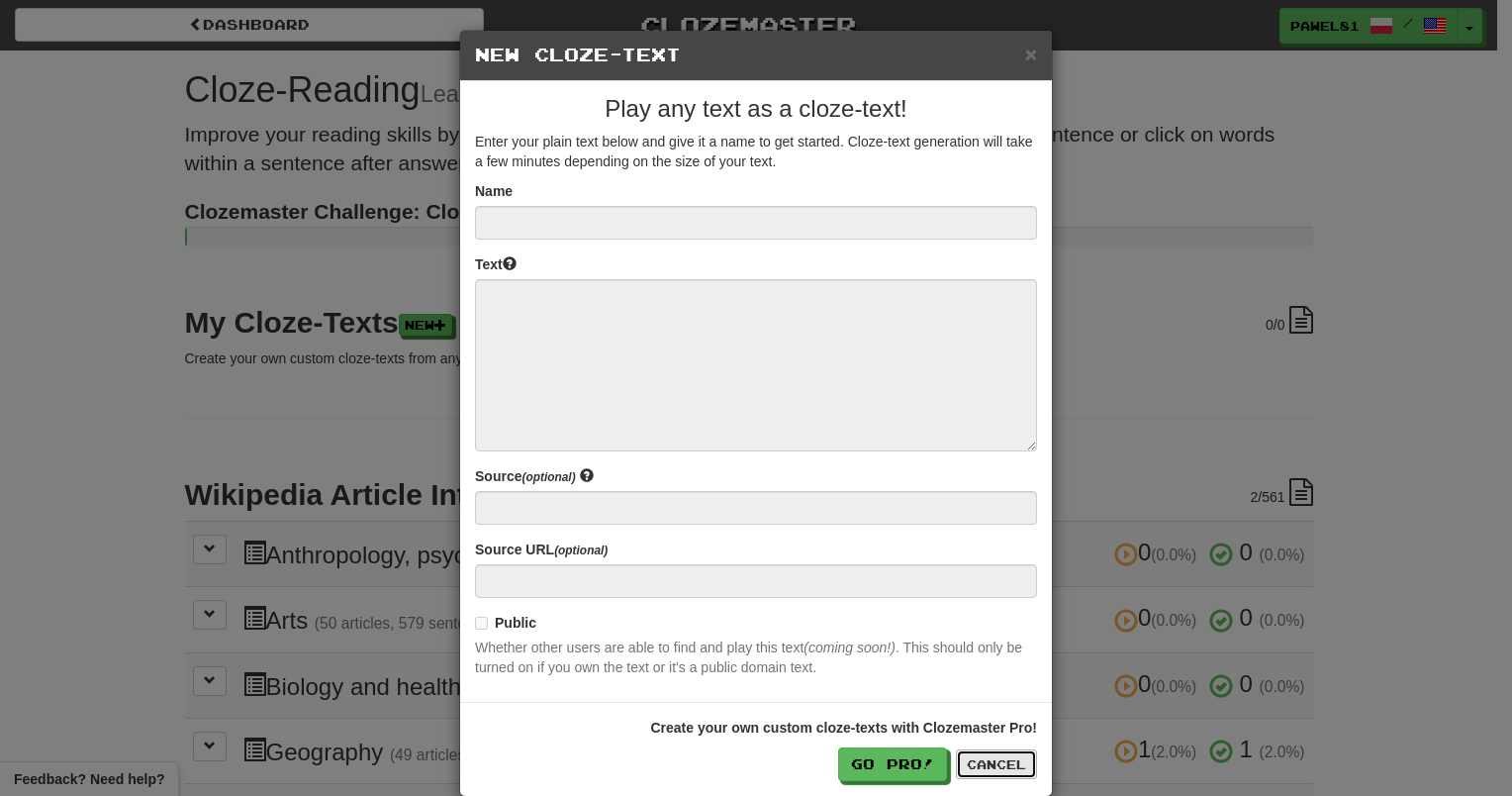 click on "Cancel" at bounding box center [996, 764] 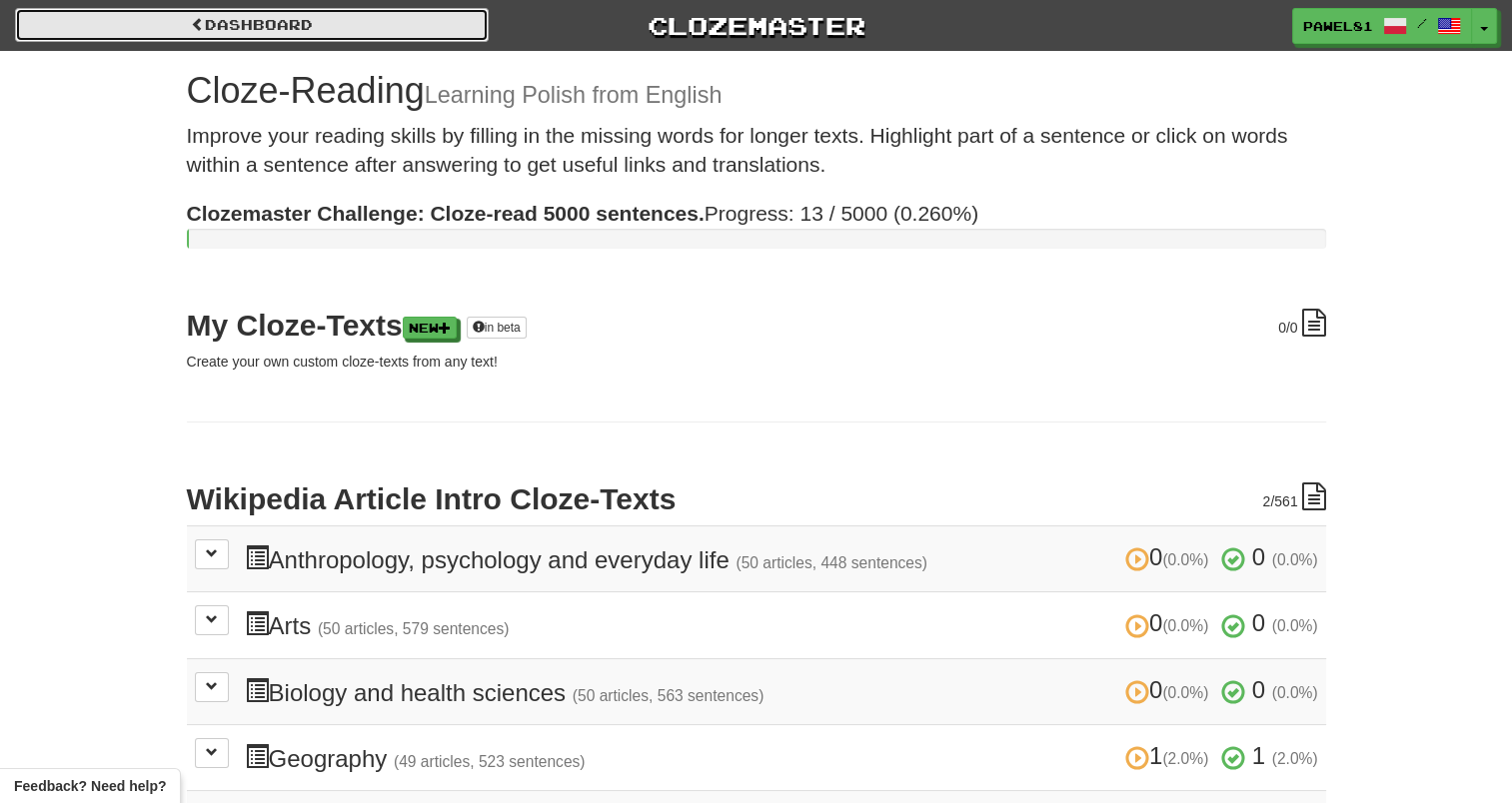 click on "Dashboard" at bounding box center (252, 25) 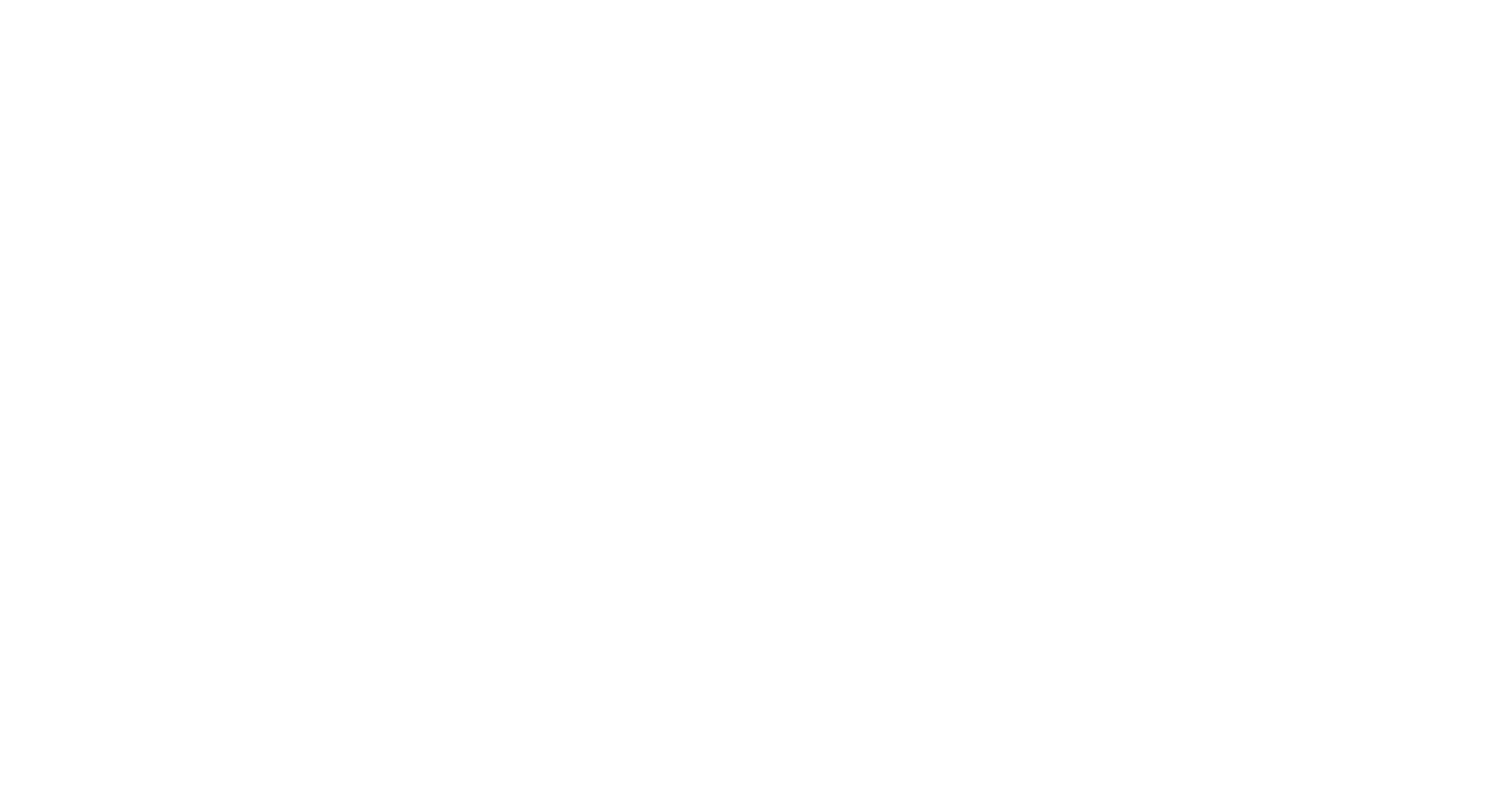scroll, scrollTop: 0, scrollLeft: 0, axis: both 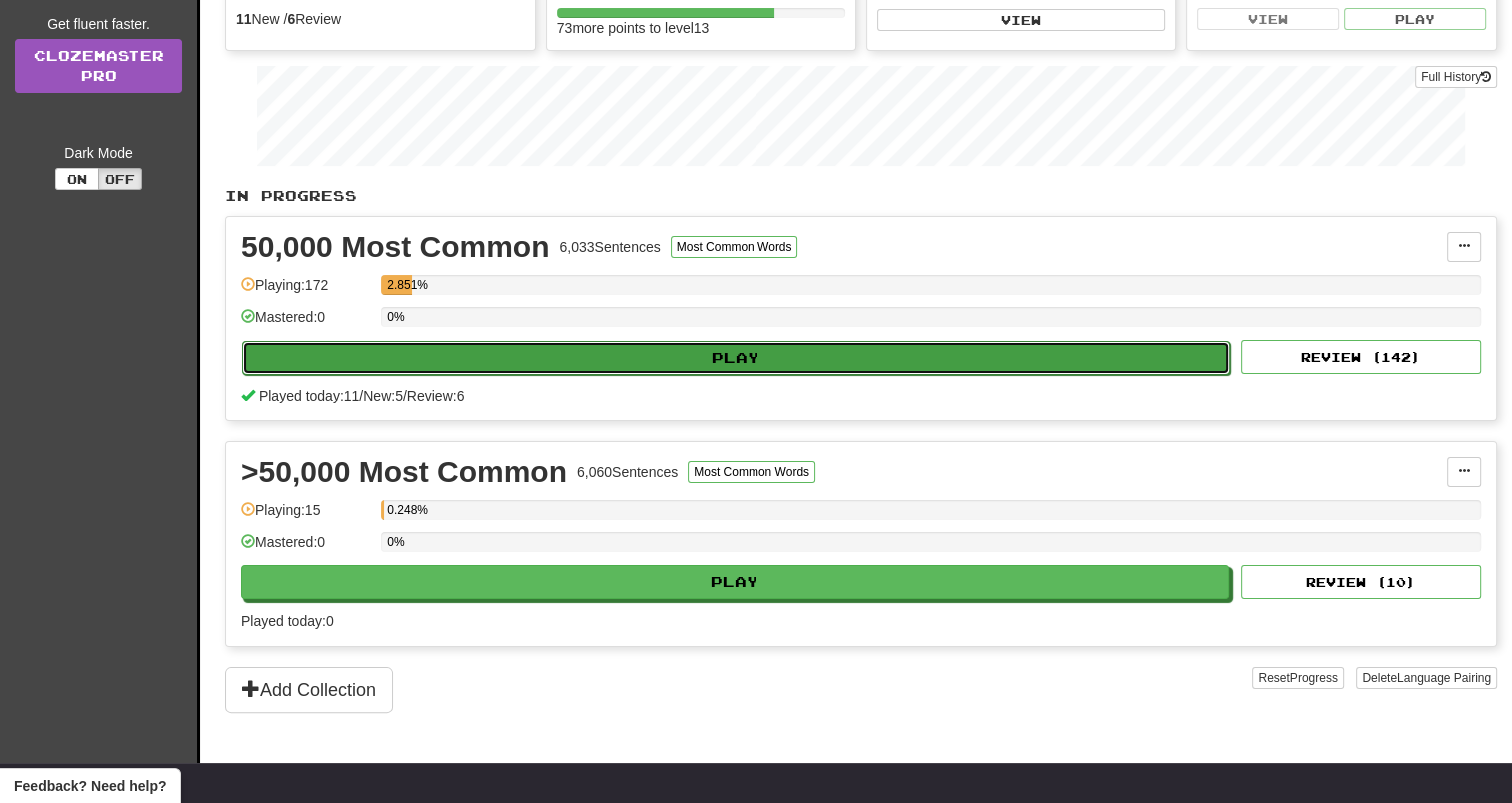 click on "Play" at bounding box center (736, 358) 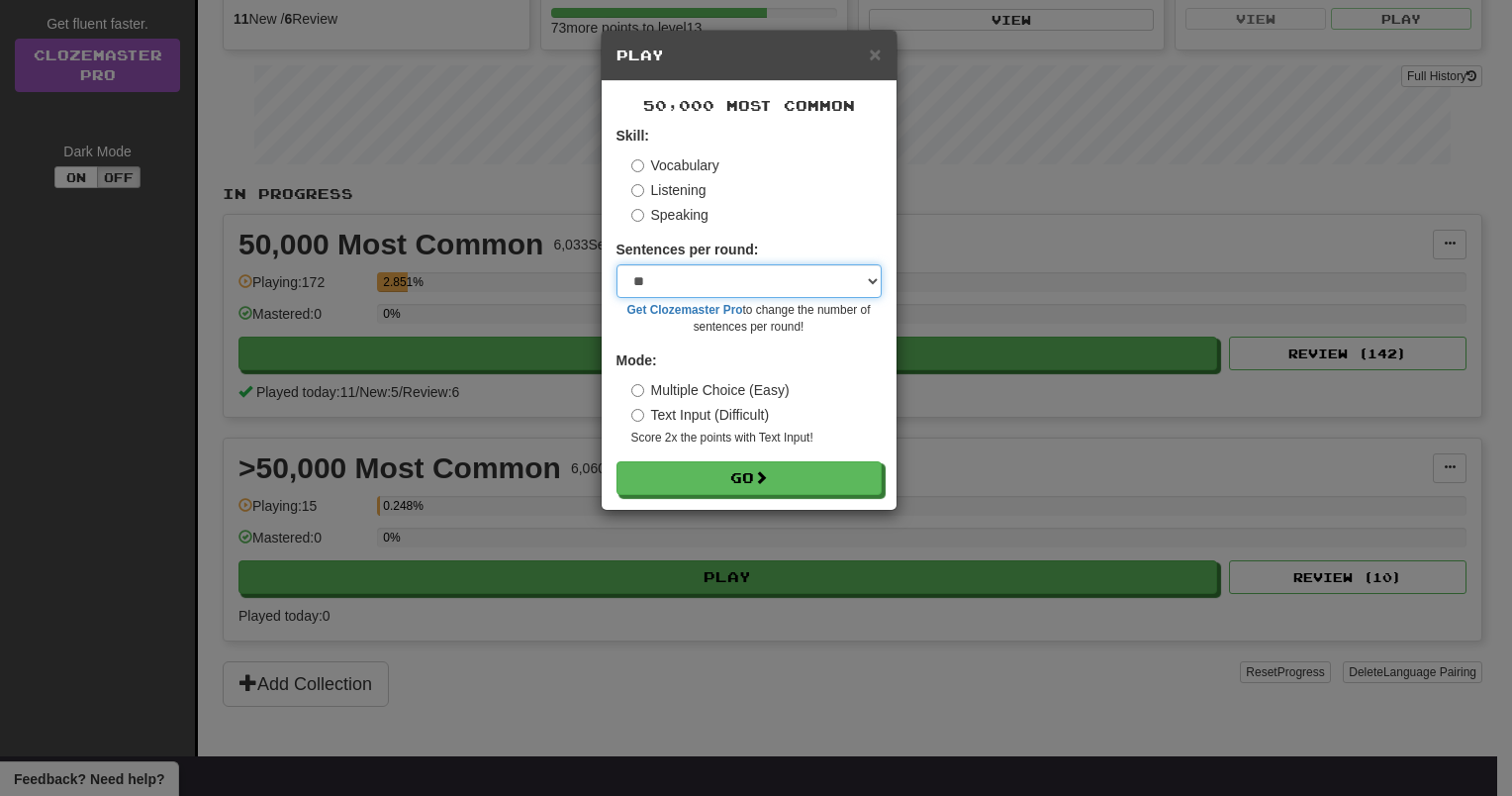 click on "* ** ** ** ** ** *** ********" at bounding box center [749, 281] 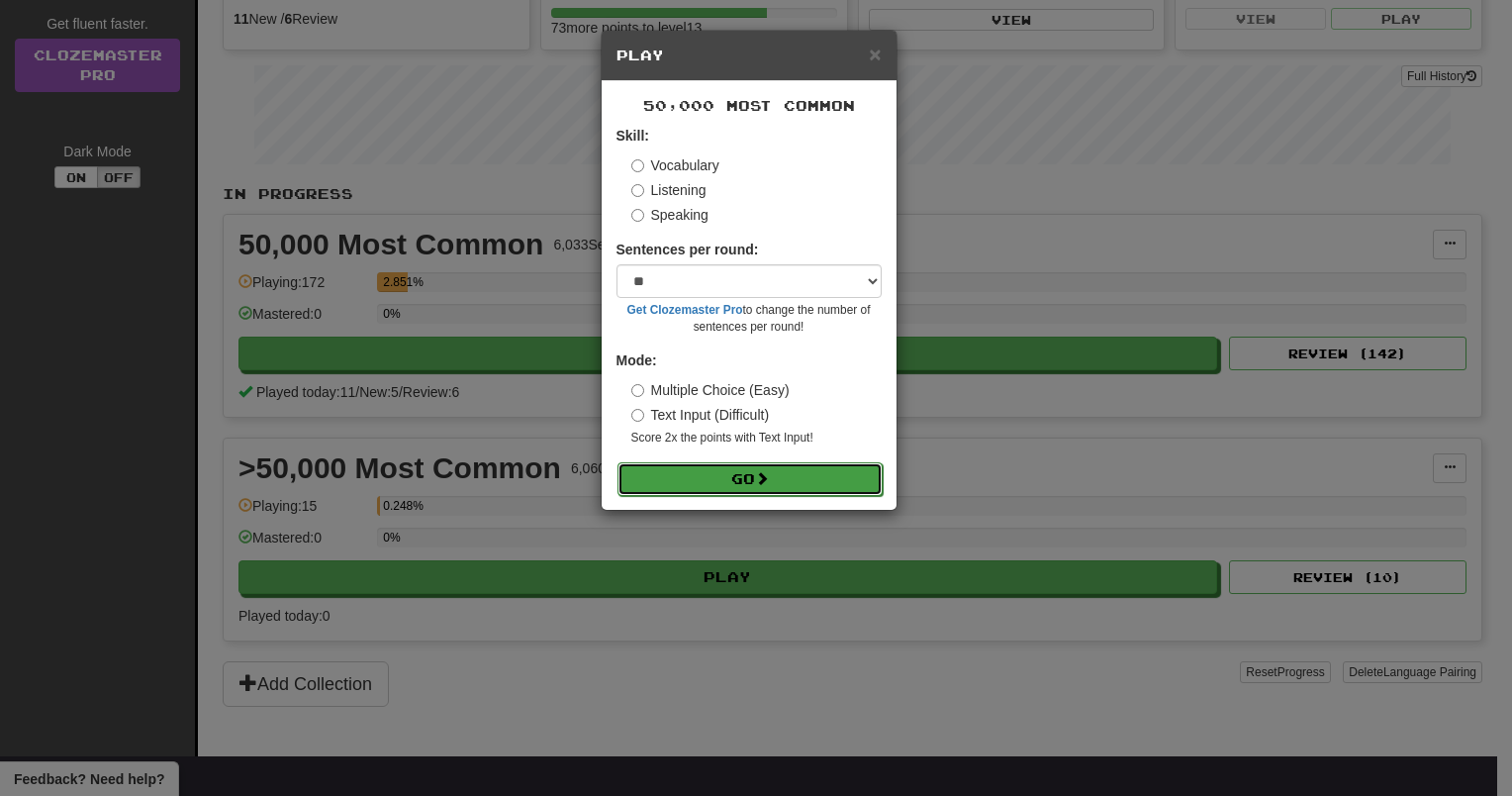 click on "Go" at bounding box center (750, 479) 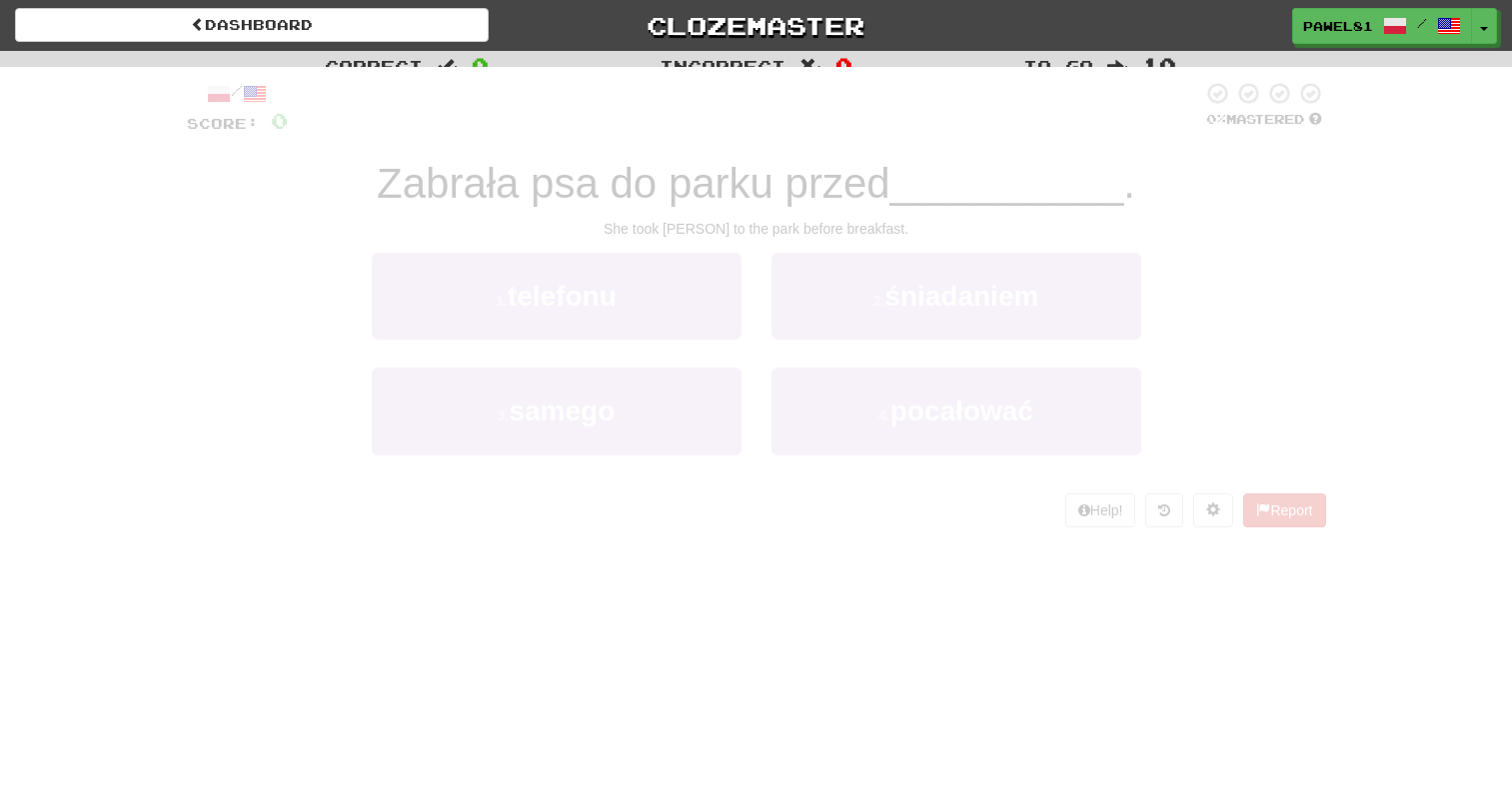 scroll, scrollTop: 0, scrollLeft: 0, axis: both 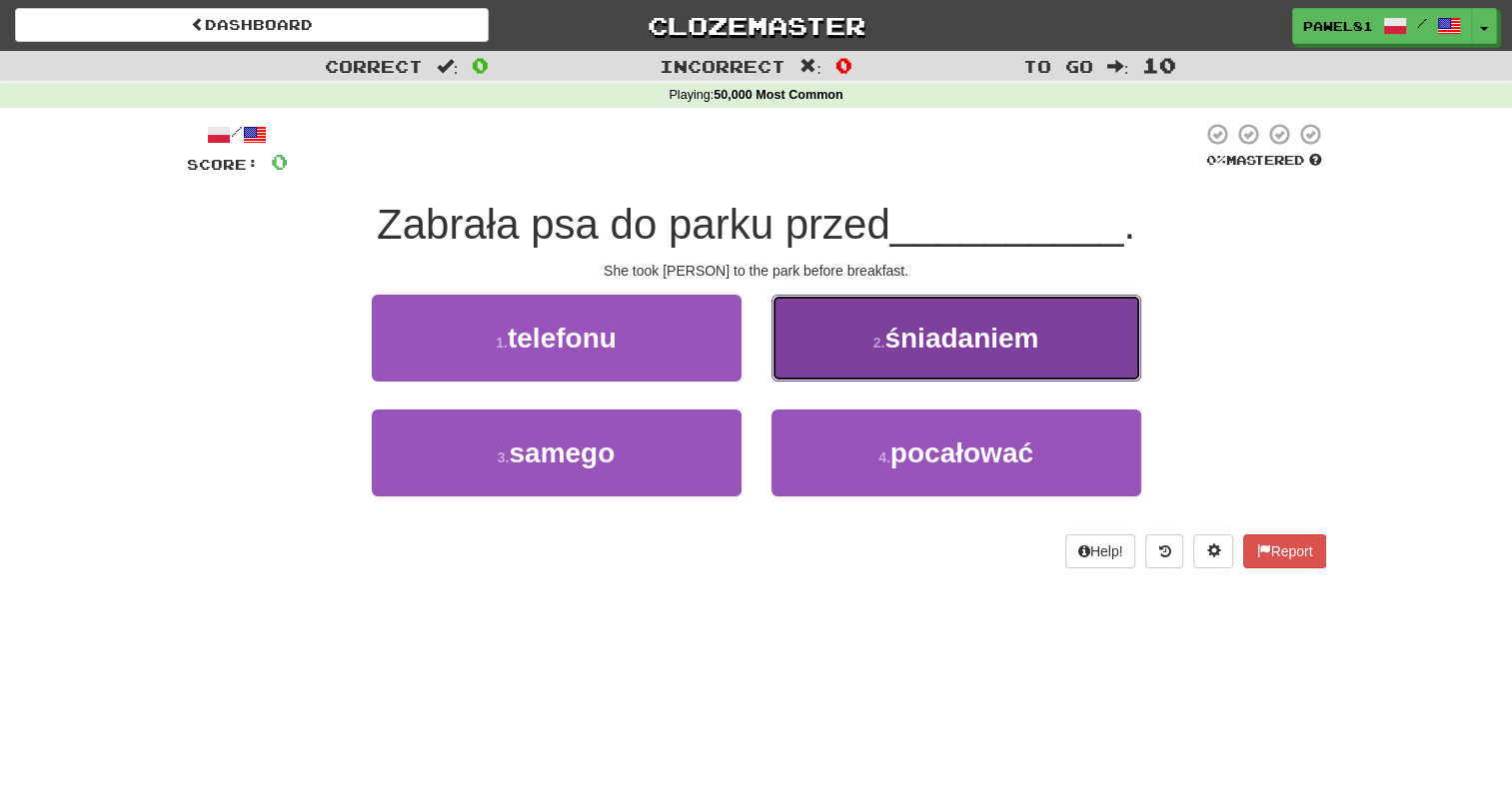 click on "śniadaniem" at bounding box center (961, 338) 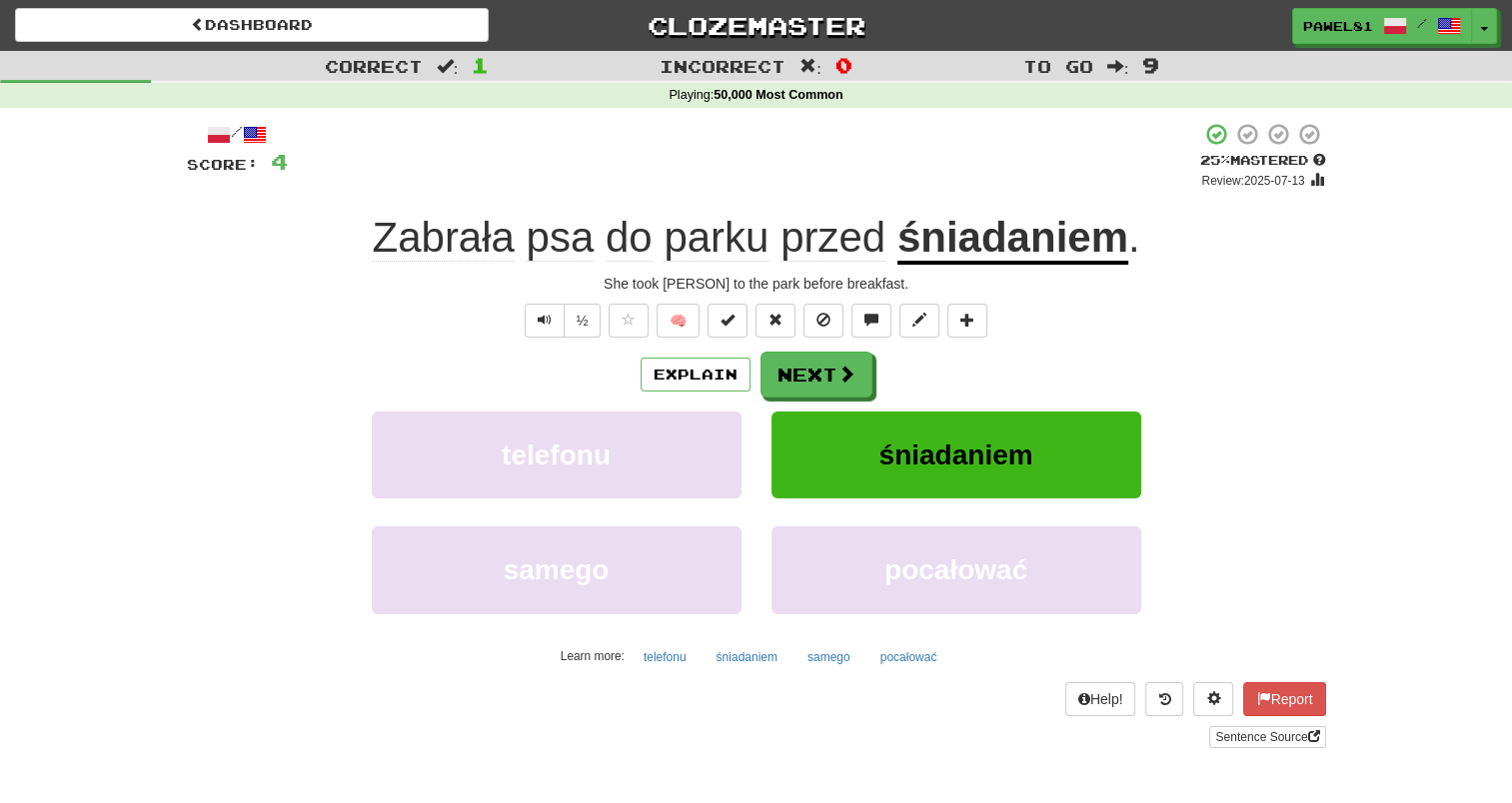 click on "śniadaniem" at bounding box center (1012, 239) 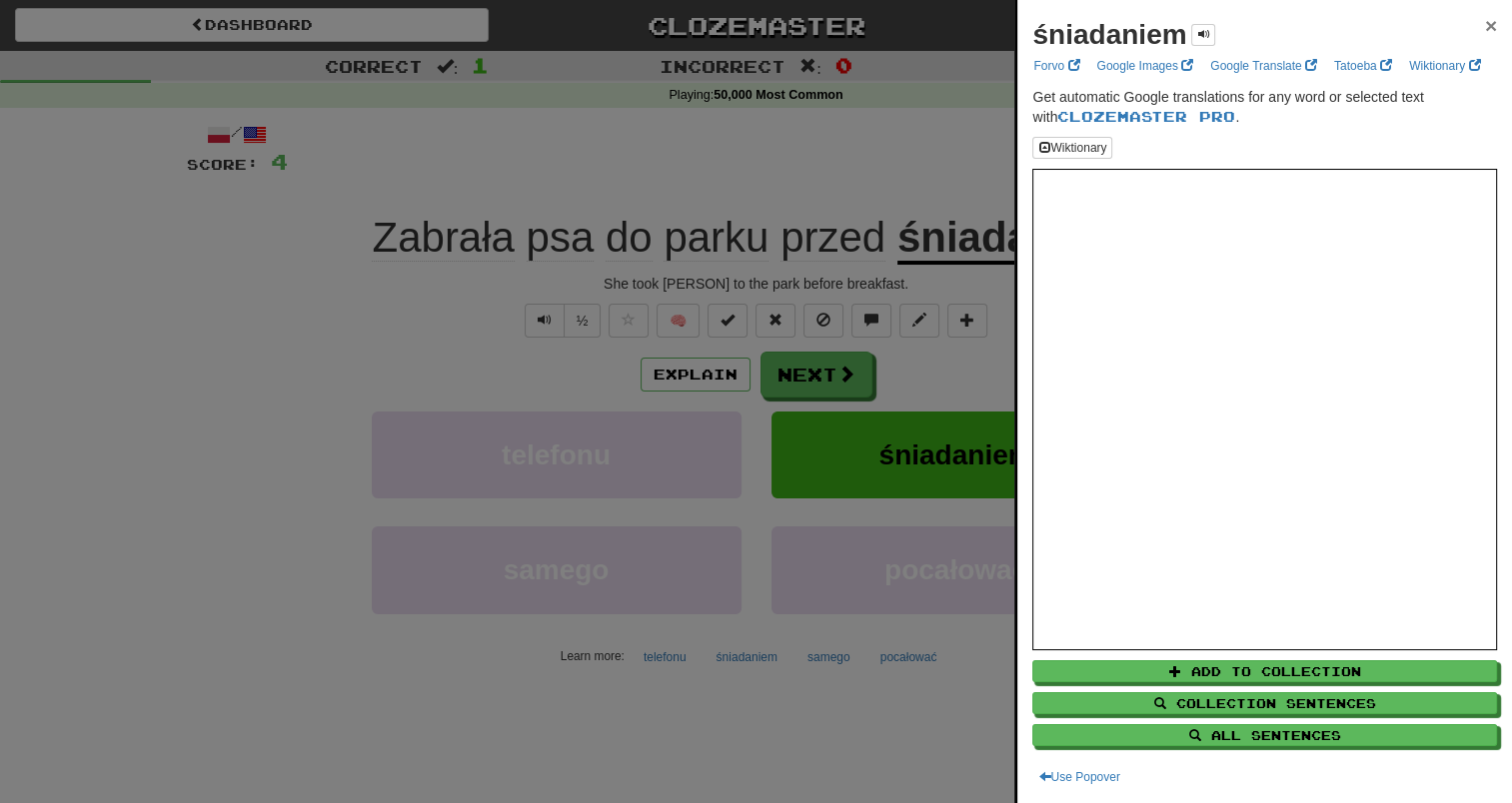 click on "×" at bounding box center (1491, 25) 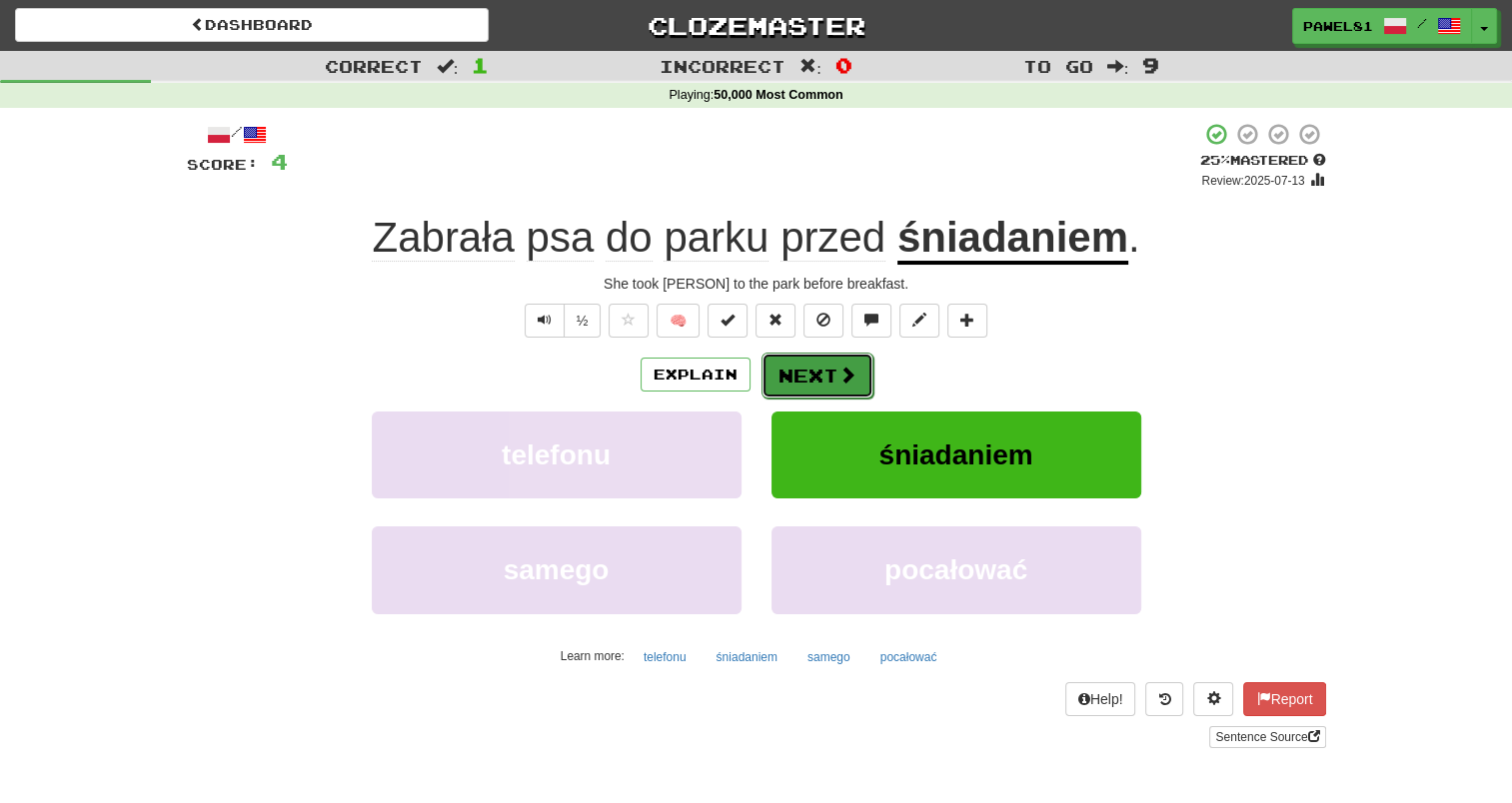 click at bounding box center (847, 375) 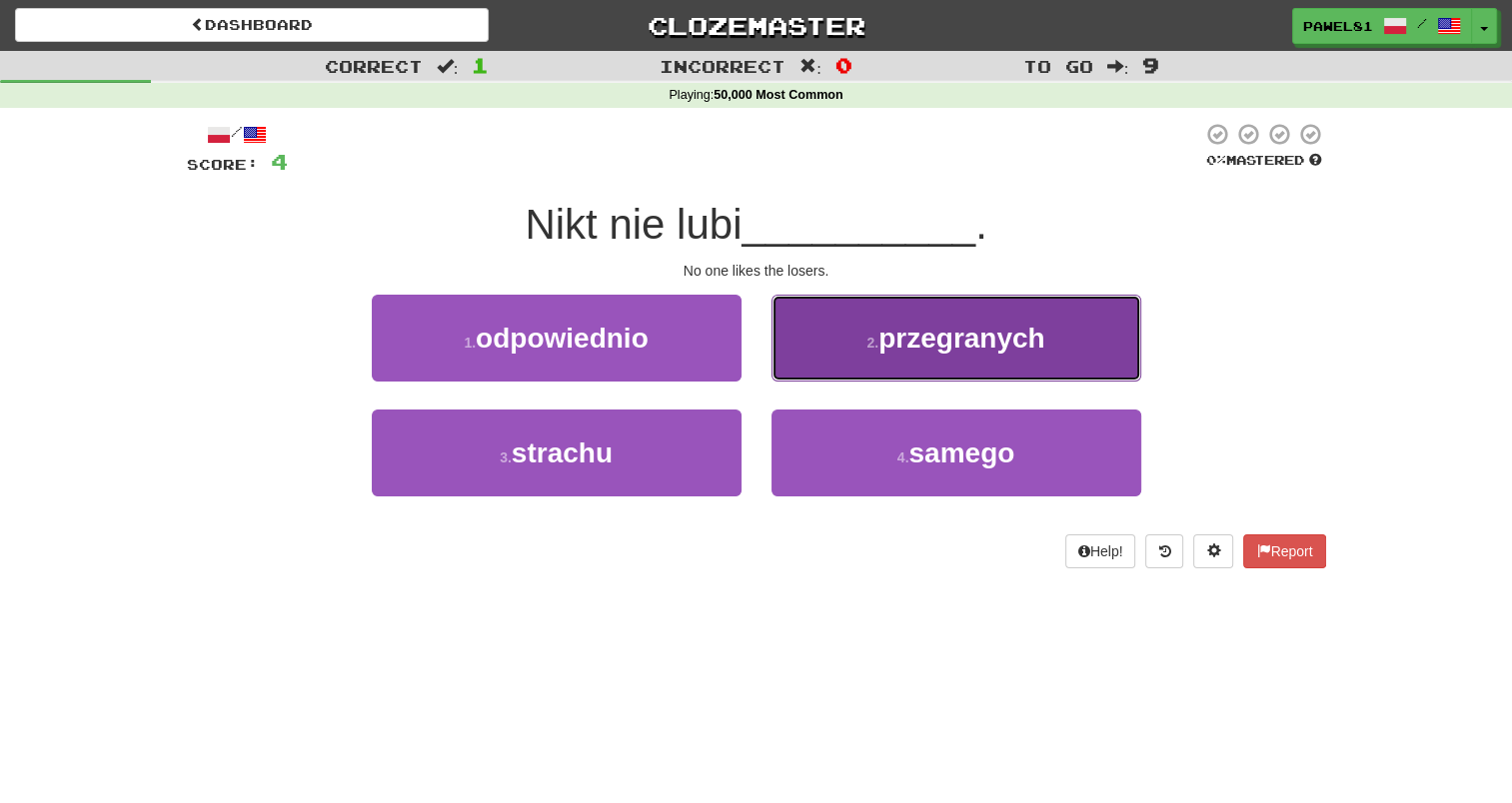click on "przegranych" at bounding box center (961, 338) 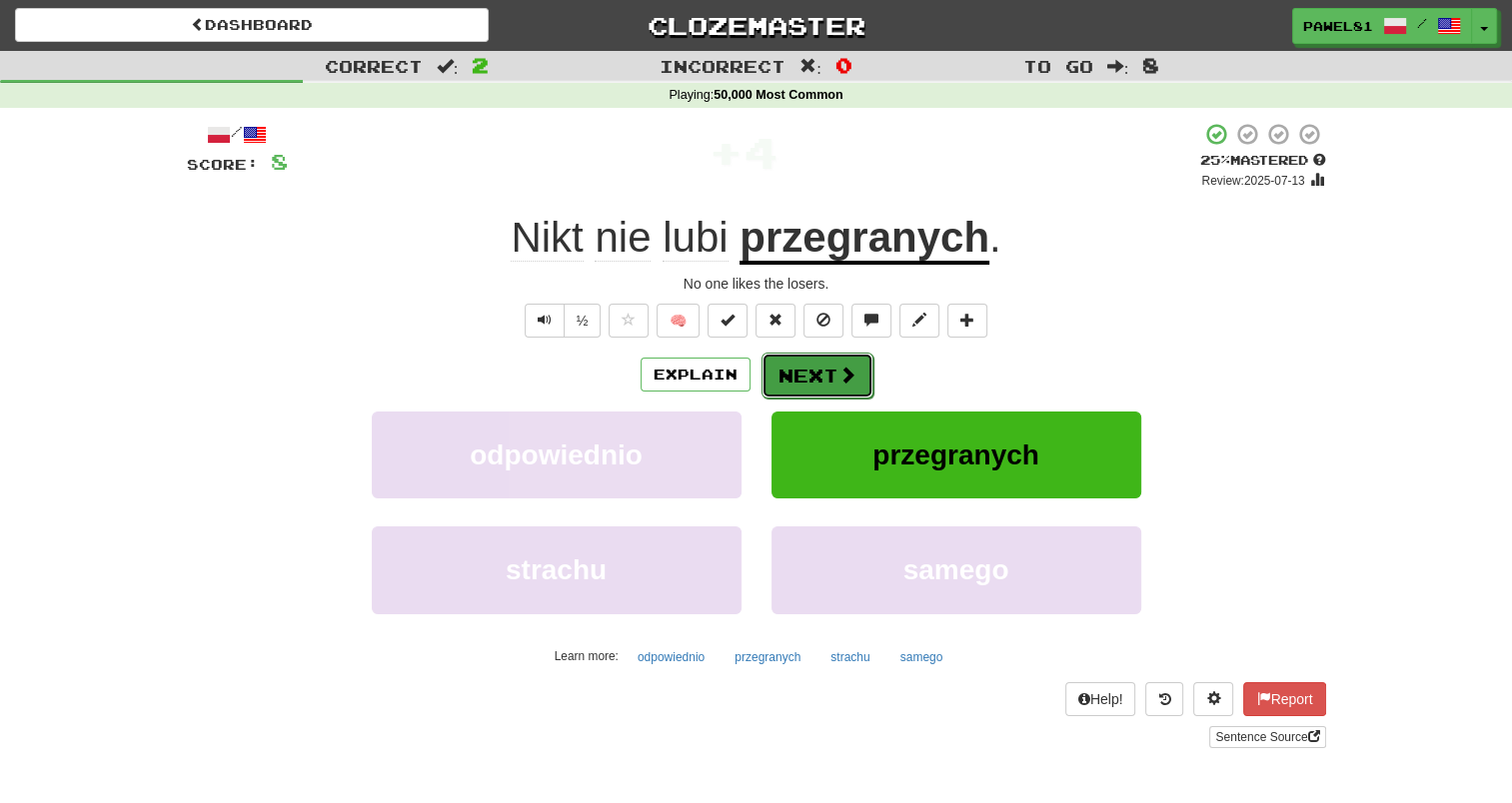 click on "Next" at bounding box center (817, 376) 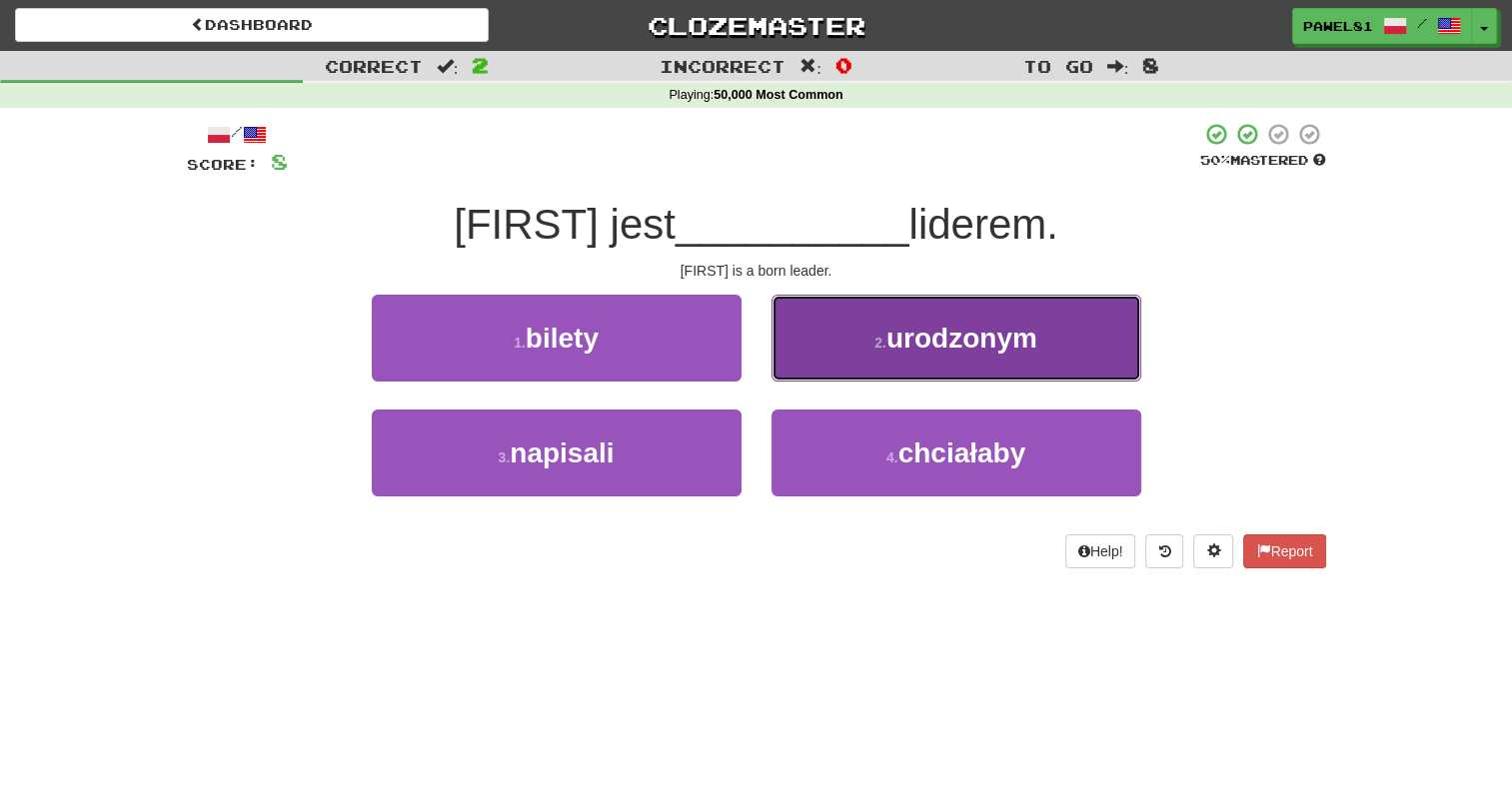 click on "urodzonym" at bounding box center [961, 338] 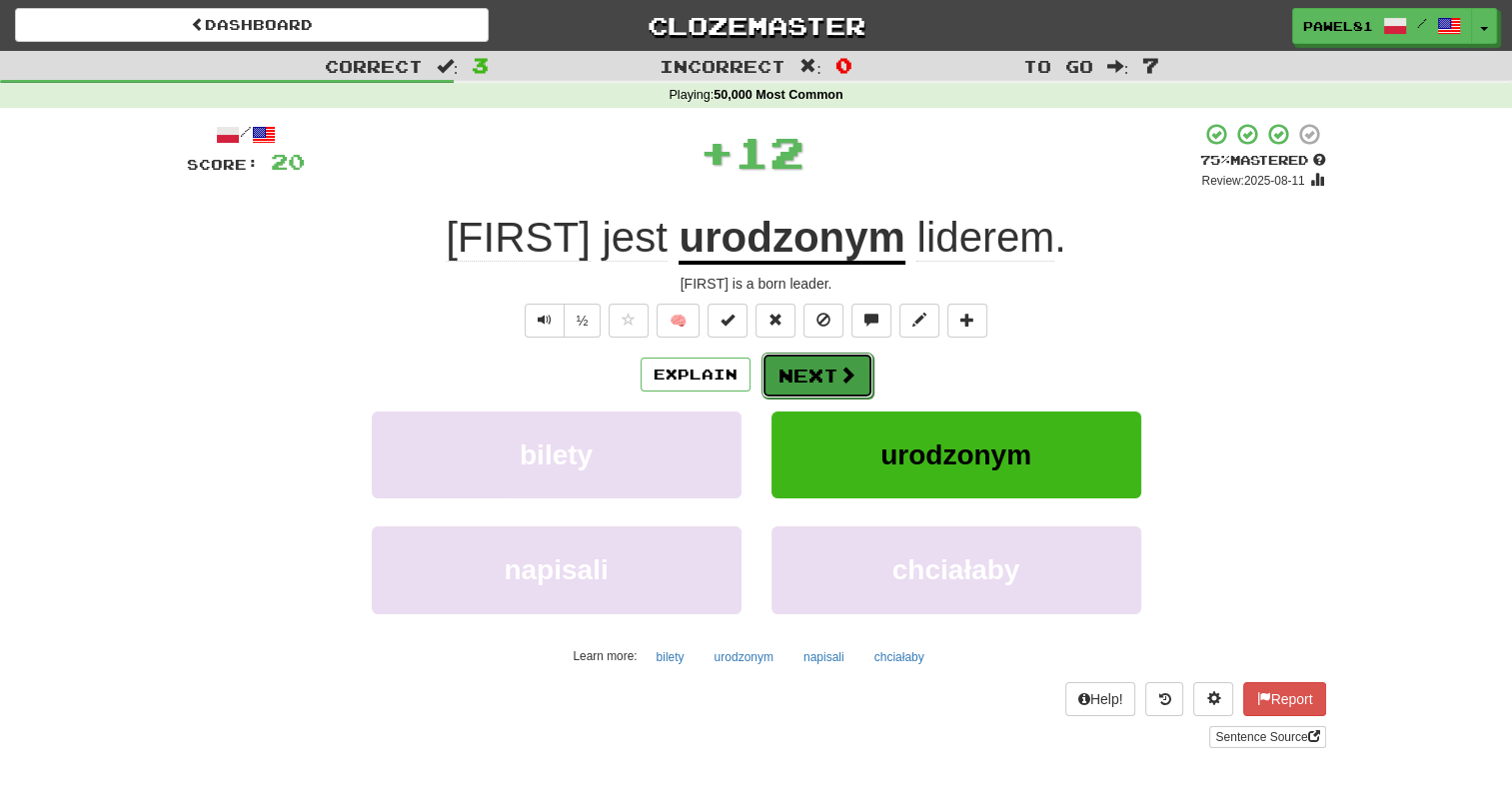 click at bounding box center (847, 375) 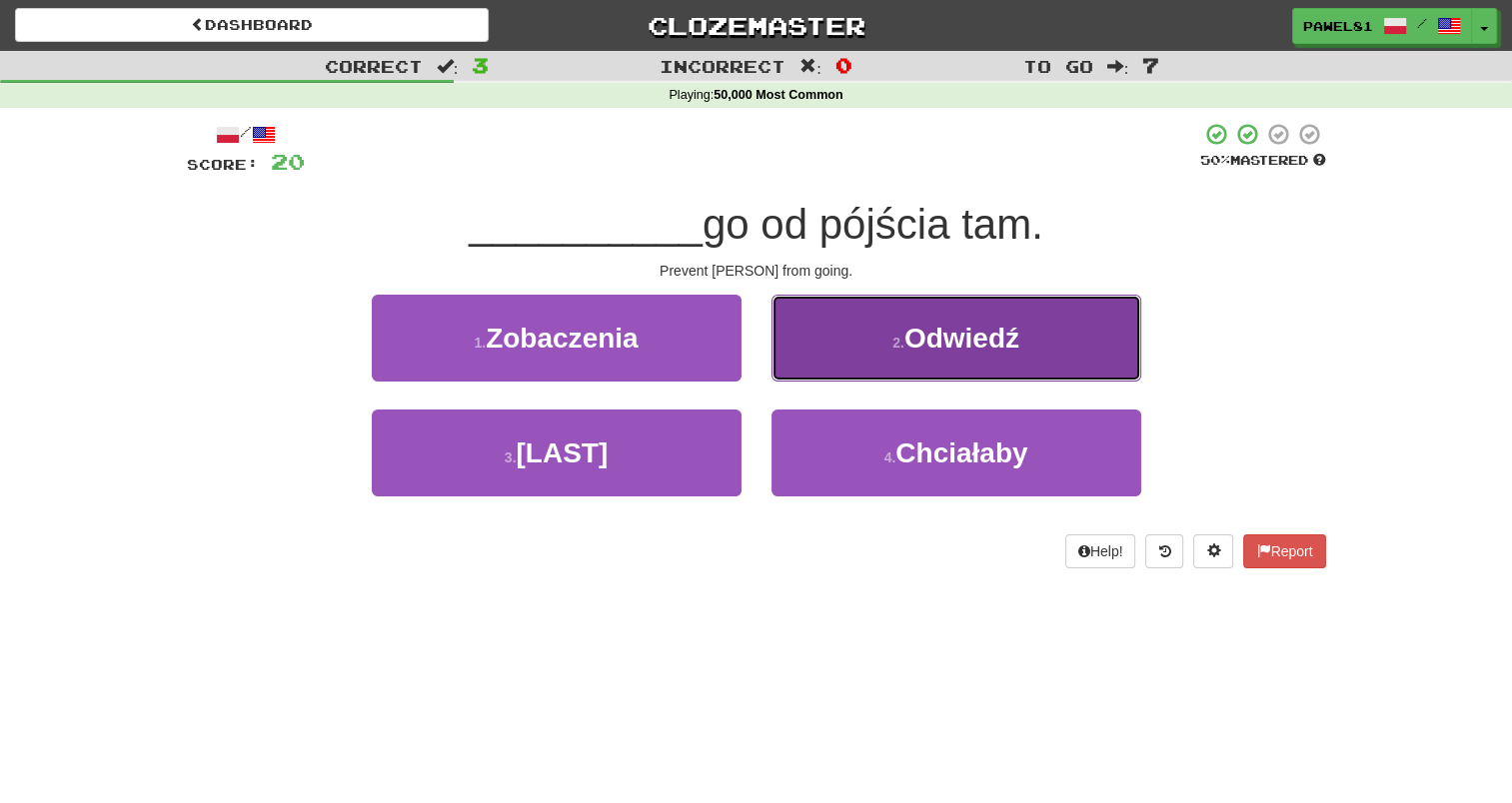 click on "2 .  Odwiedź" at bounding box center [956, 338] 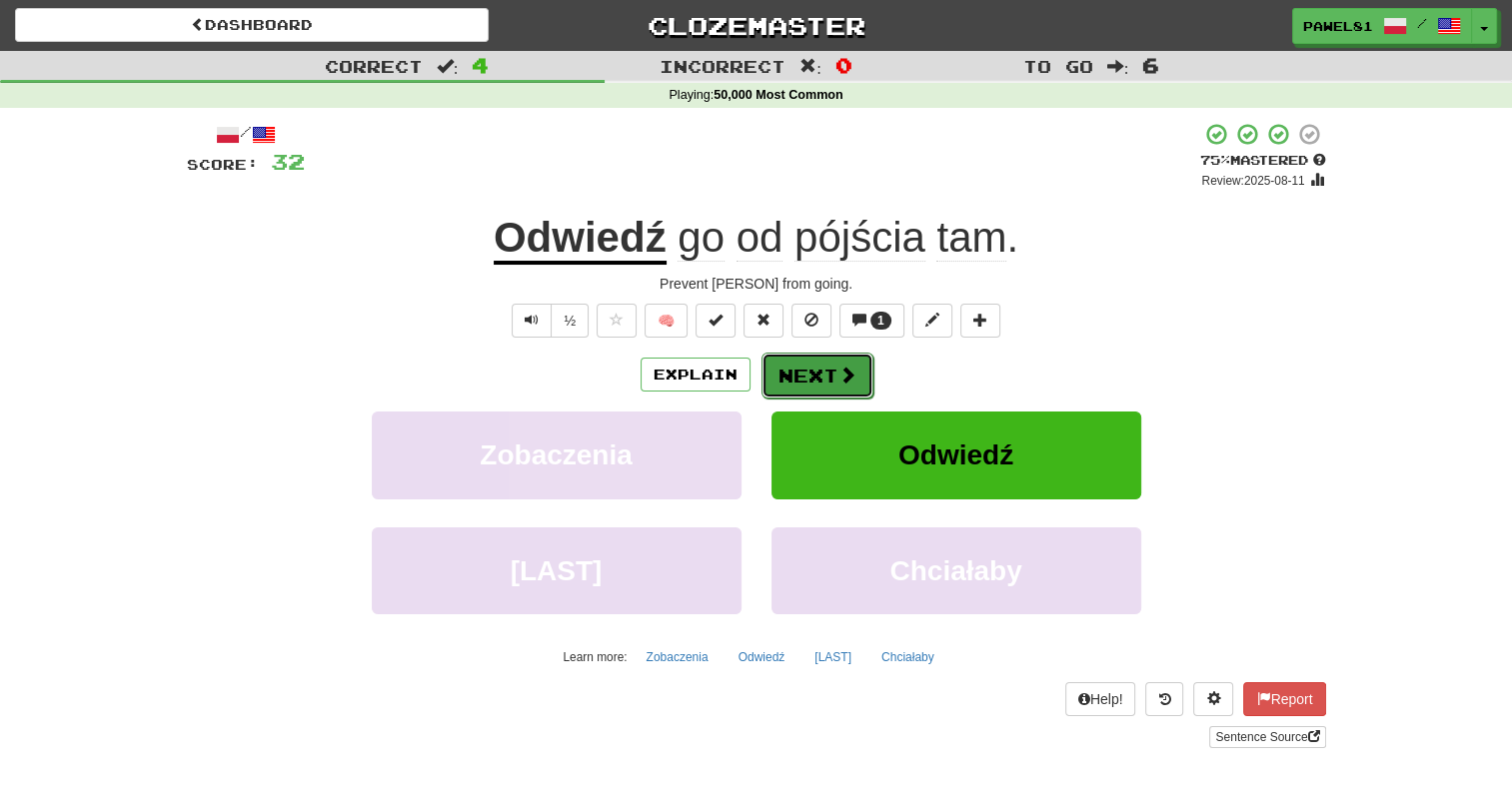 click on "Next" at bounding box center [817, 376] 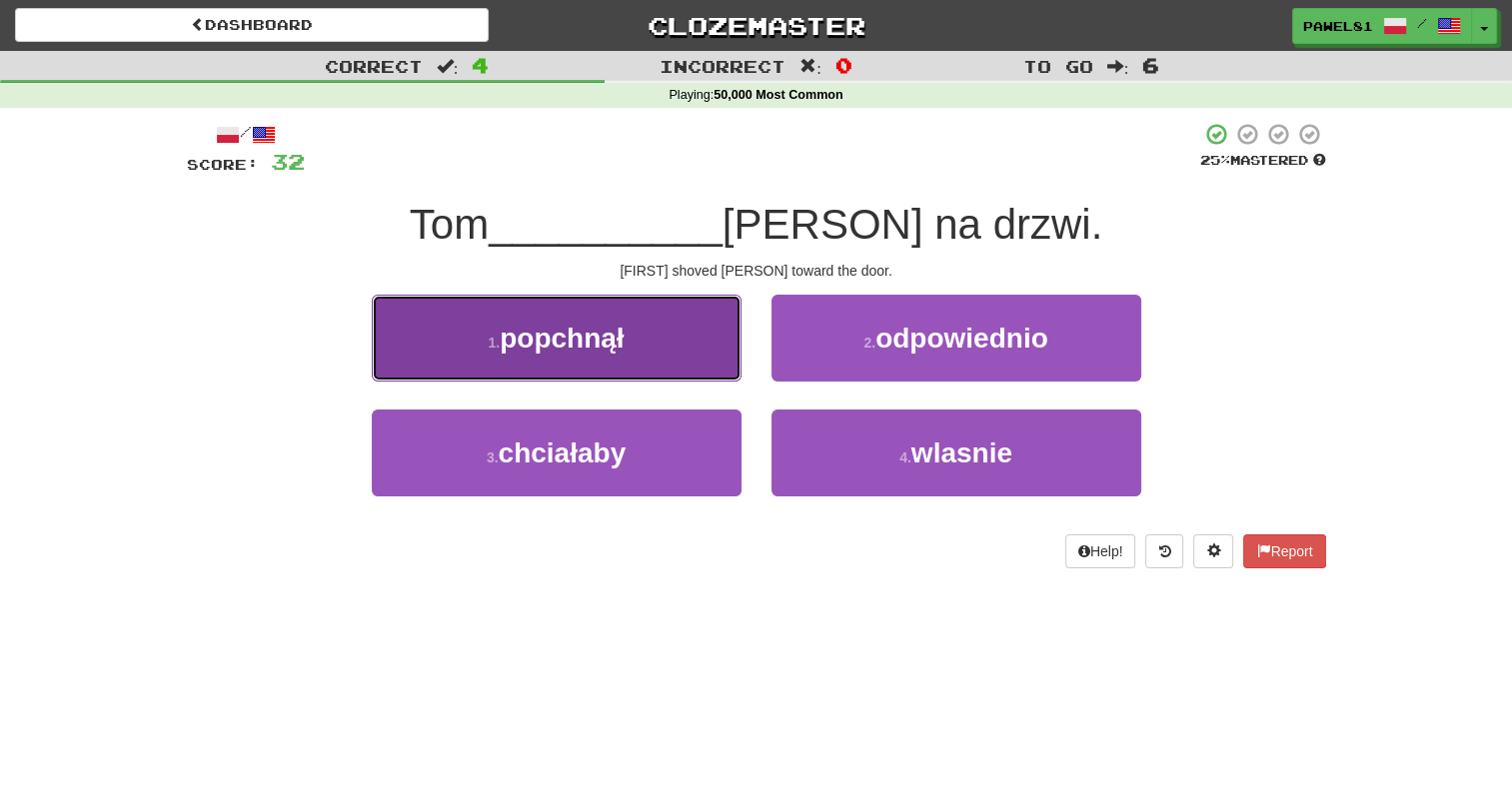 click on "popchnął" at bounding box center [562, 338] 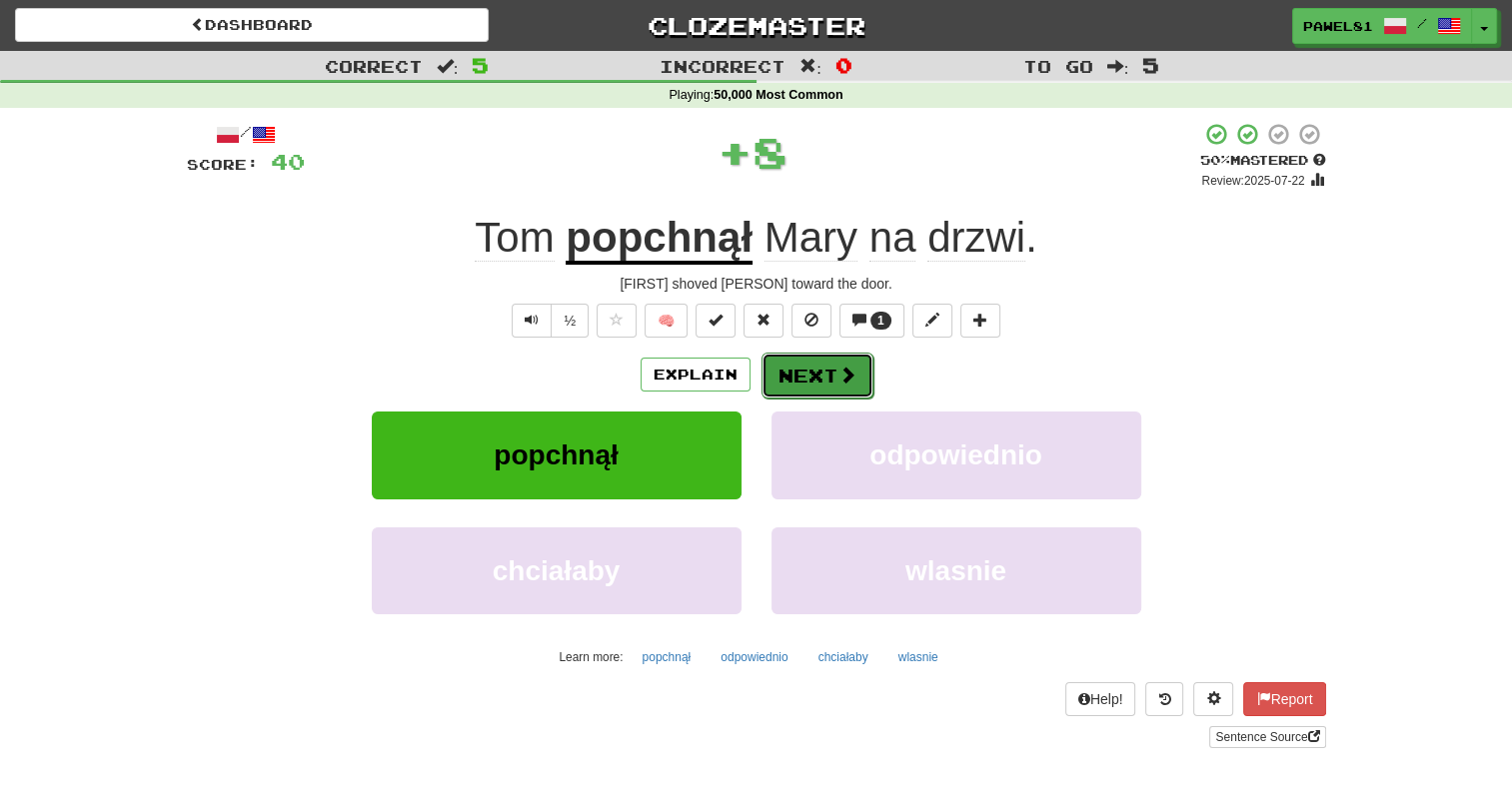 click at bounding box center [847, 375] 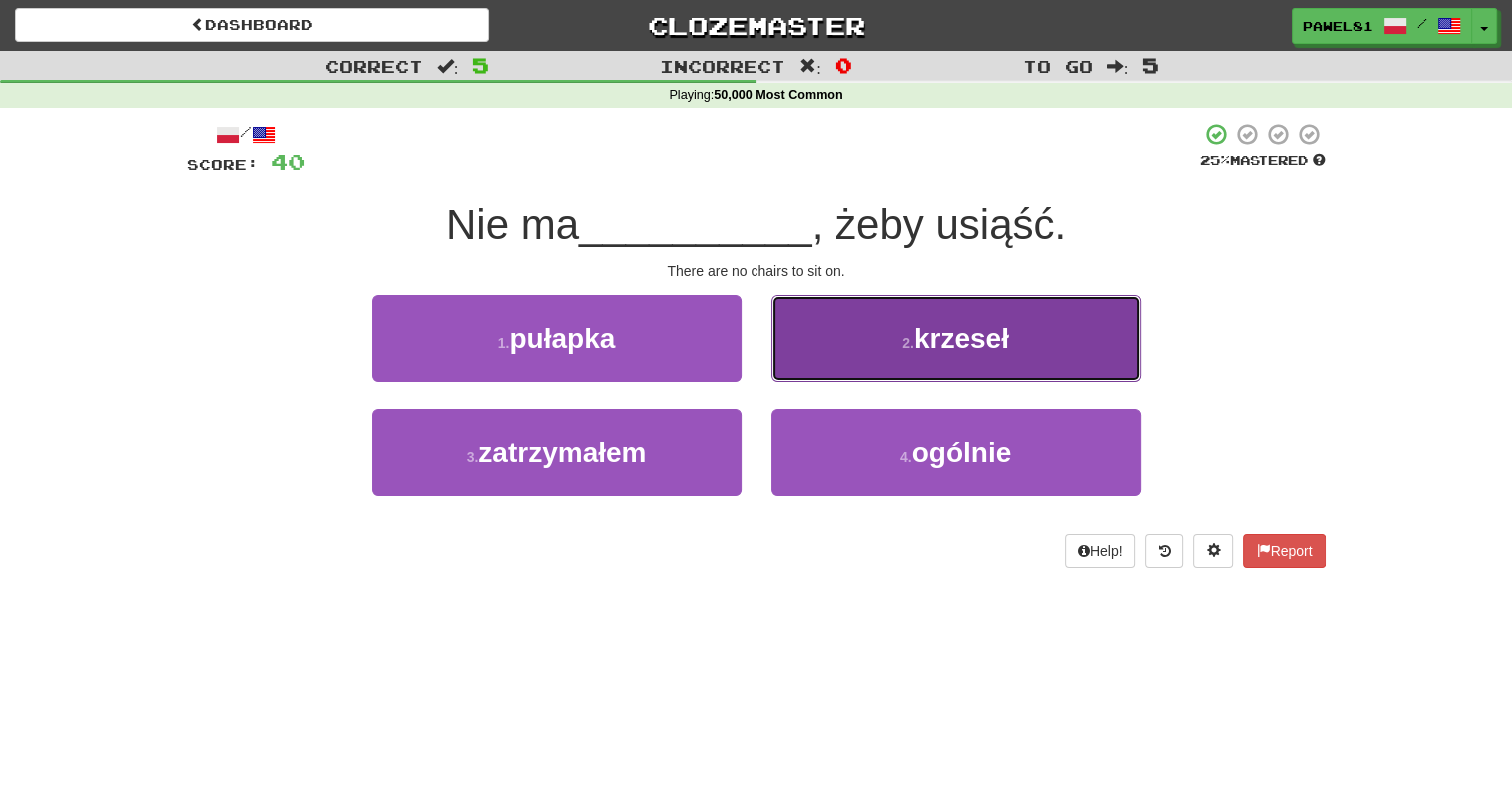 click on "2 .  krzeseł" at bounding box center [956, 338] 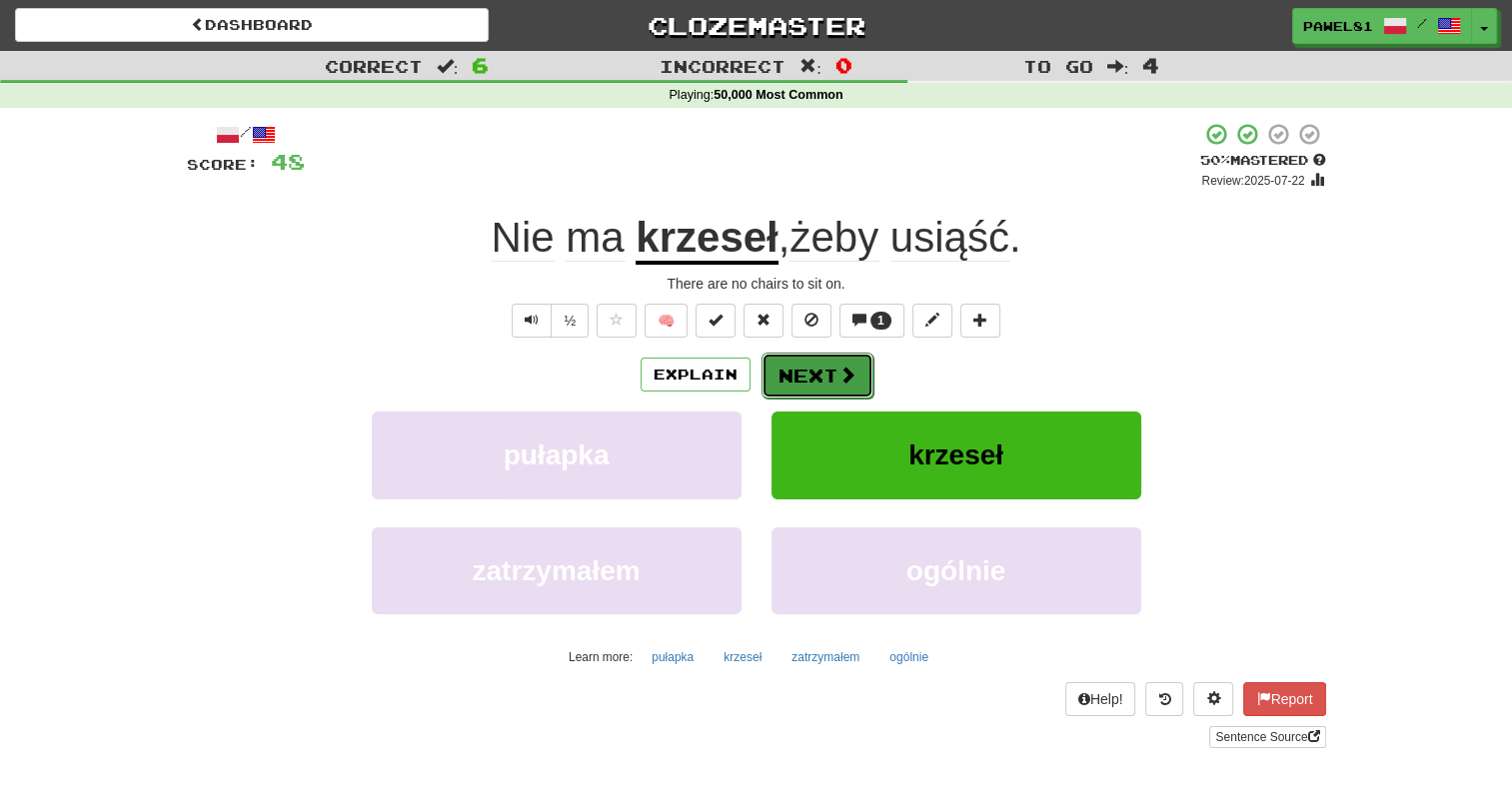 click on "Next" at bounding box center [817, 376] 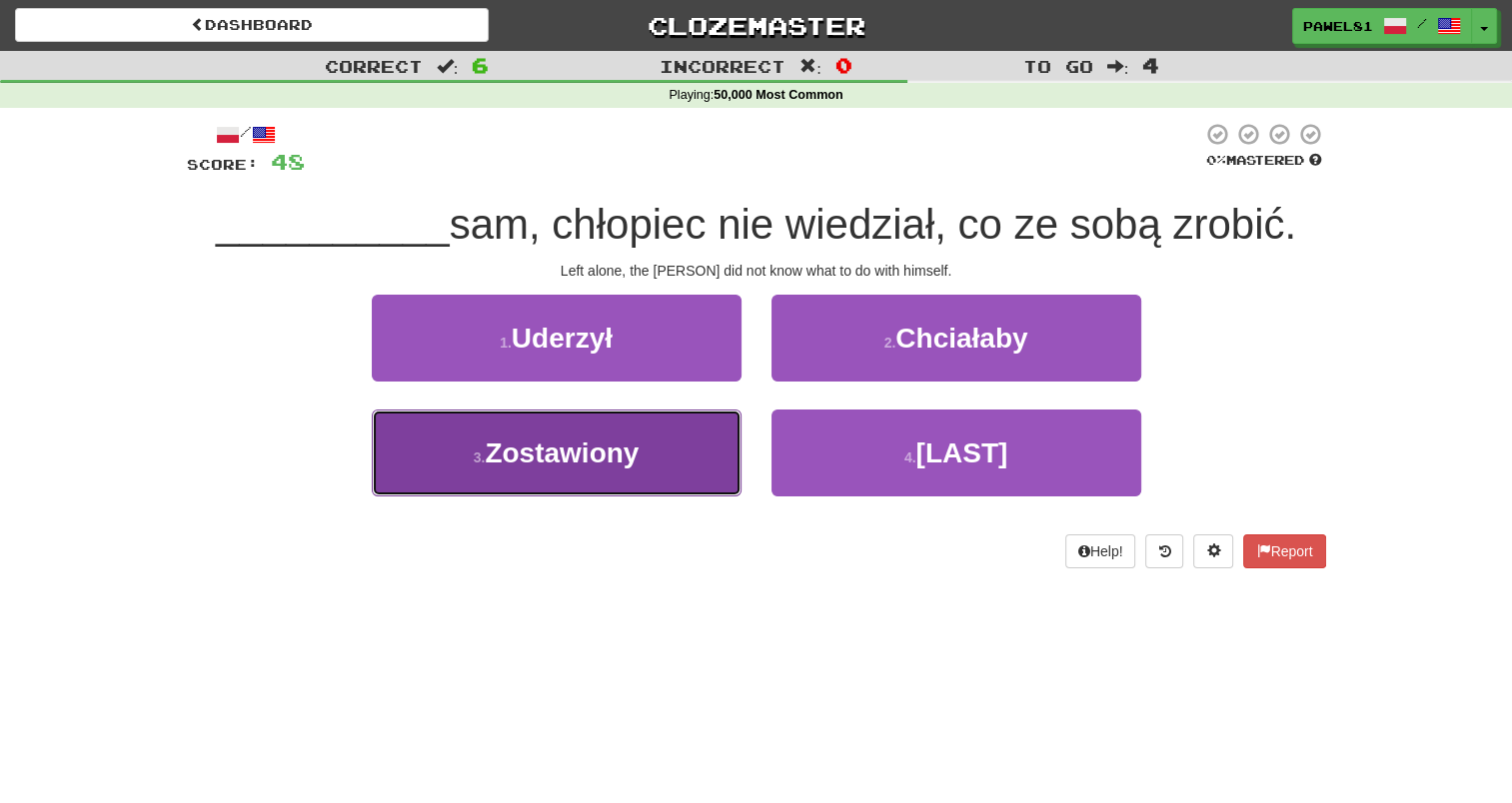 click on "Zostawiony" at bounding box center [562, 452] 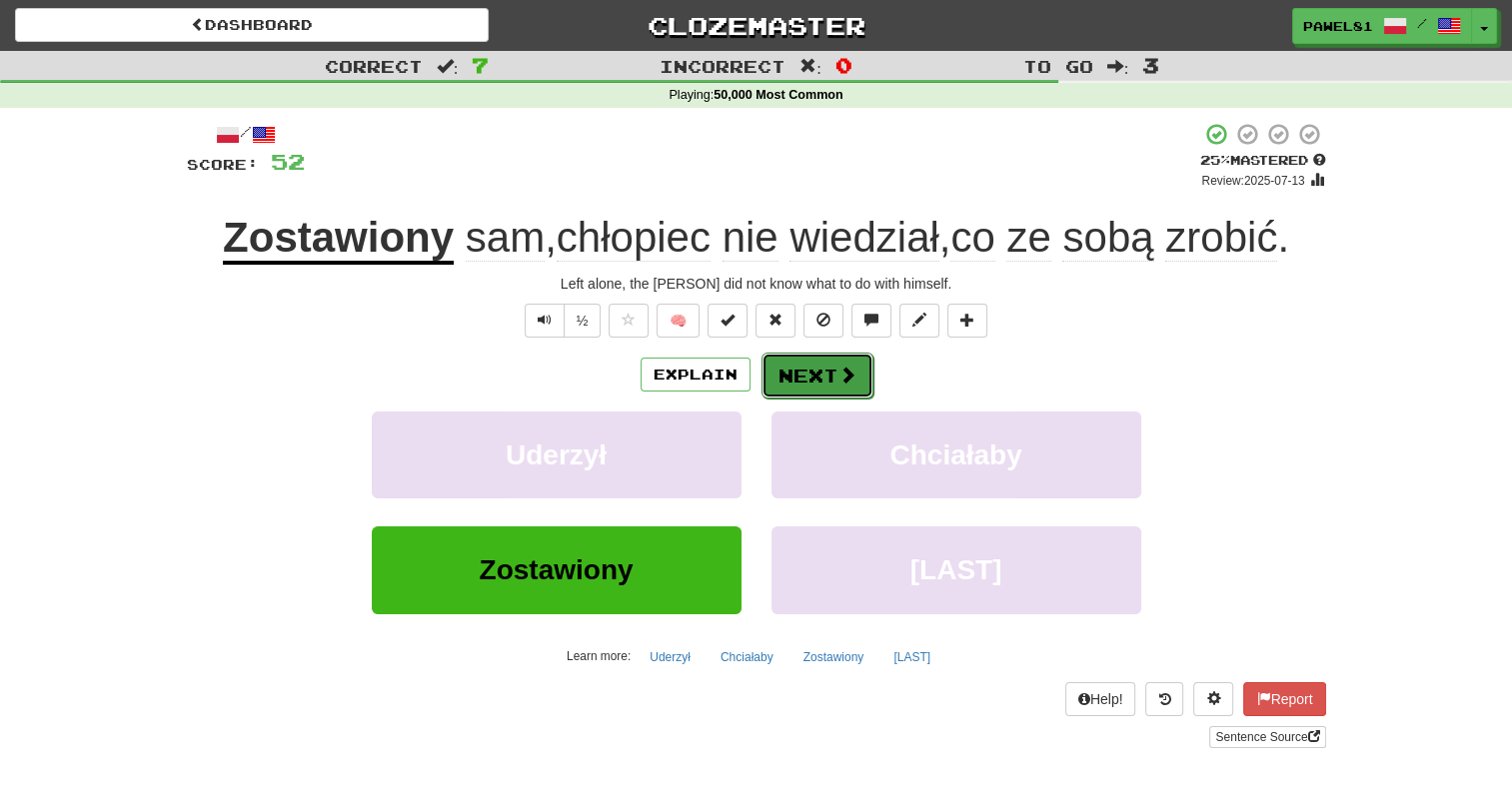 click on "Next" at bounding box center (817, 376) 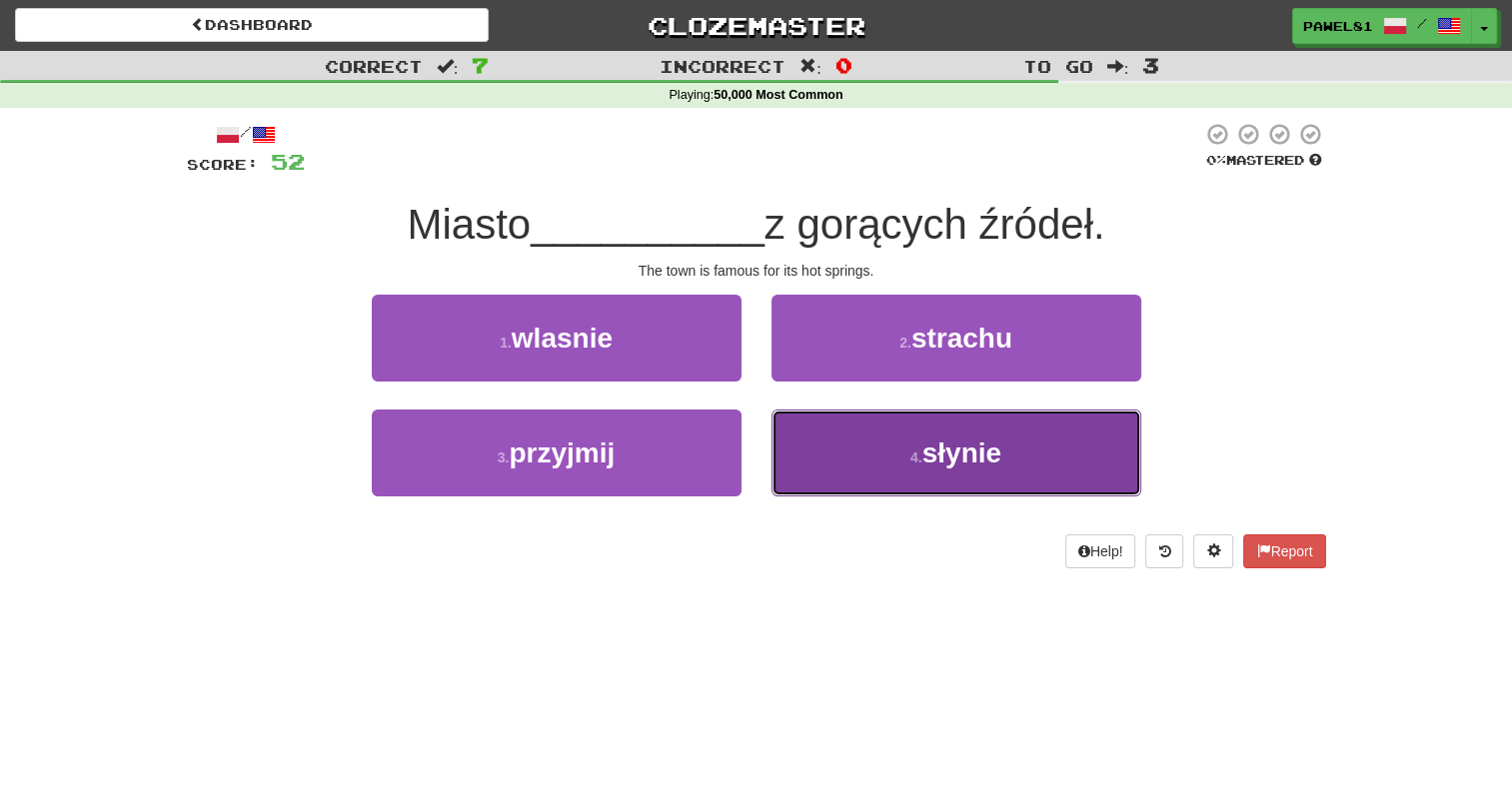 click on "słynie" at bounding box center [961, 452] 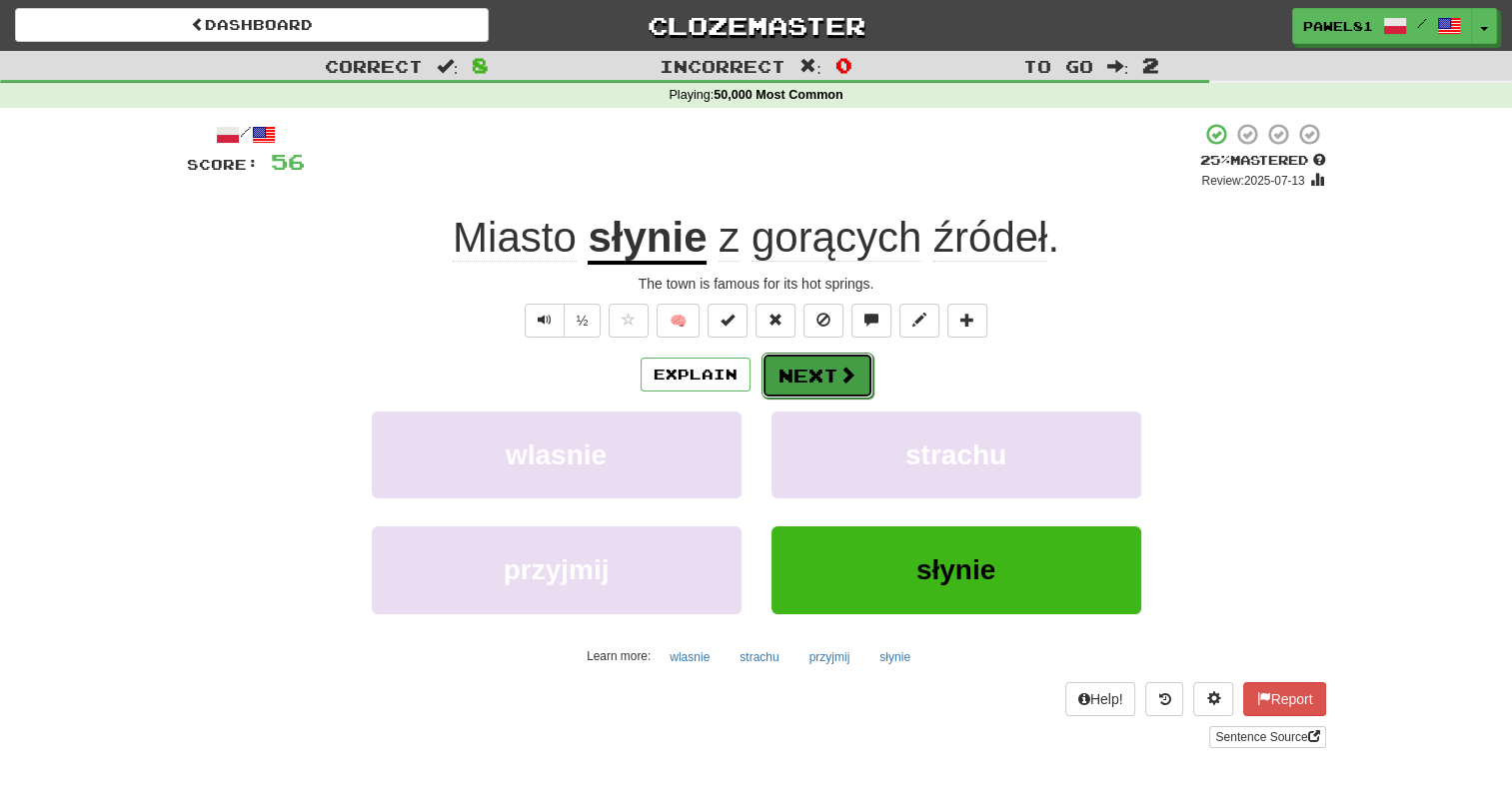 click on "Next" at bounding box center (817, 376) 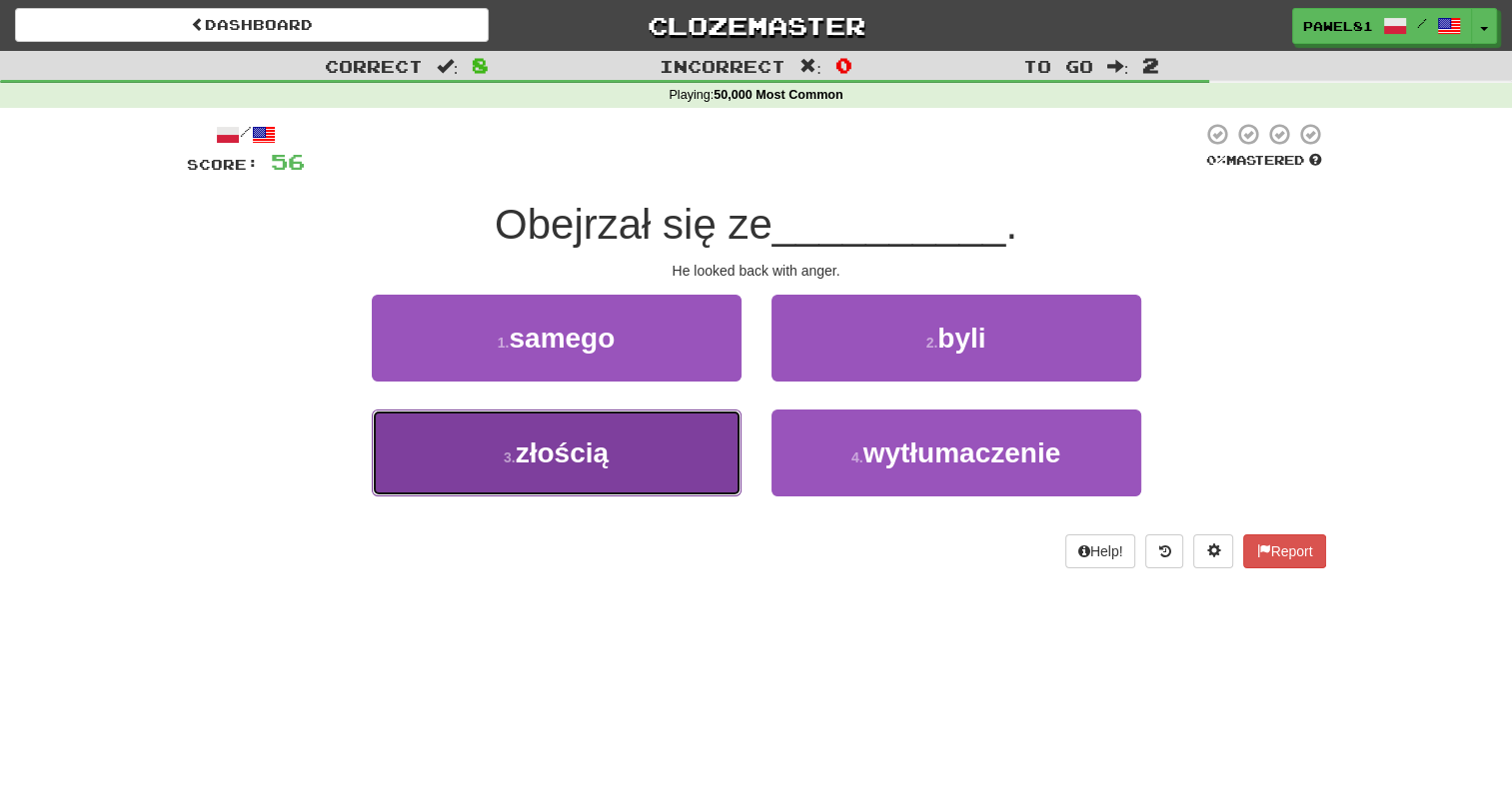 click on "złością" at bounding box center (562, 452) 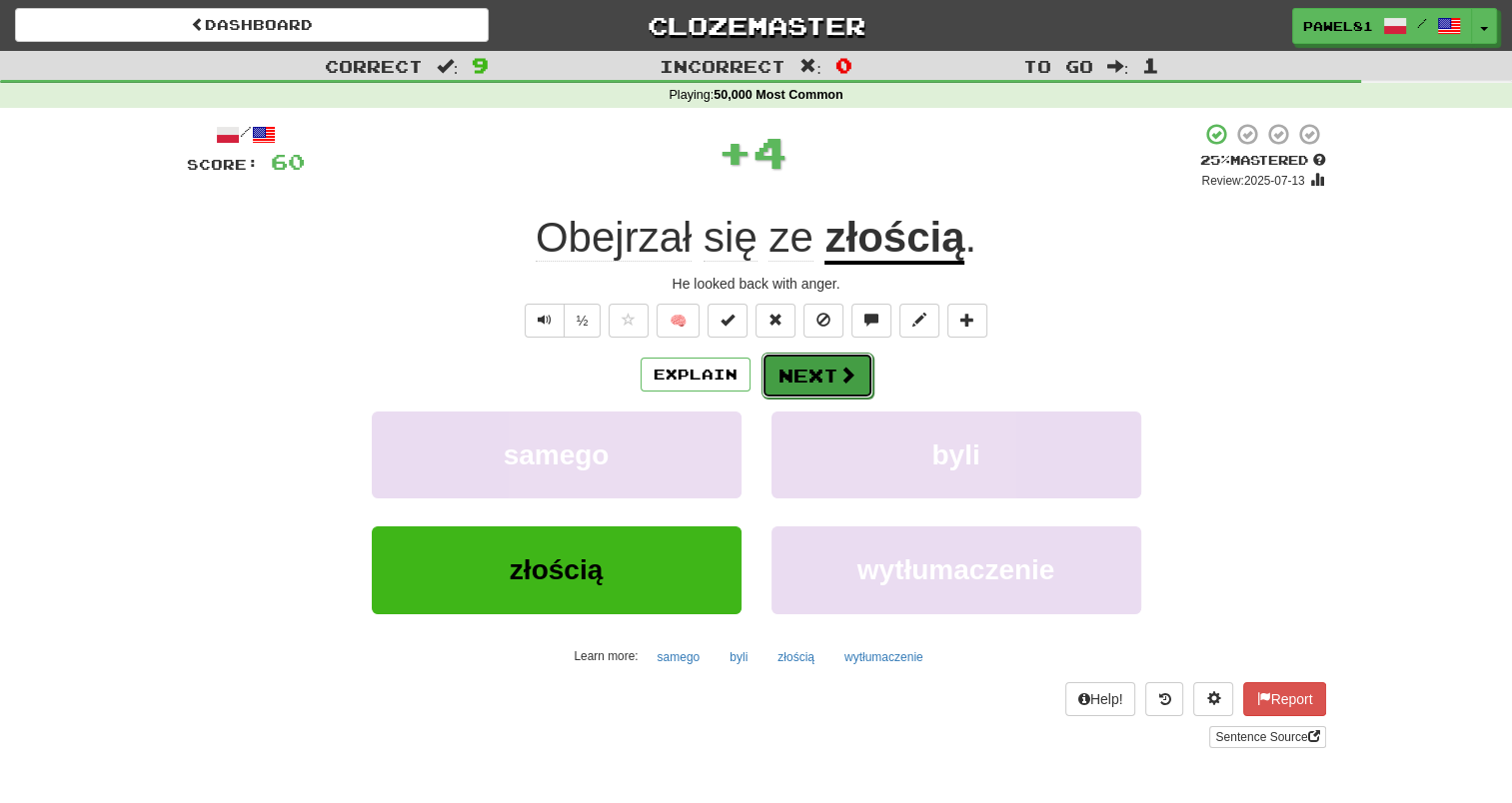 click on "Next" at bounding box center [817, 376] 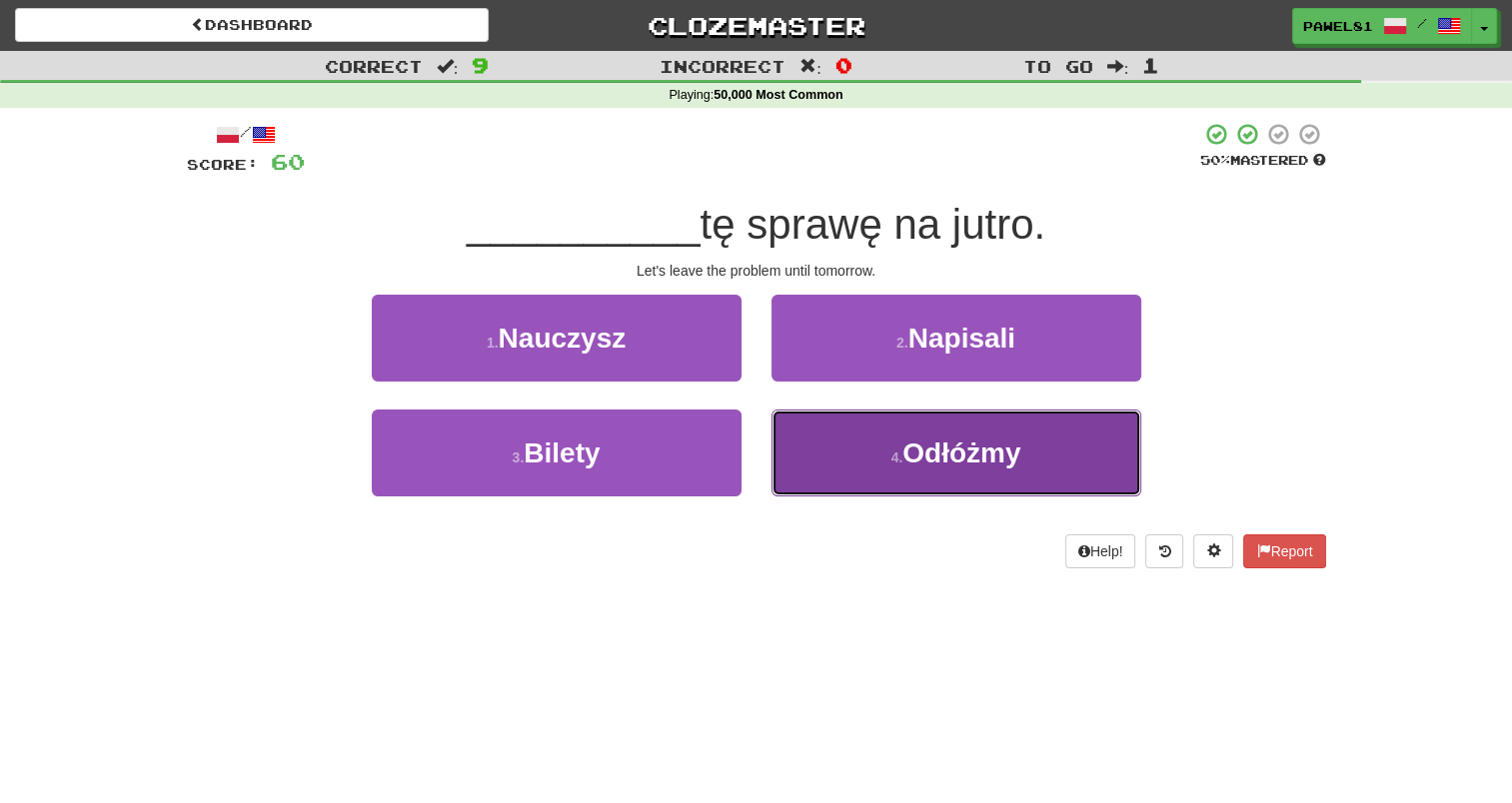 click on "Odłóżmy" at bounding box center [961, 452] 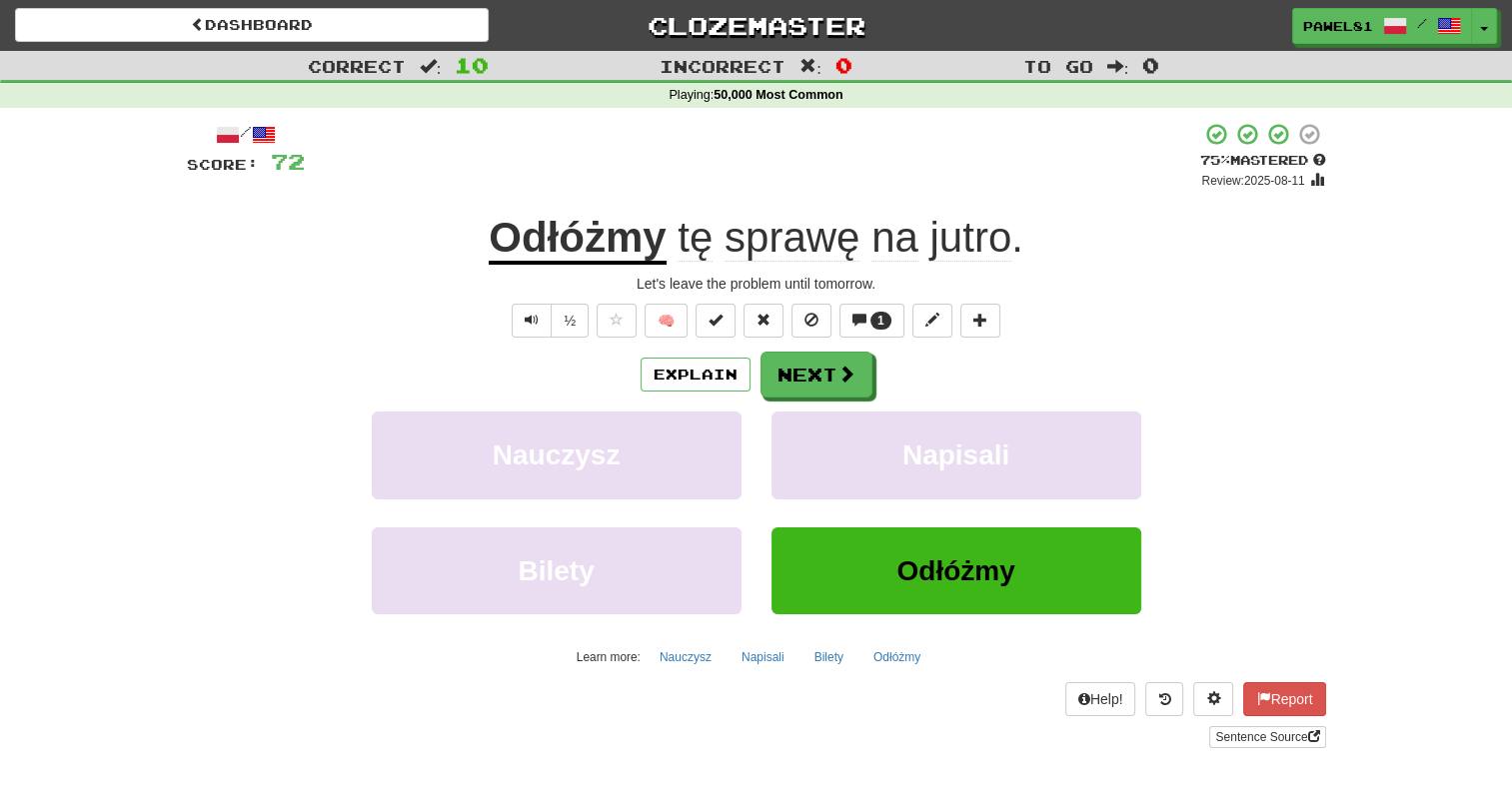 drag, startPoint x: 869, startPoint y: 324, endPoint x: 1120, endPoint y: 271, distance: 256.5346 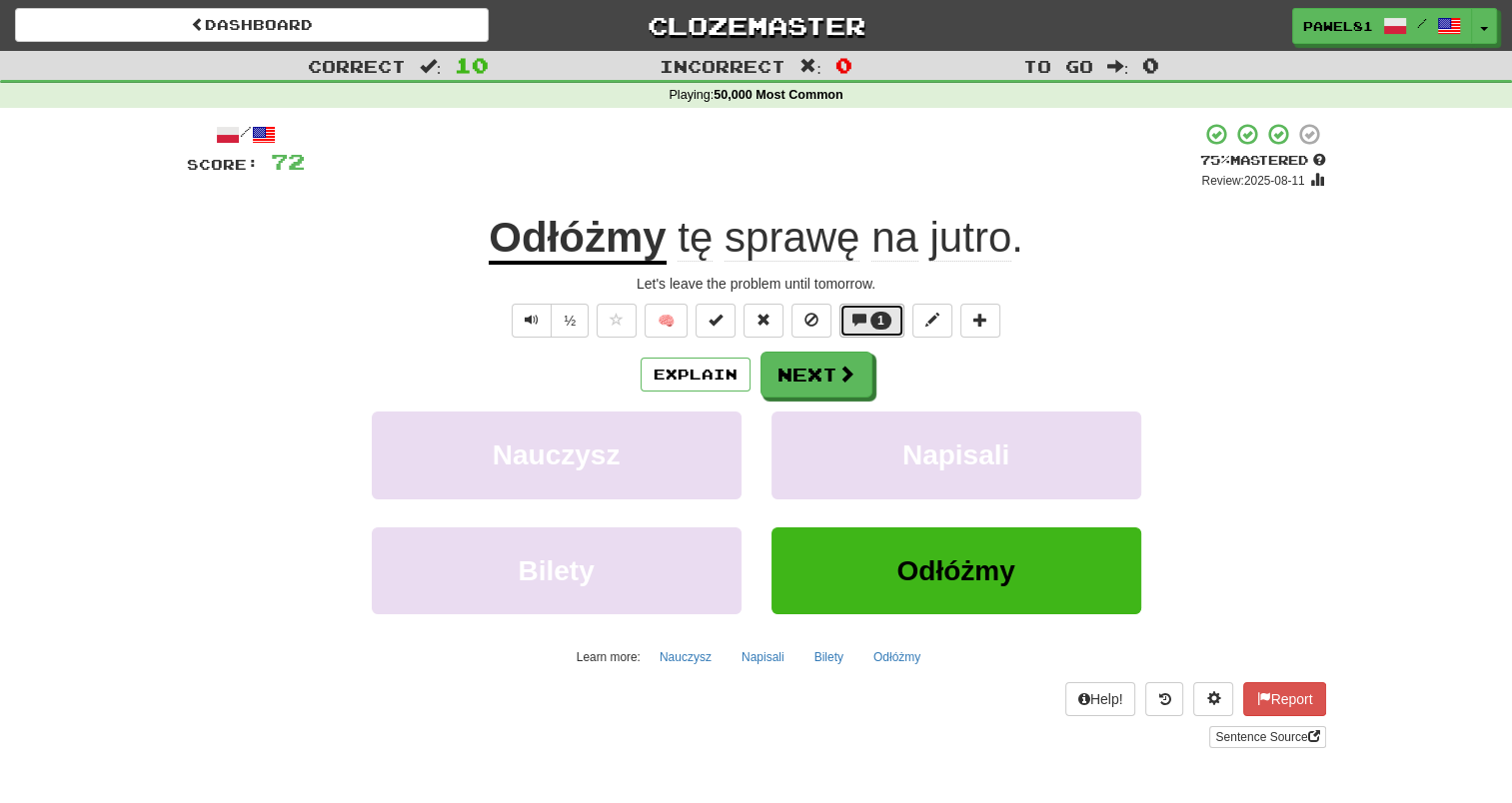 click on "1" at bounding box center [880, 321] 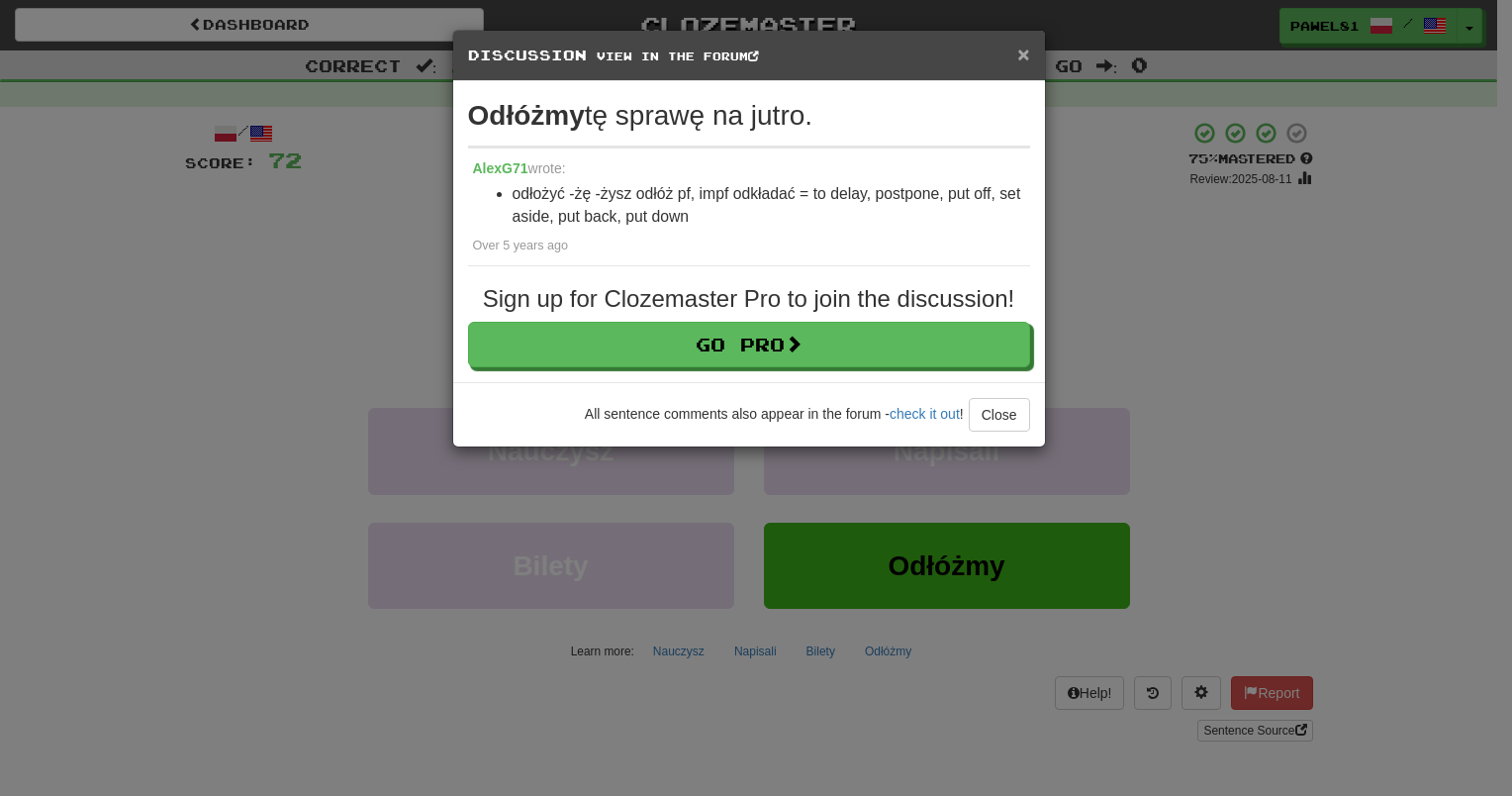 click on "×" at bounding box center (1023, 53) 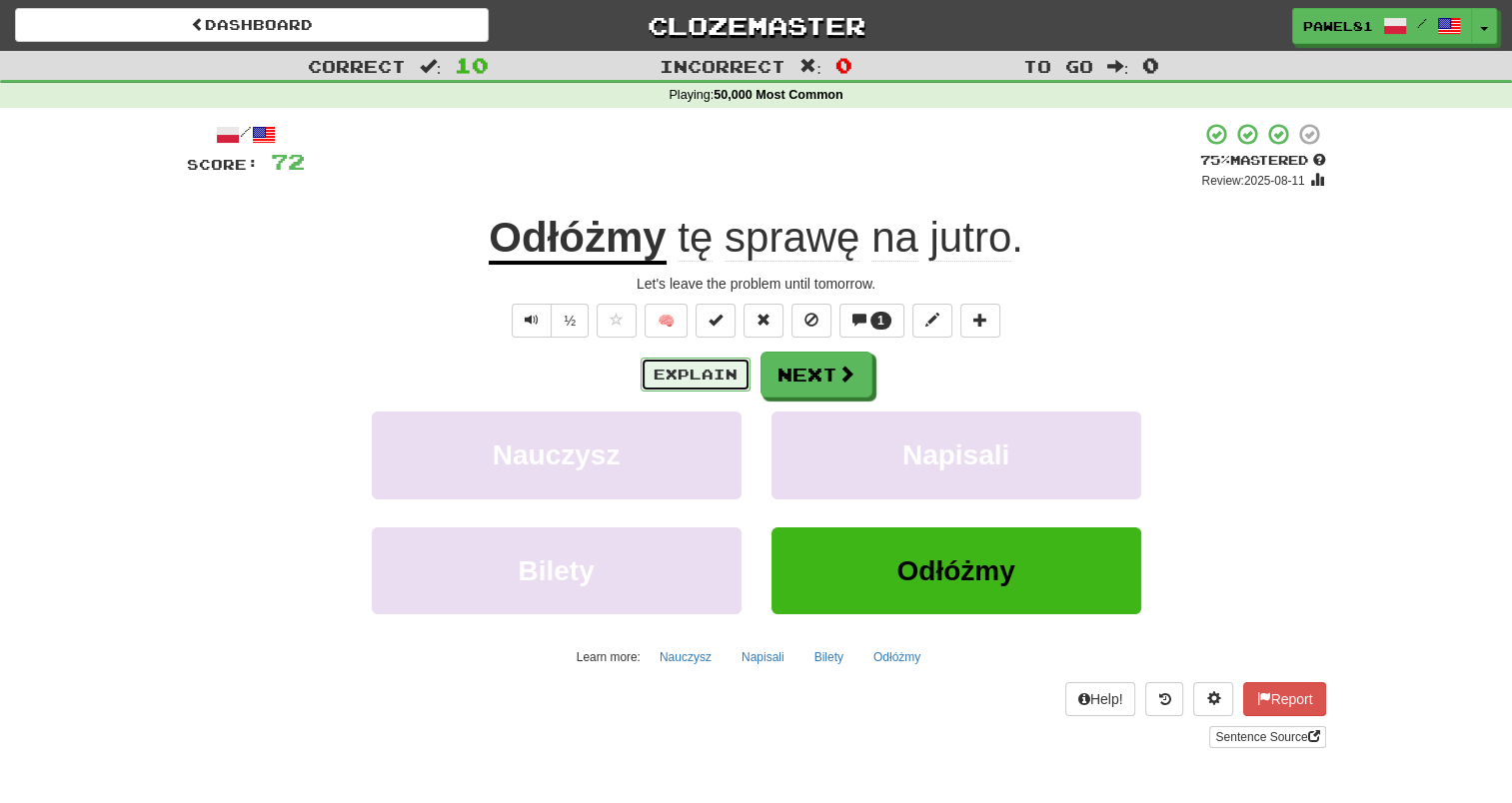 click on "Explain" at bounding box center (696, 375) 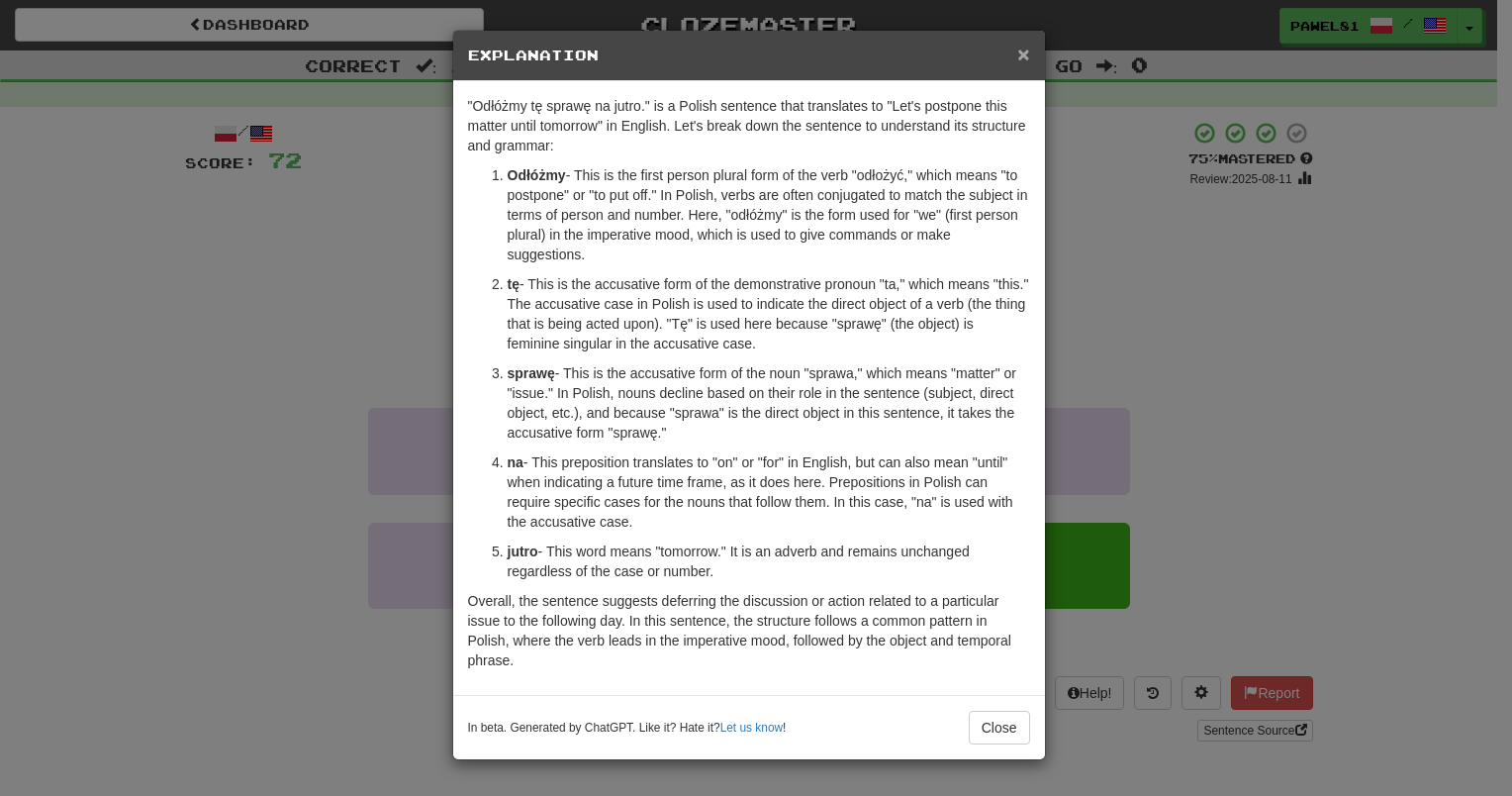 click on "×" at bounding box center [1023, 53] 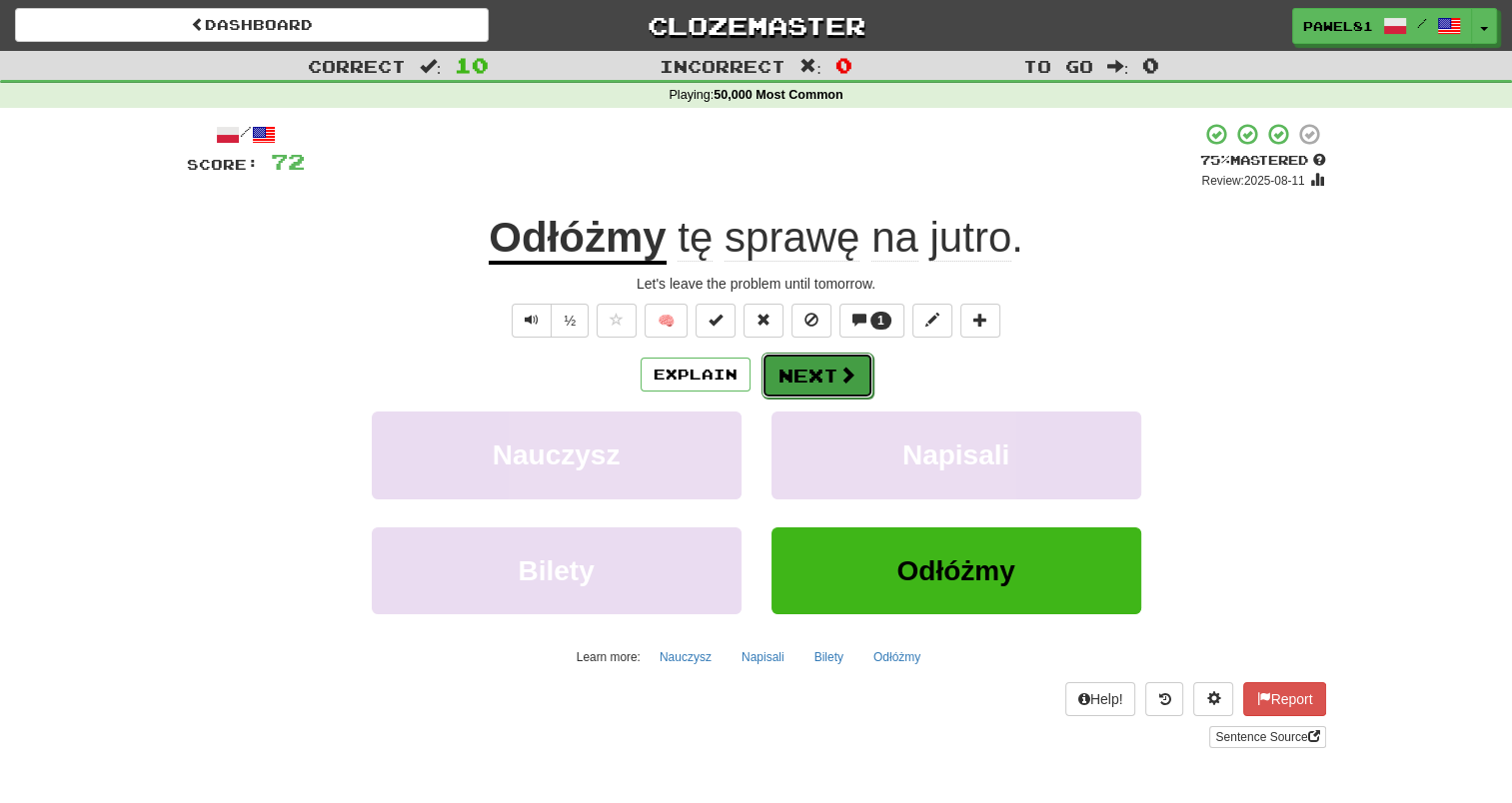 click on "Next" at bounding box center (817, 376) 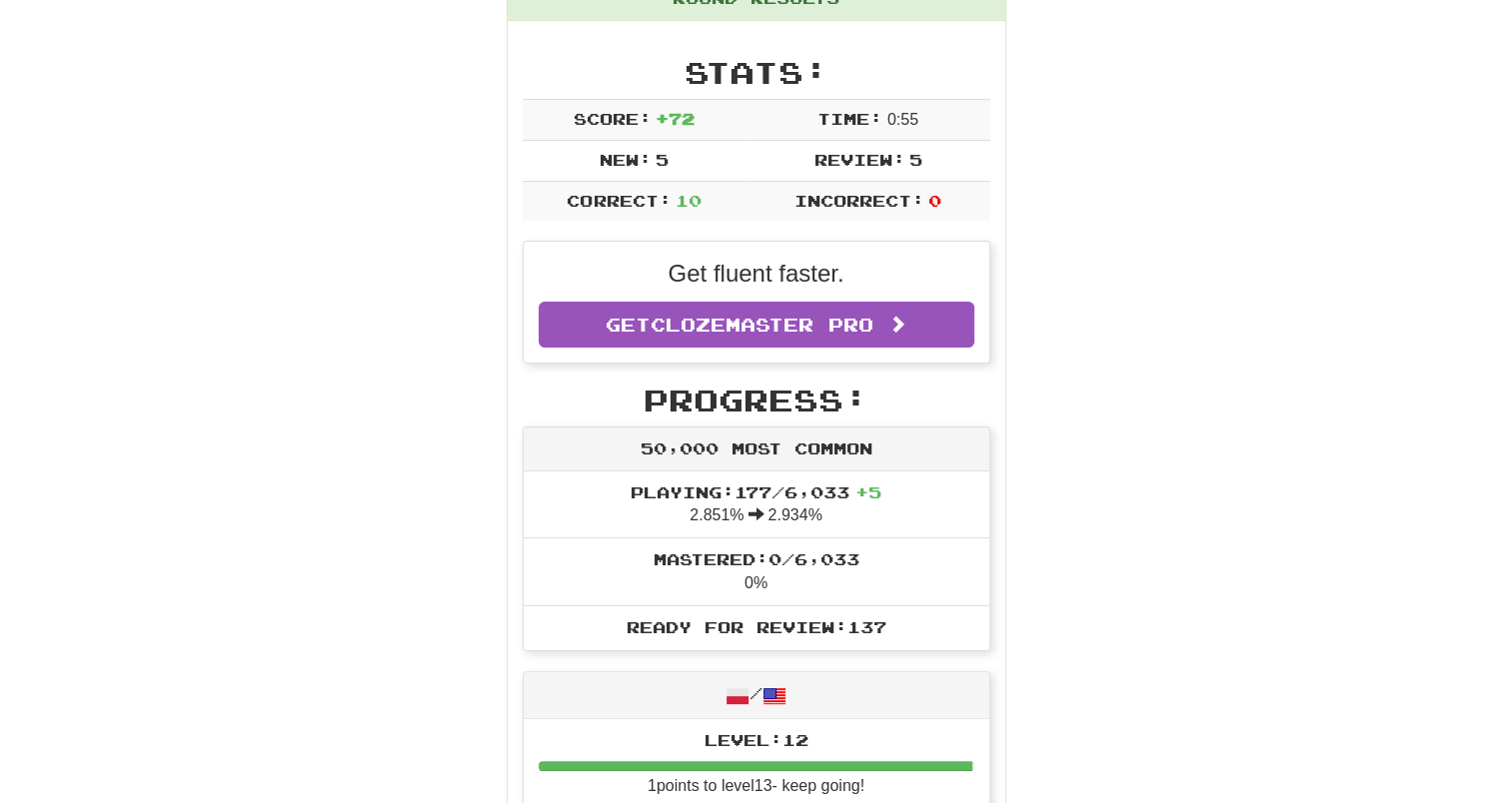 scroll, scrollTop: 206, scrollLeft: 0, axis: vertical 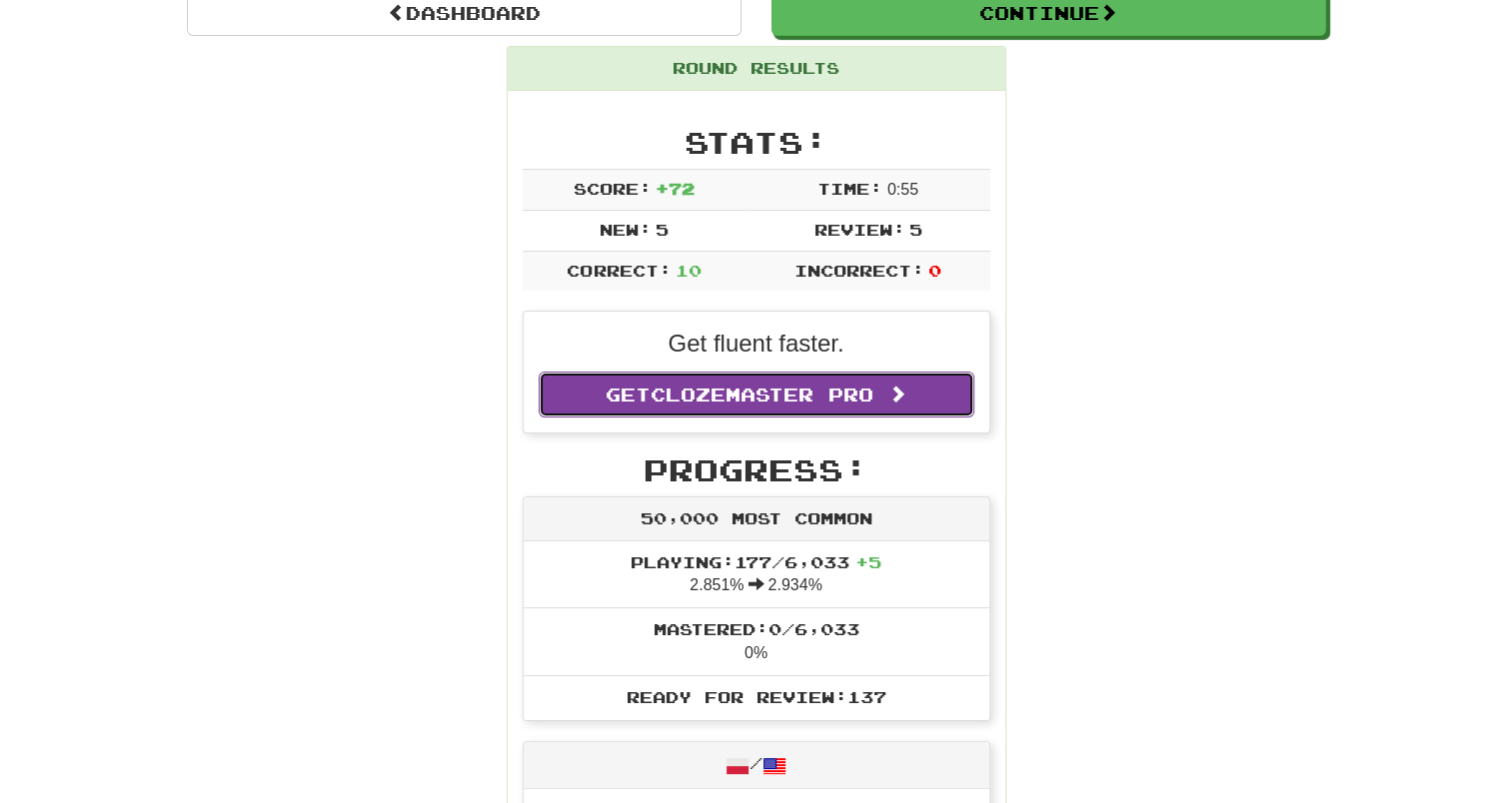 click on "Get  Clozemaster Pro" at bounding box center (756, 395) 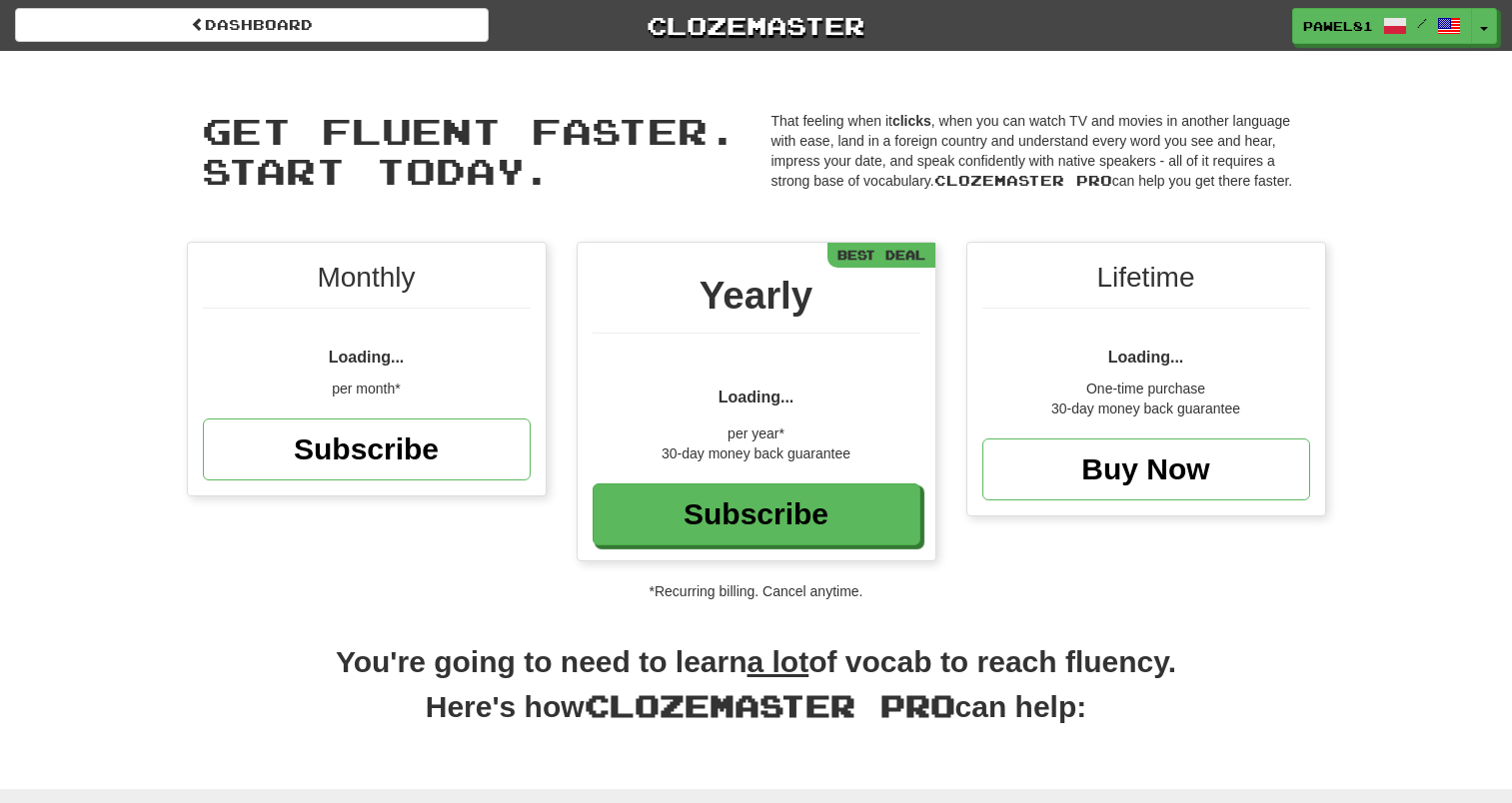 scroll, scrollTop: 0, scrollLeft: 0, axis: both 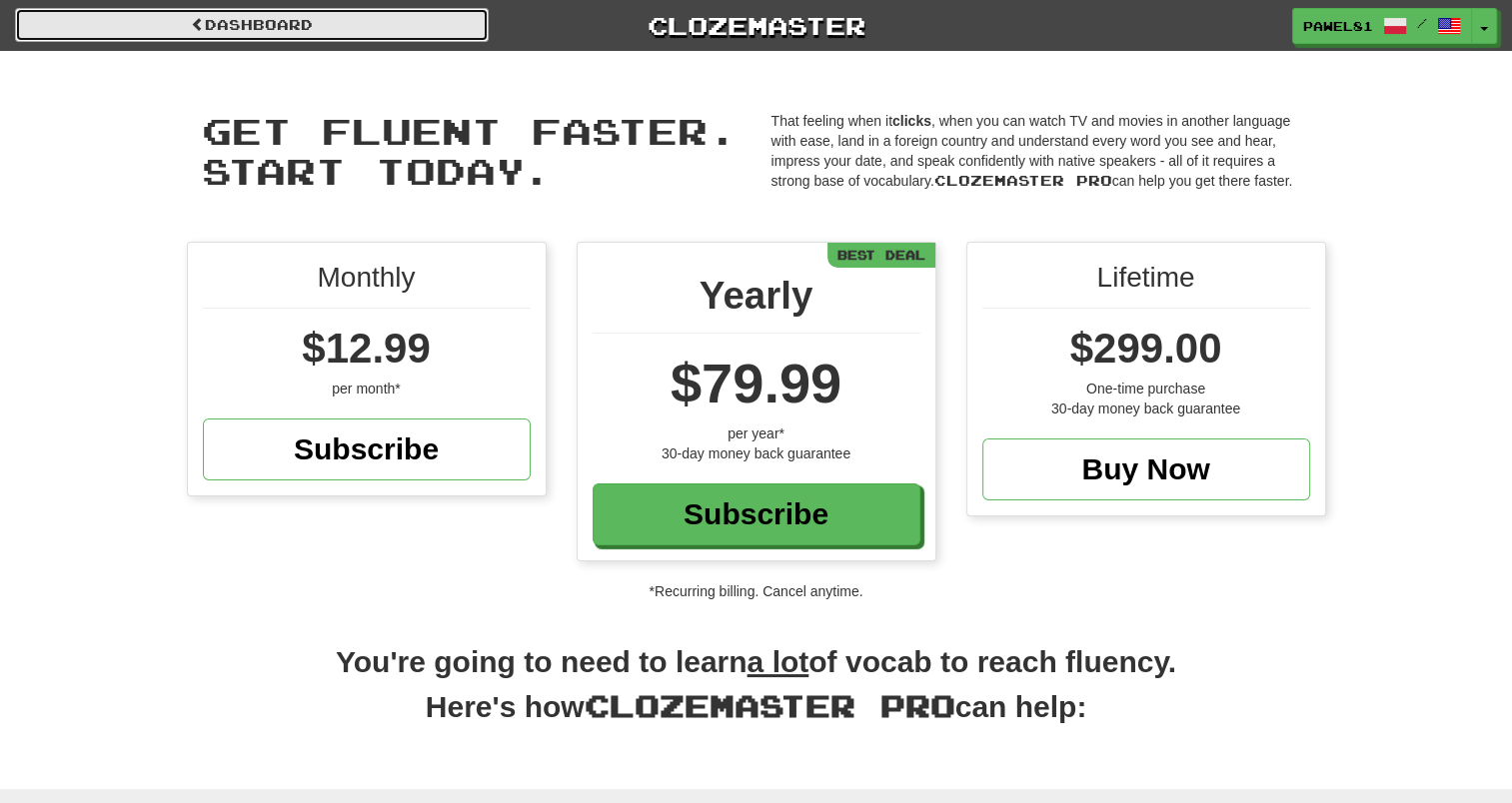 click on "Dashboard" at bounding box center [252, 25] 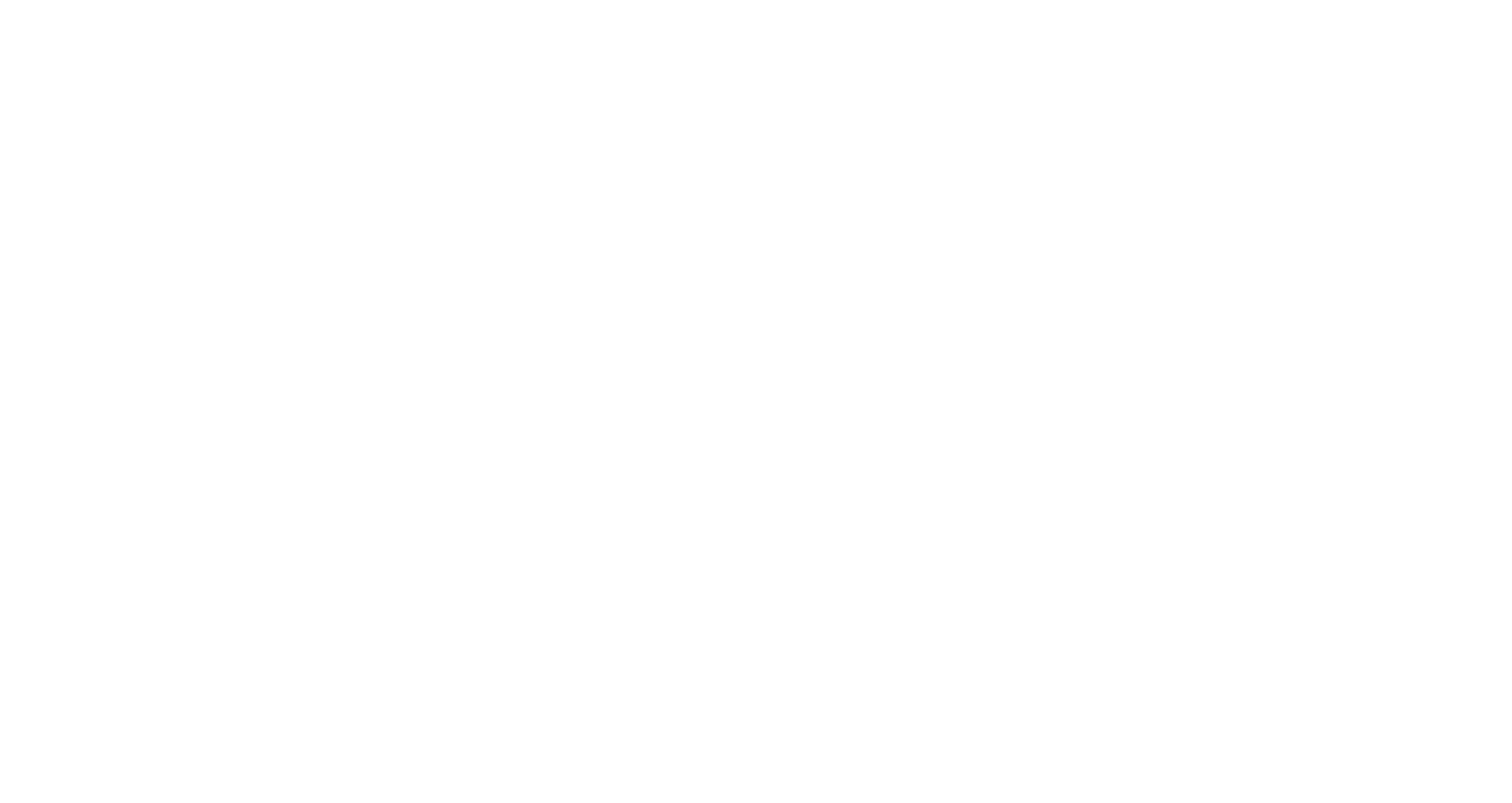 scroll, scrollTop: 0, scrollLeft: 0, axis: both 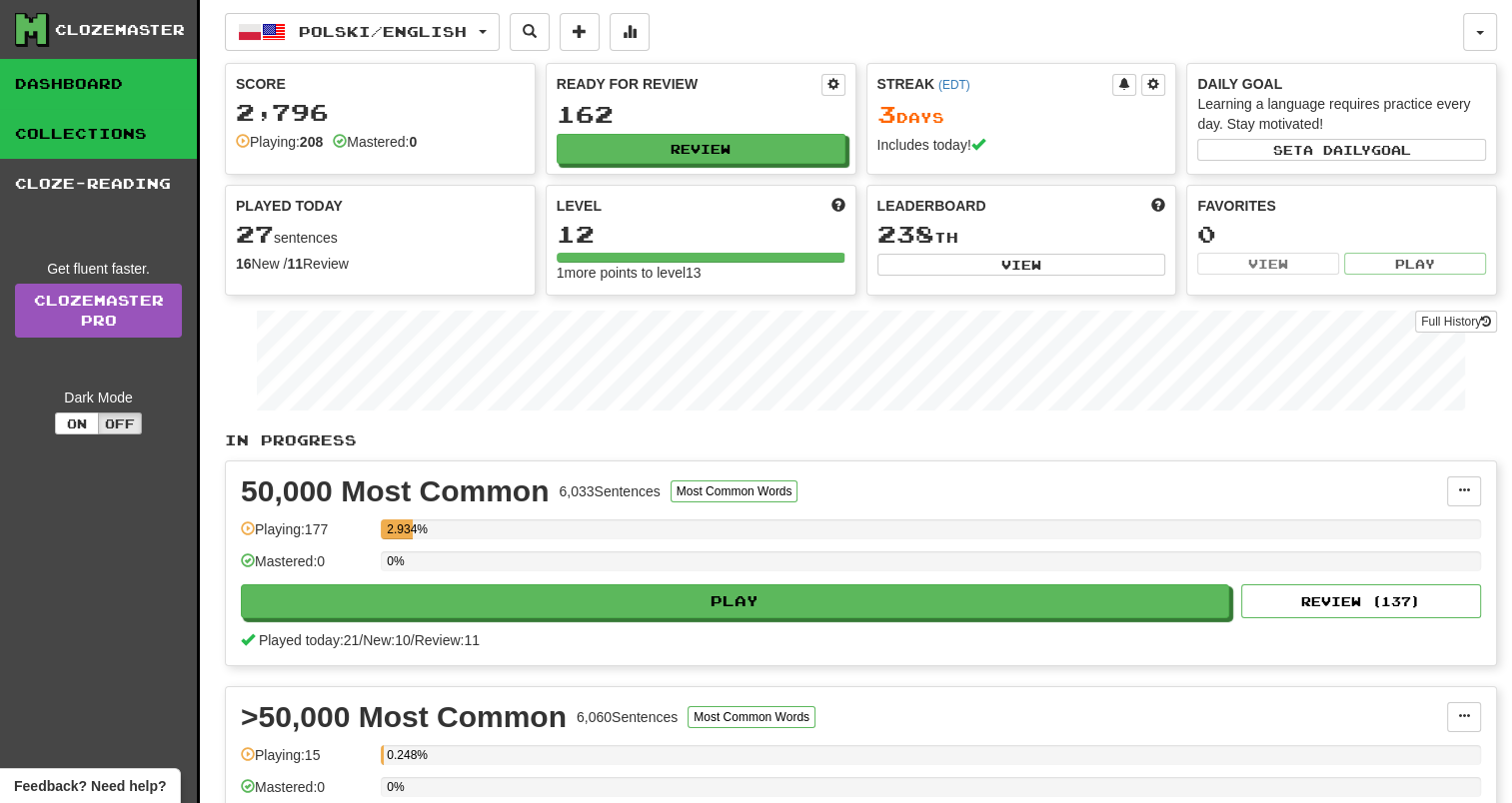 click on "Collections" at bounding box center (98, 134) 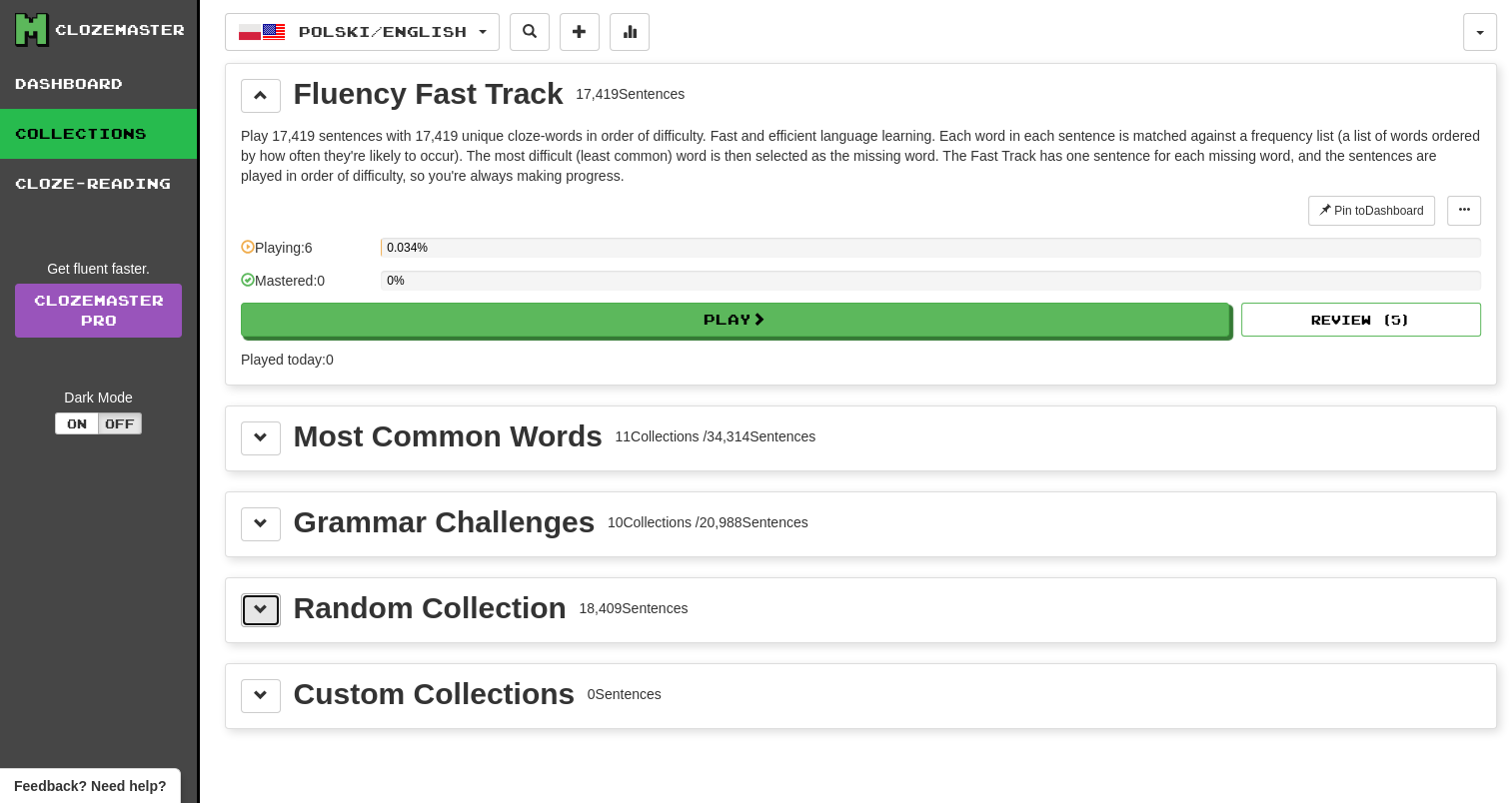 click at bounding box center [261, 610] 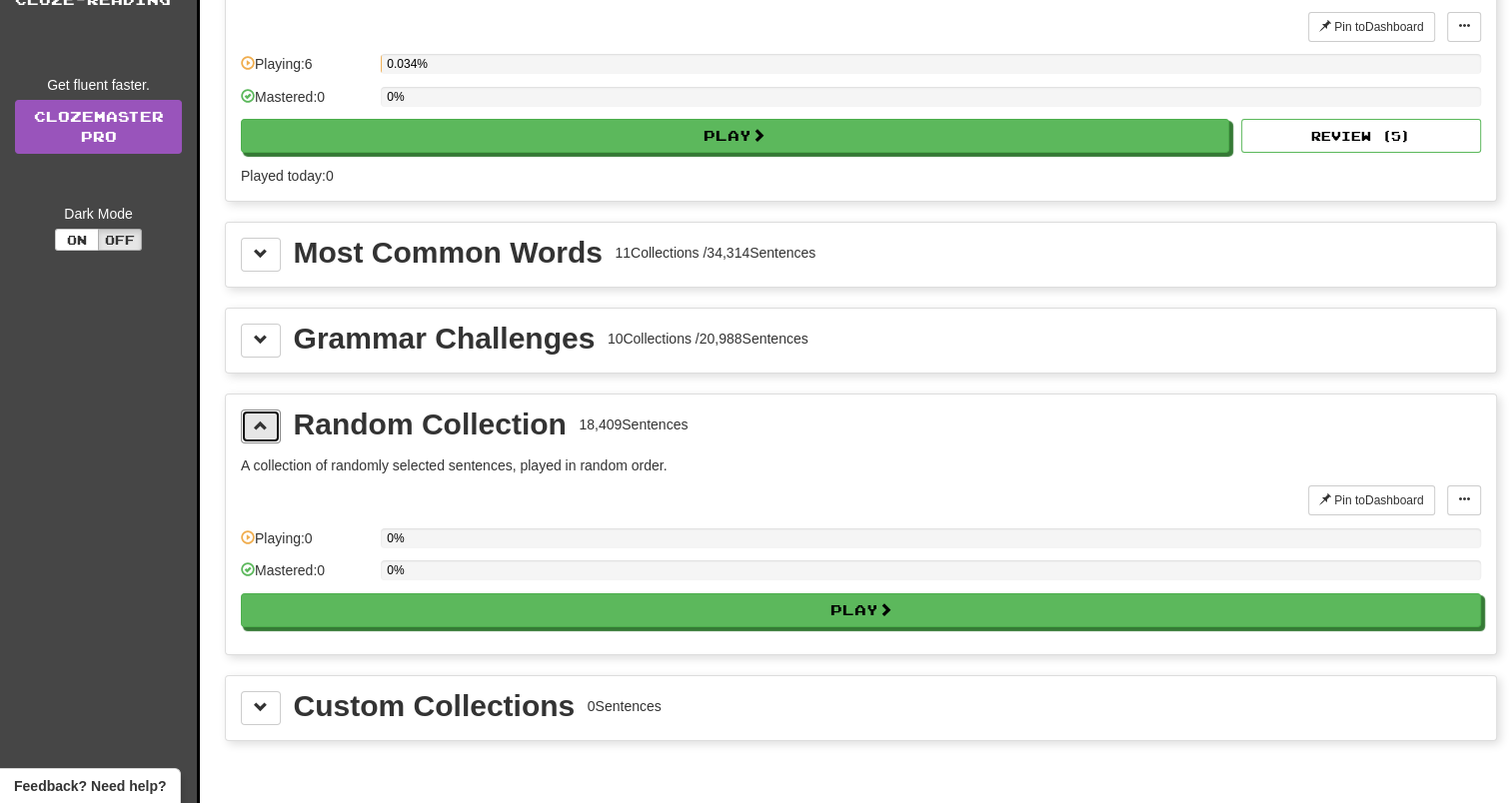 scroll, scrollTop: 224, scrollLeft: 0, axis: vertical 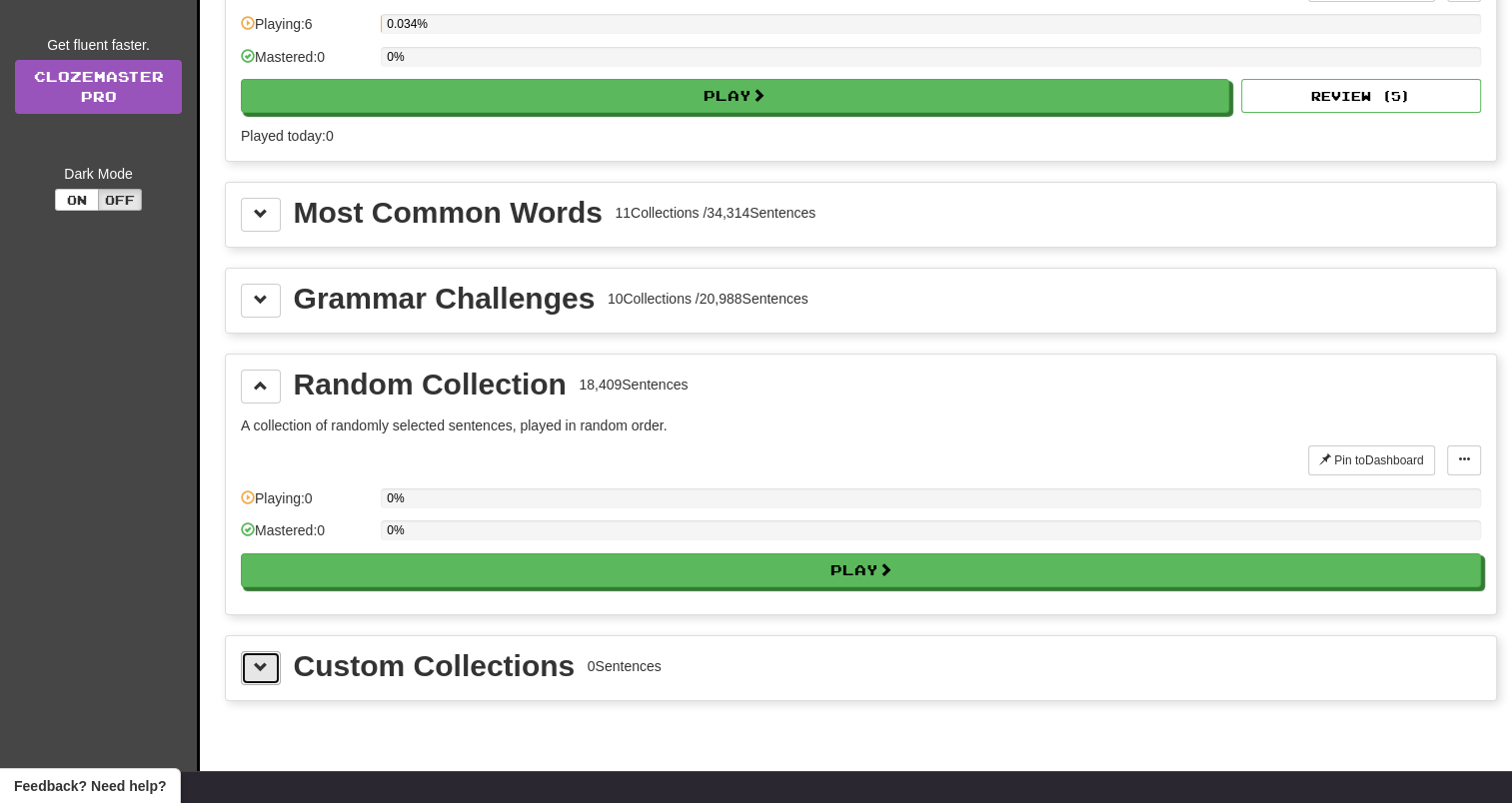 click at bounding box center (261, 668) 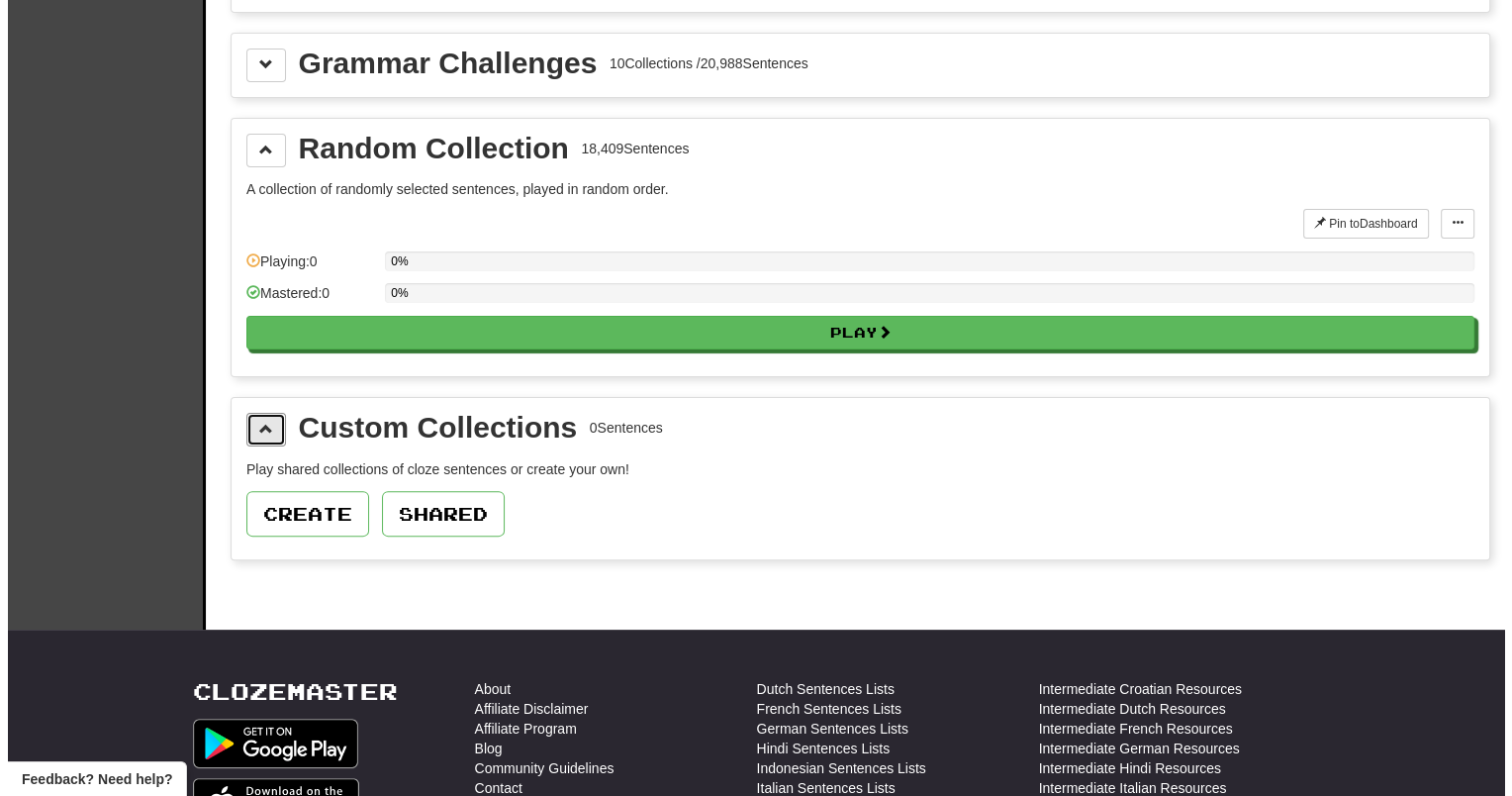 scroll, scrollTop: 459, scrollLeft: 0, axis: vertical 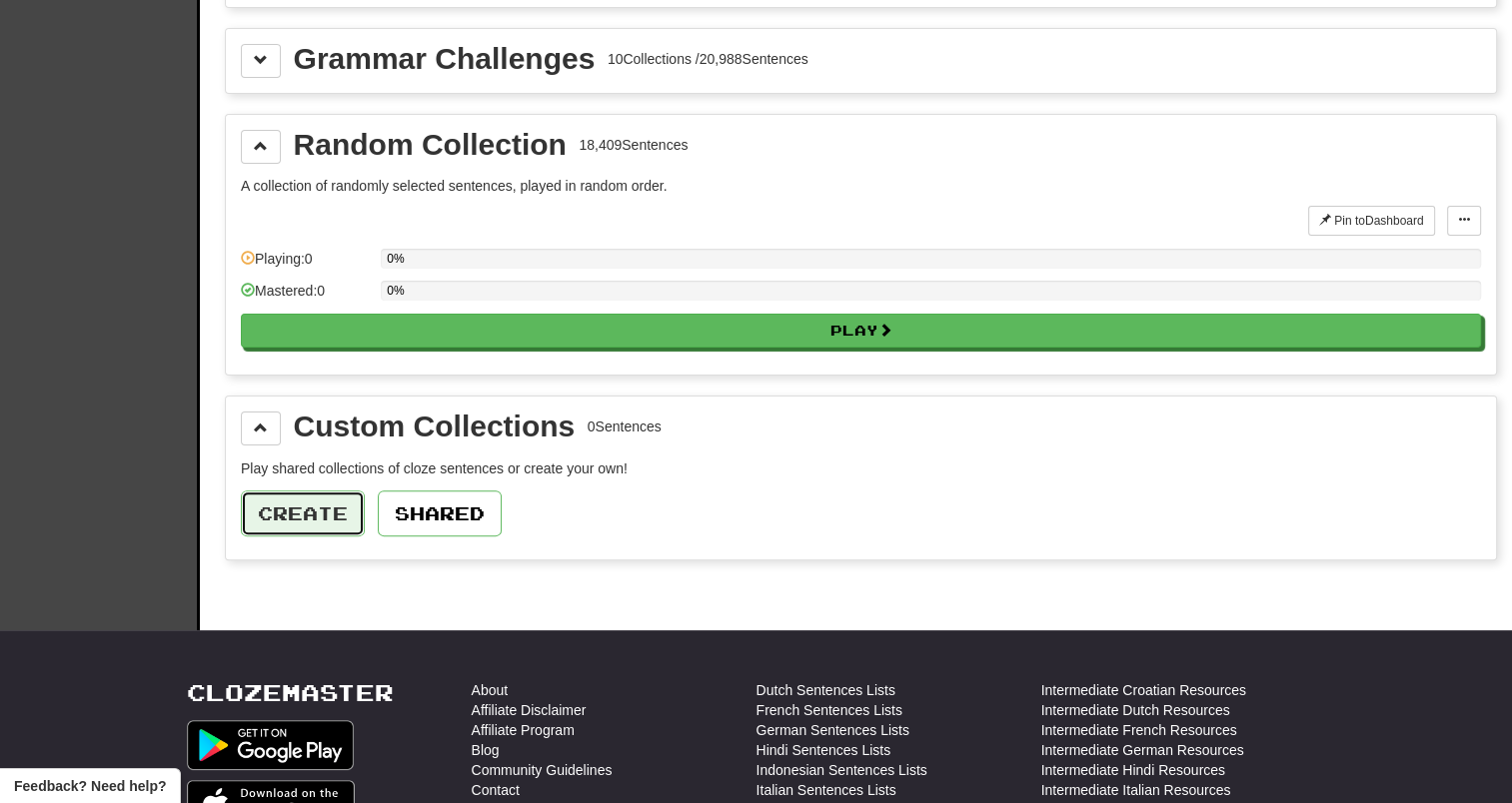 click on "Create" at bounding box center (303, 513) 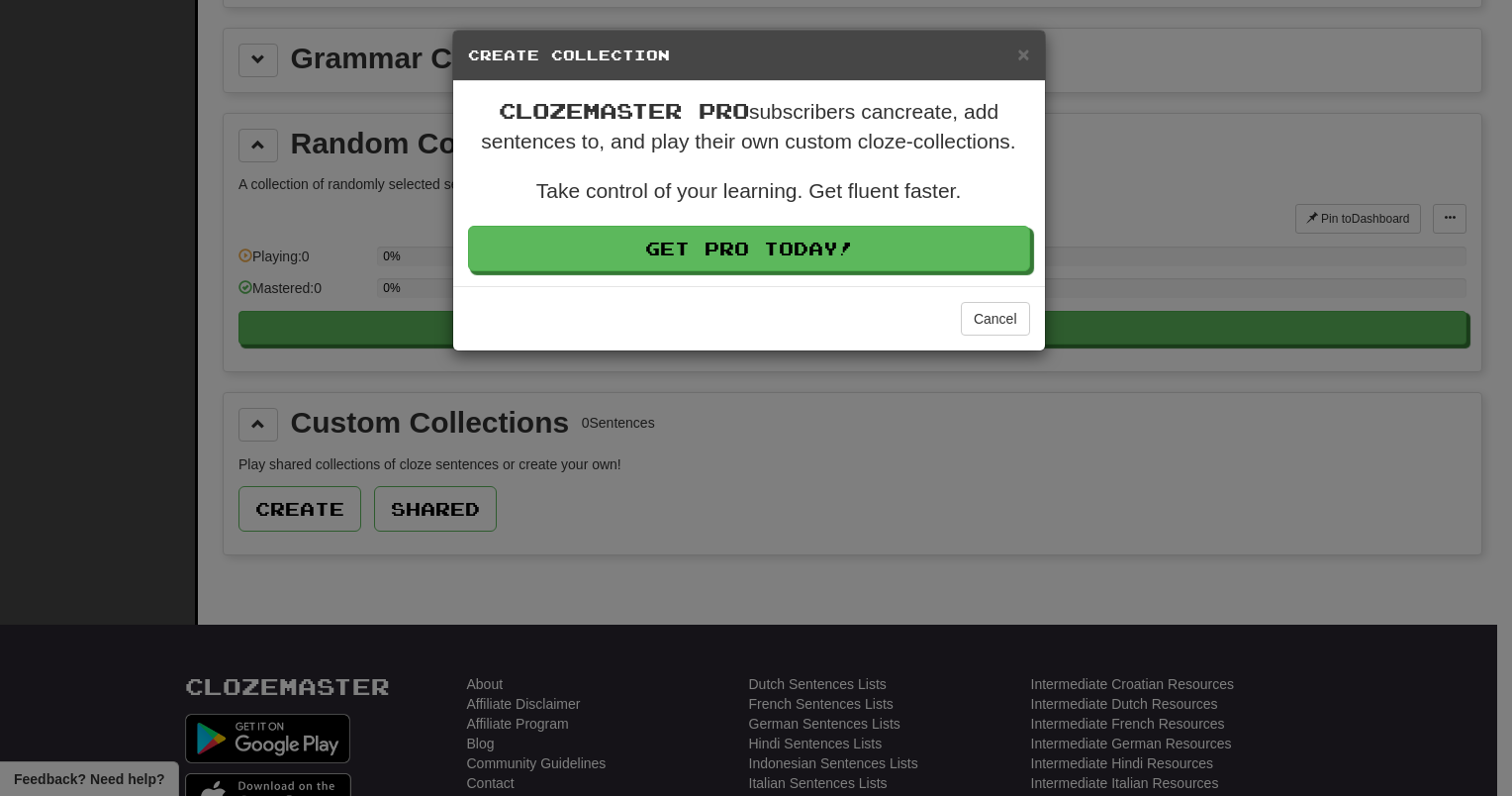 click on "× Create Collection" at bounding box center (749, 55) 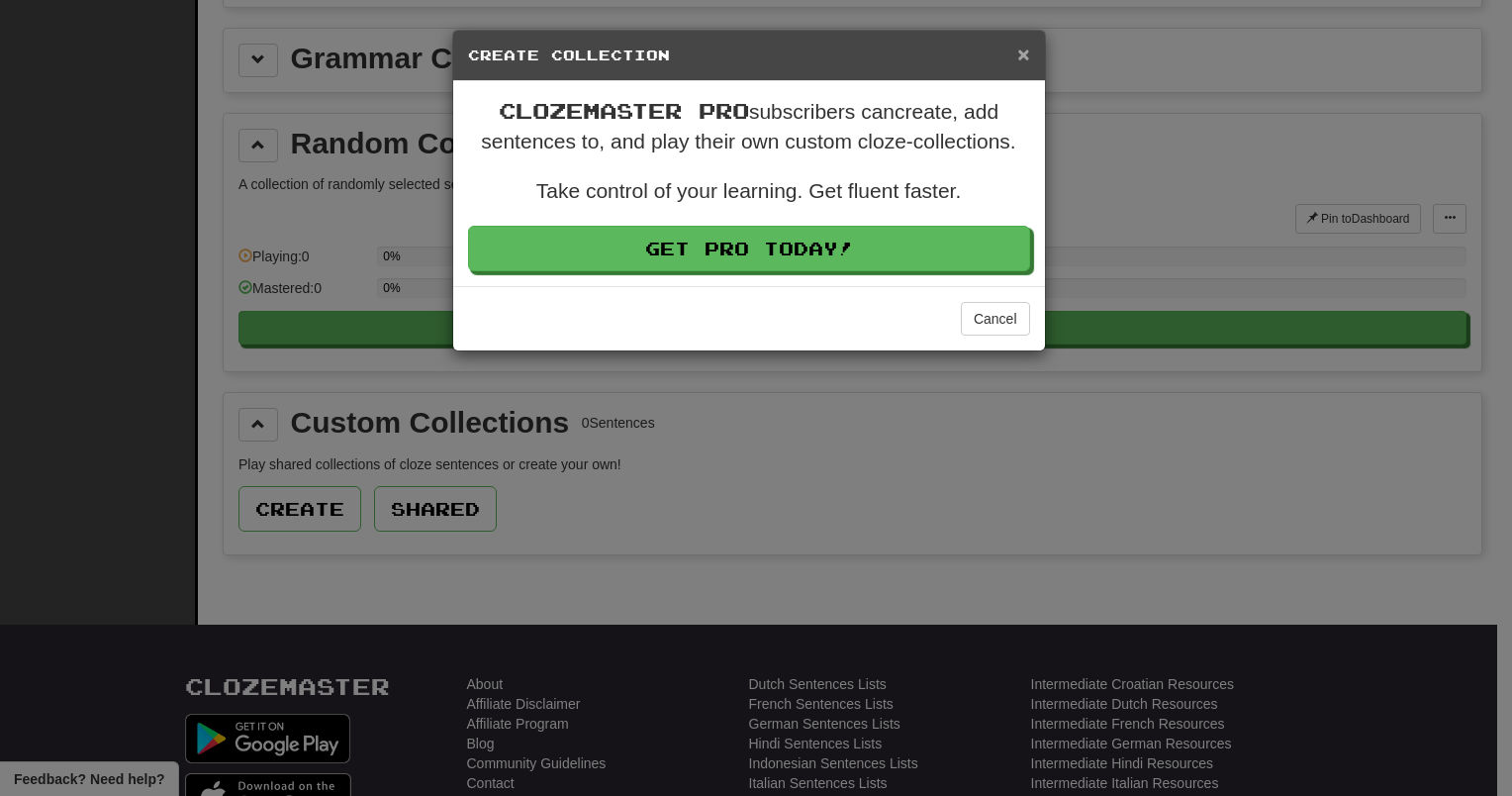 click on "×" at bounding box center (1023, 53) 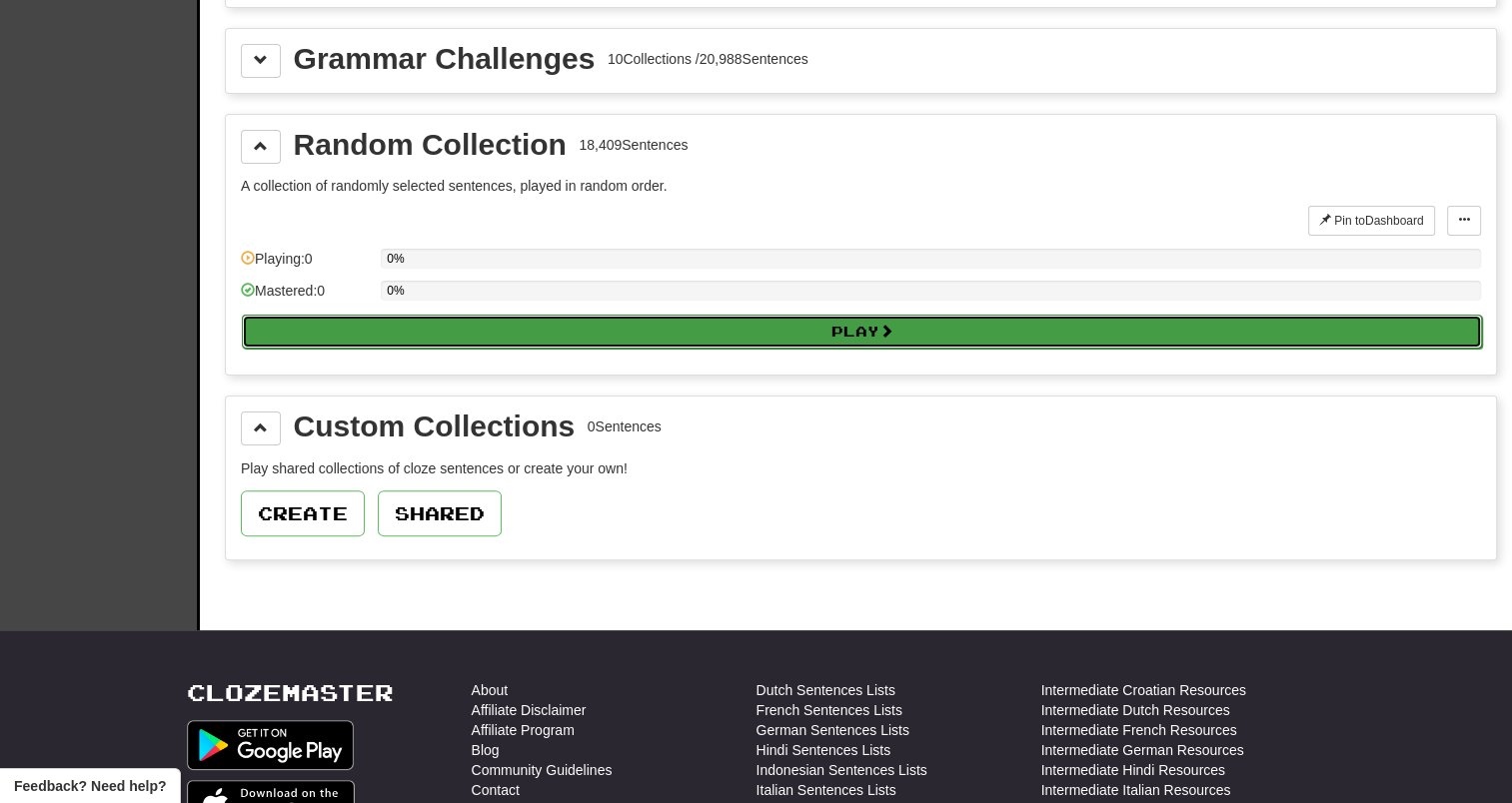 click on "Play" at bounding box center (861, 332) 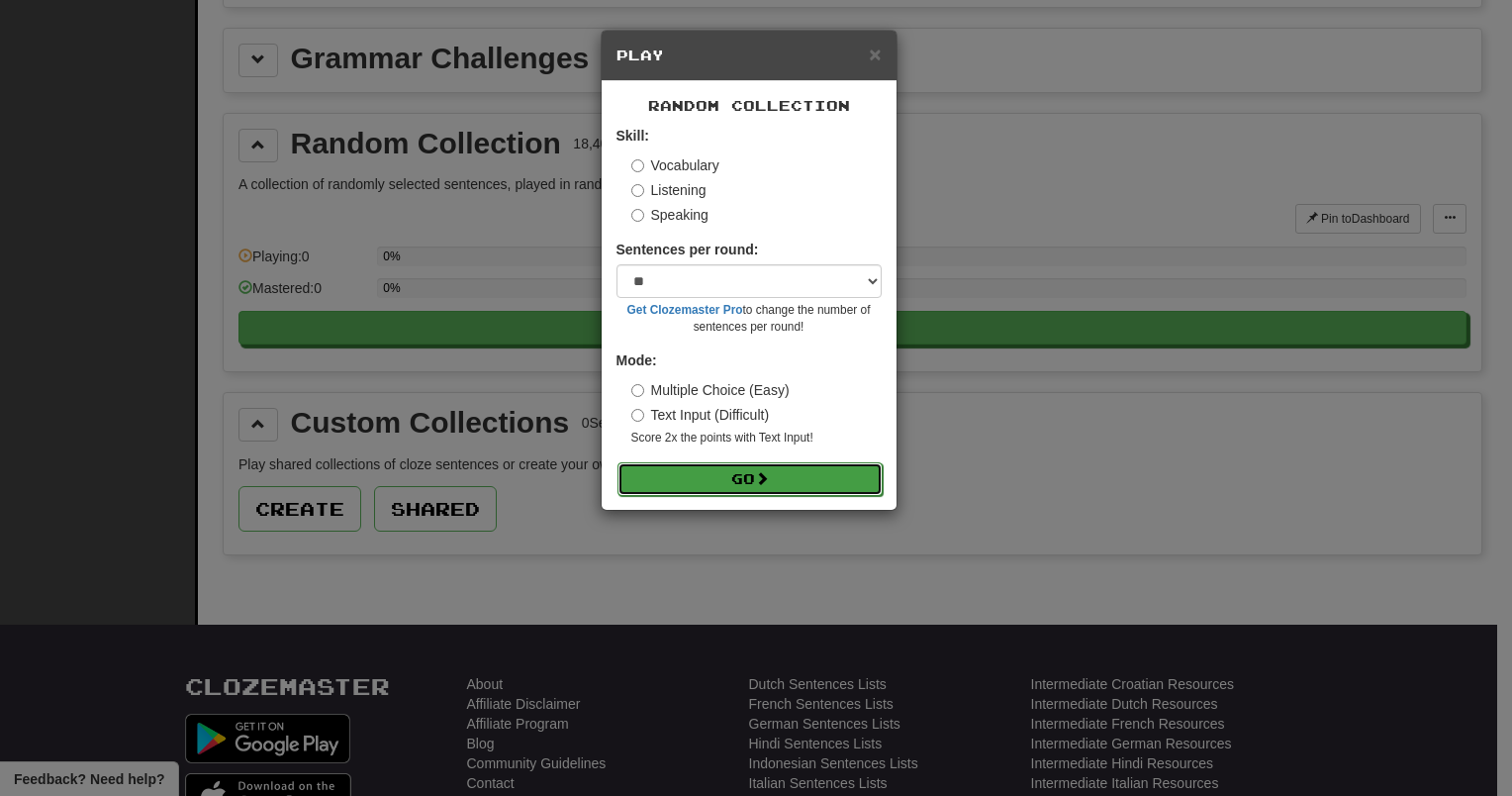click on "Go" at bounding box center (750, 479) 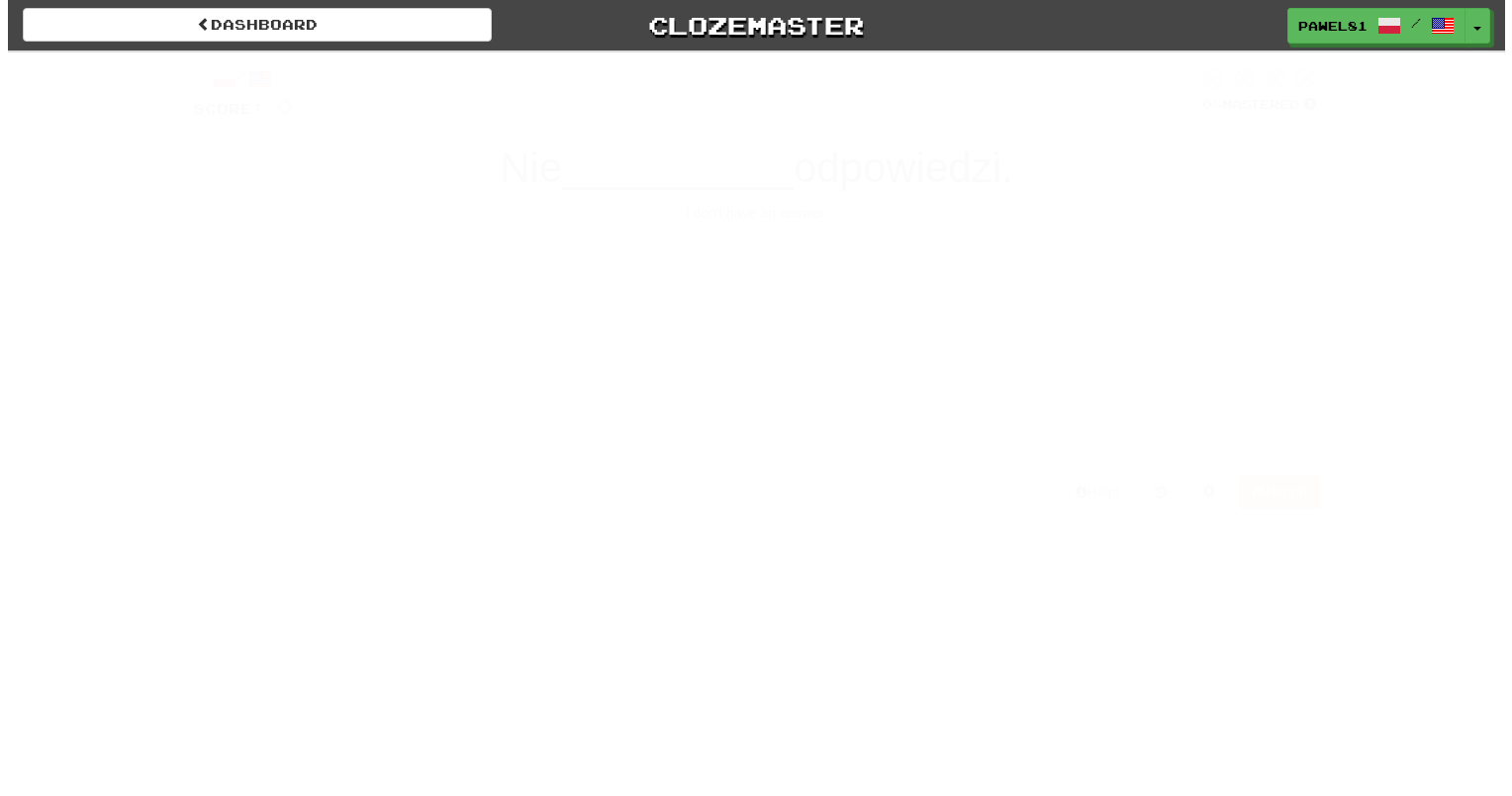 scroll, scrollTop: 0, scrollLeft: 0, axis: both 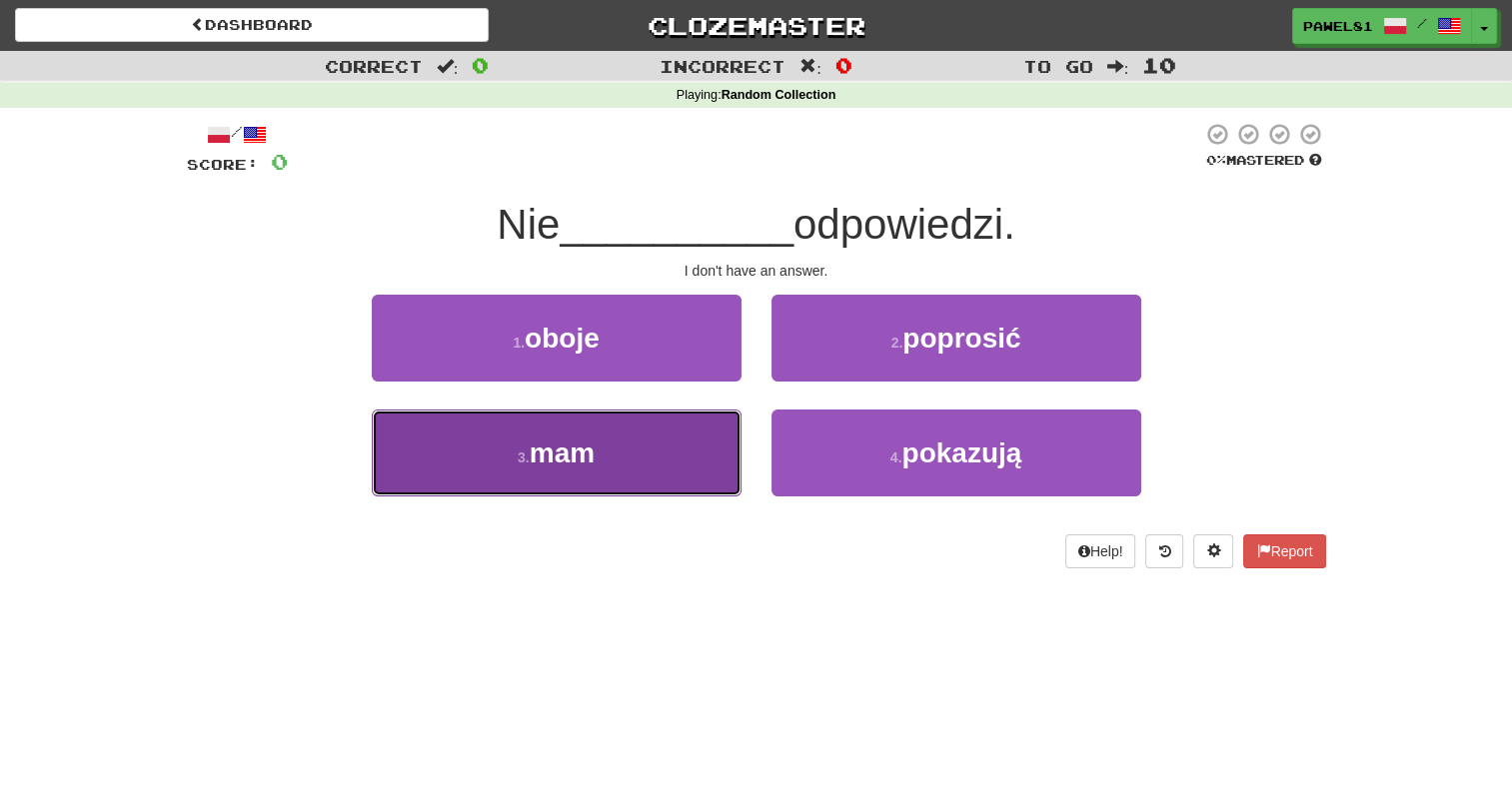 click on "3 .  mam" at bounding box center (557, 452) 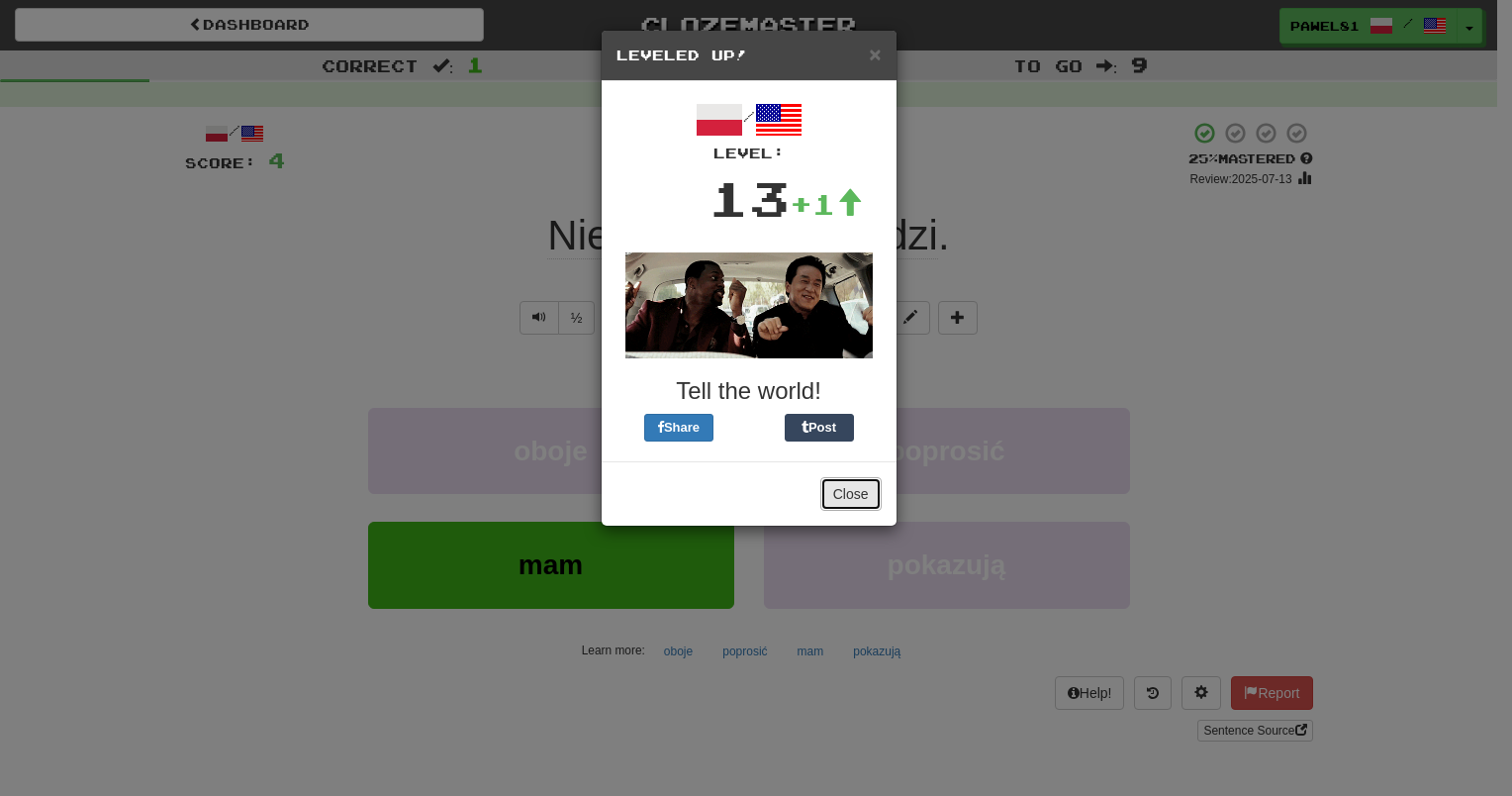click on "Close" at bounding box center [851, 494] 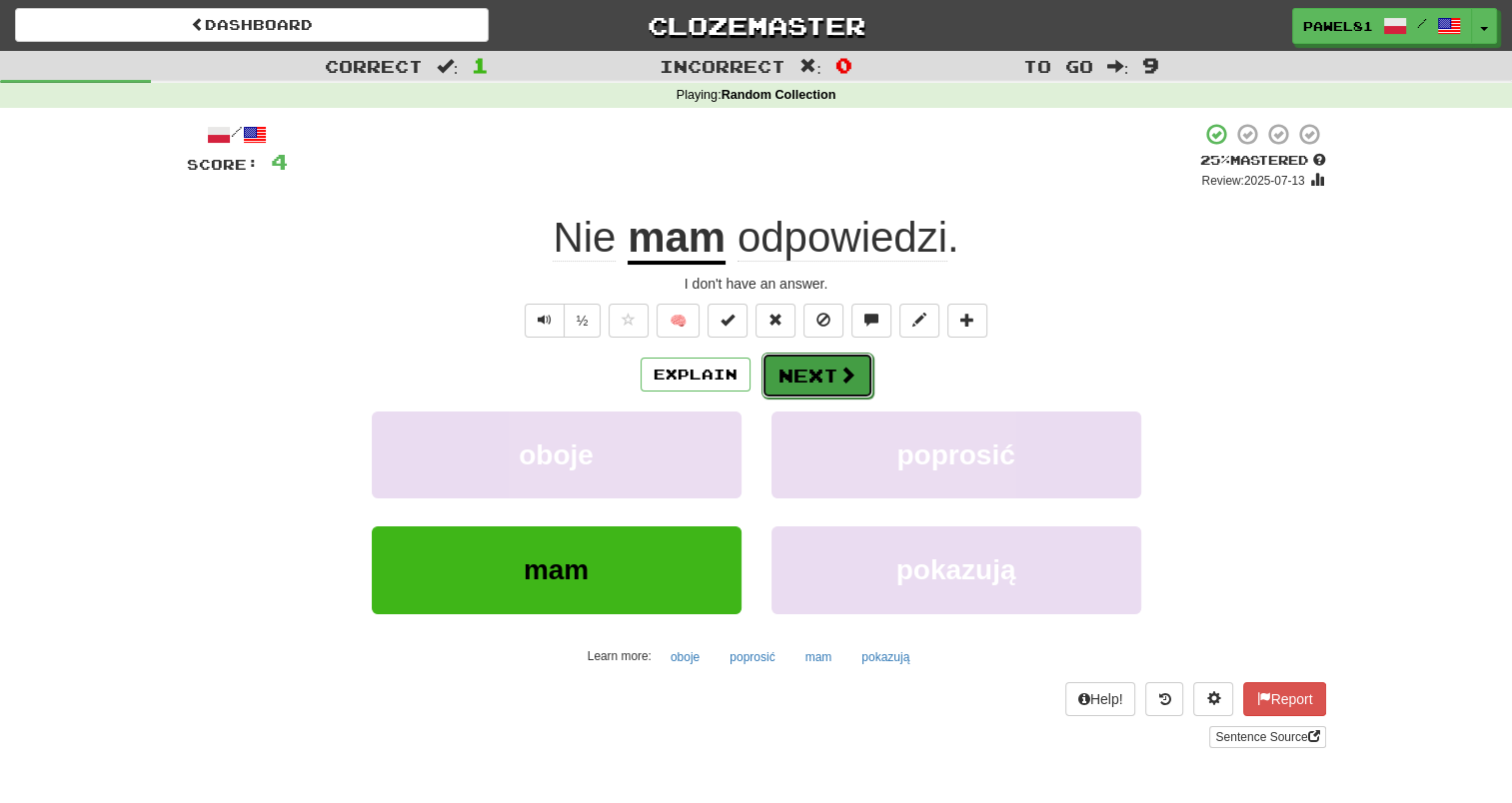click on "Next" at bounding box center (817, 376) 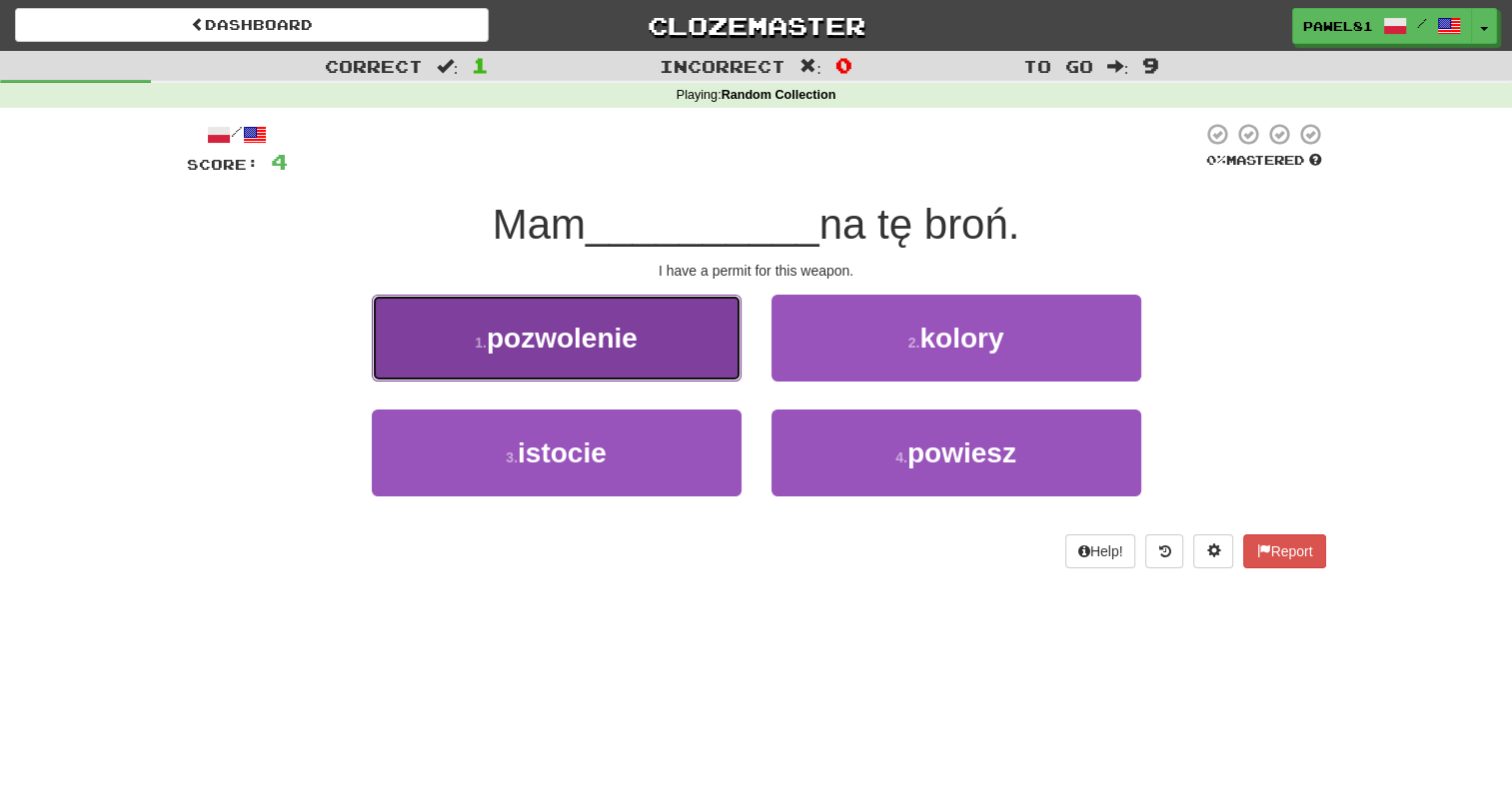 click on "pozwolenie" at bounding box center (562, 338) 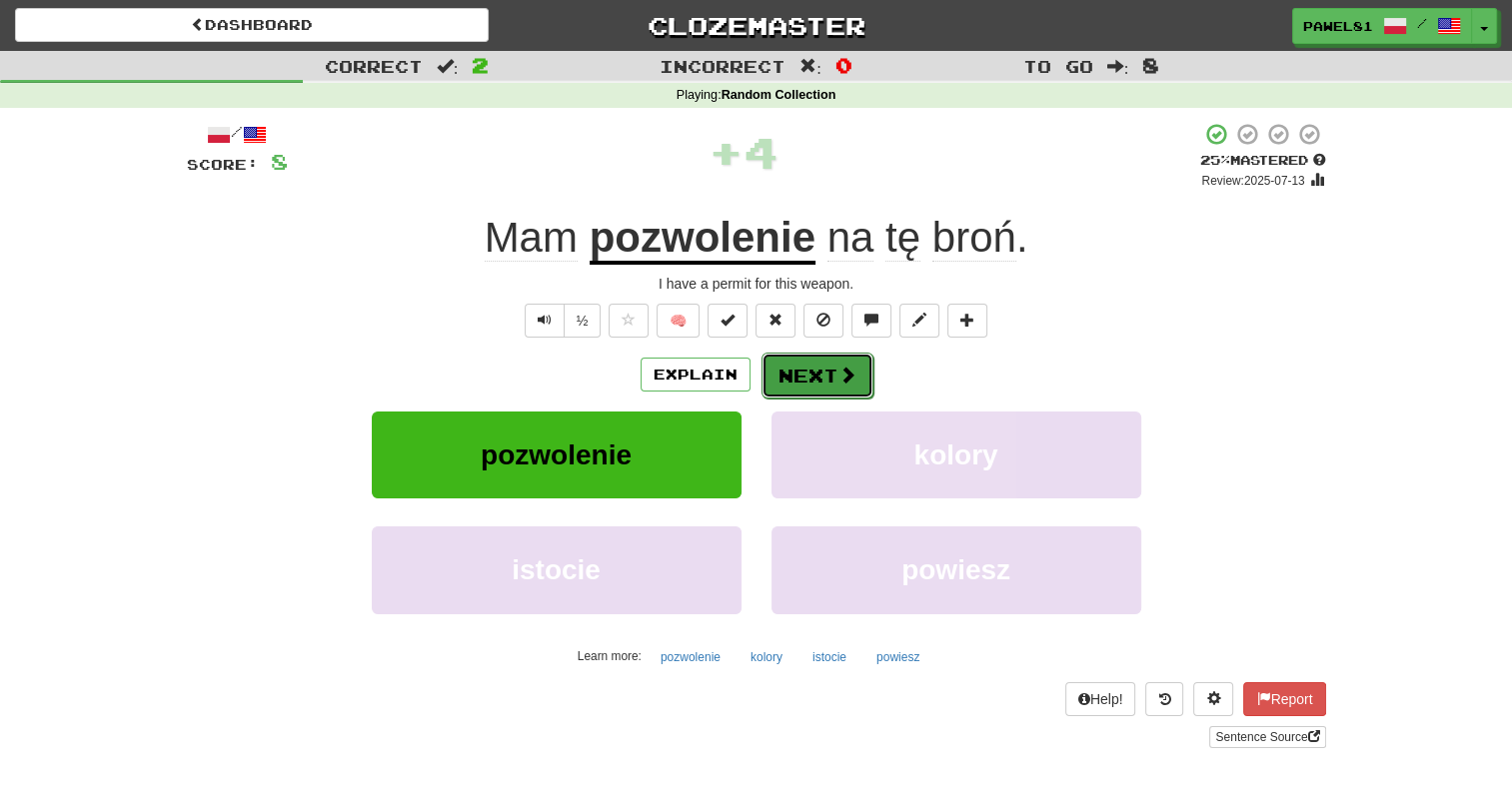click on "Next" at bounding box center (817, 376) 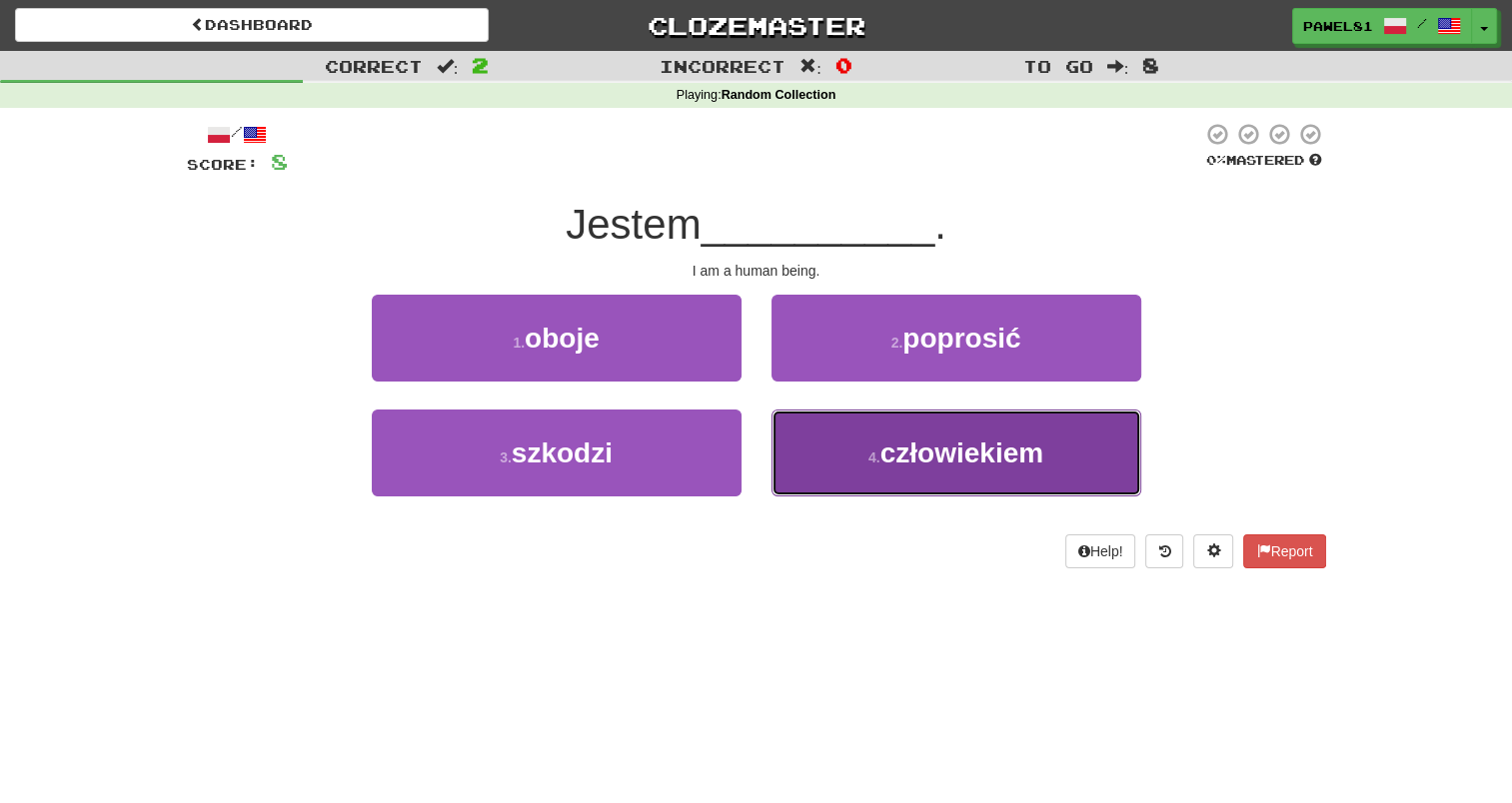 click on "4 .  człowiekiem" at bounding box center (956, 452) 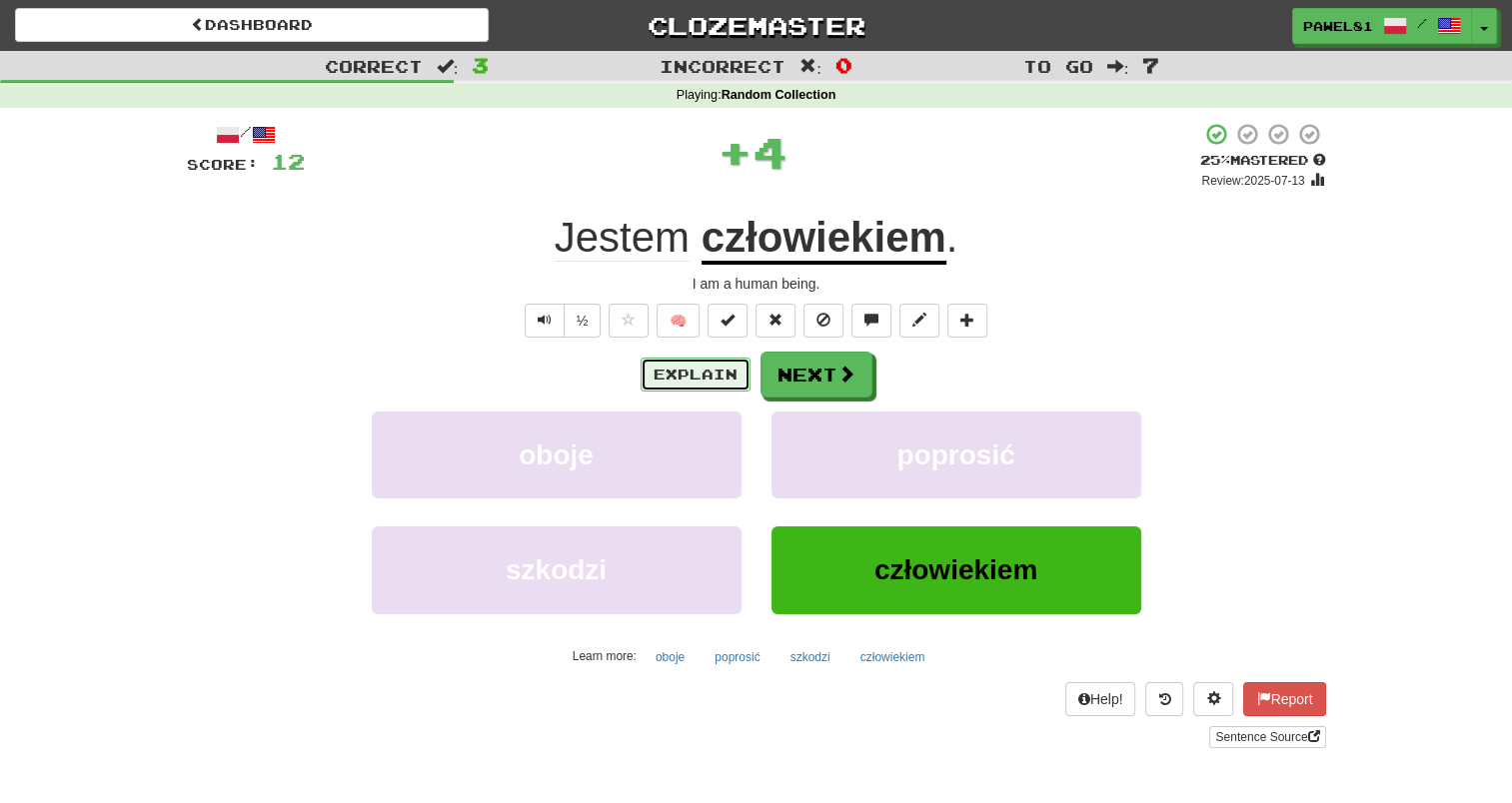 click on "Explain" at bounding box center (696, 375) 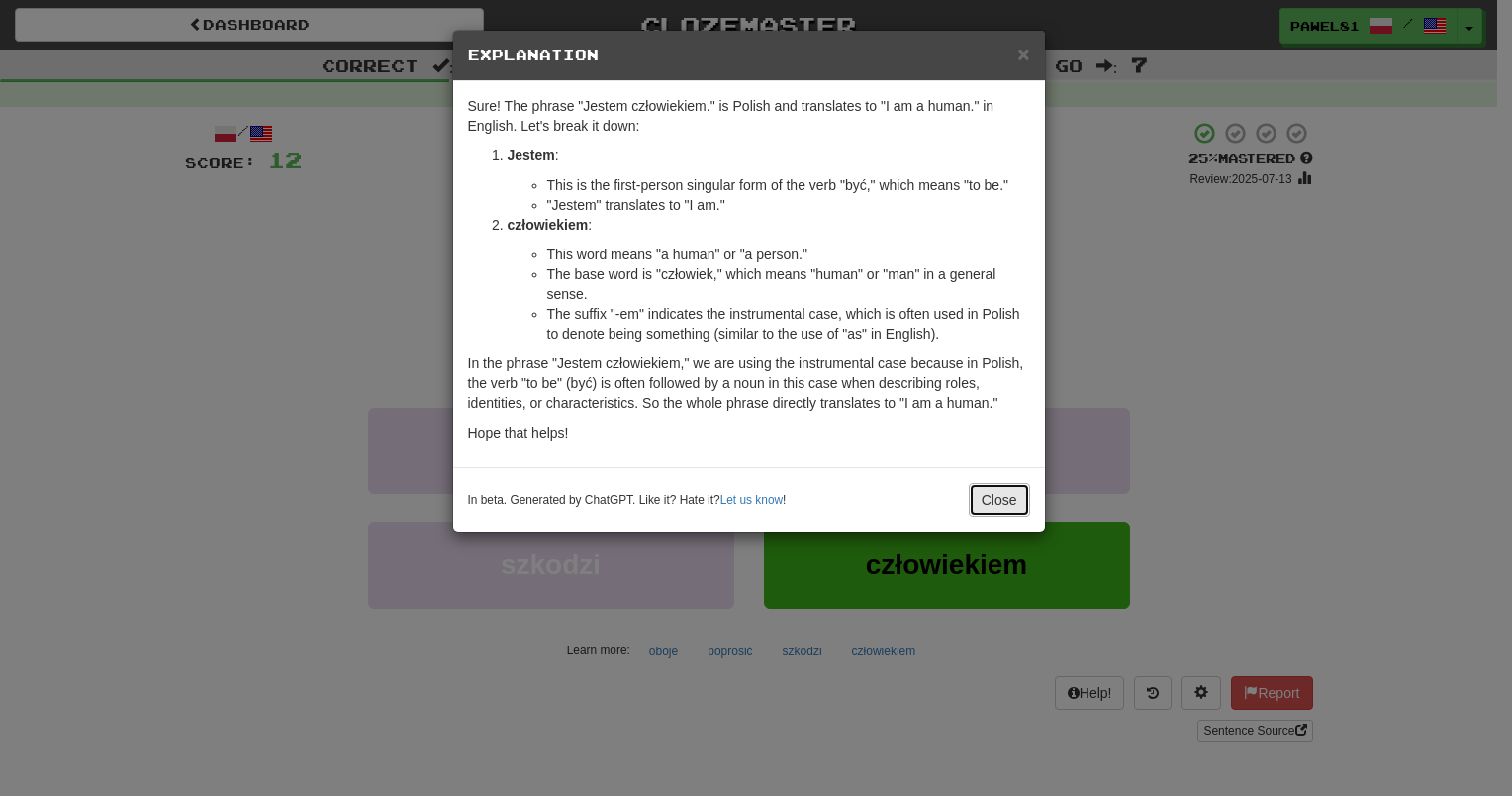 click on "Close" at bounding box center [999, 500] 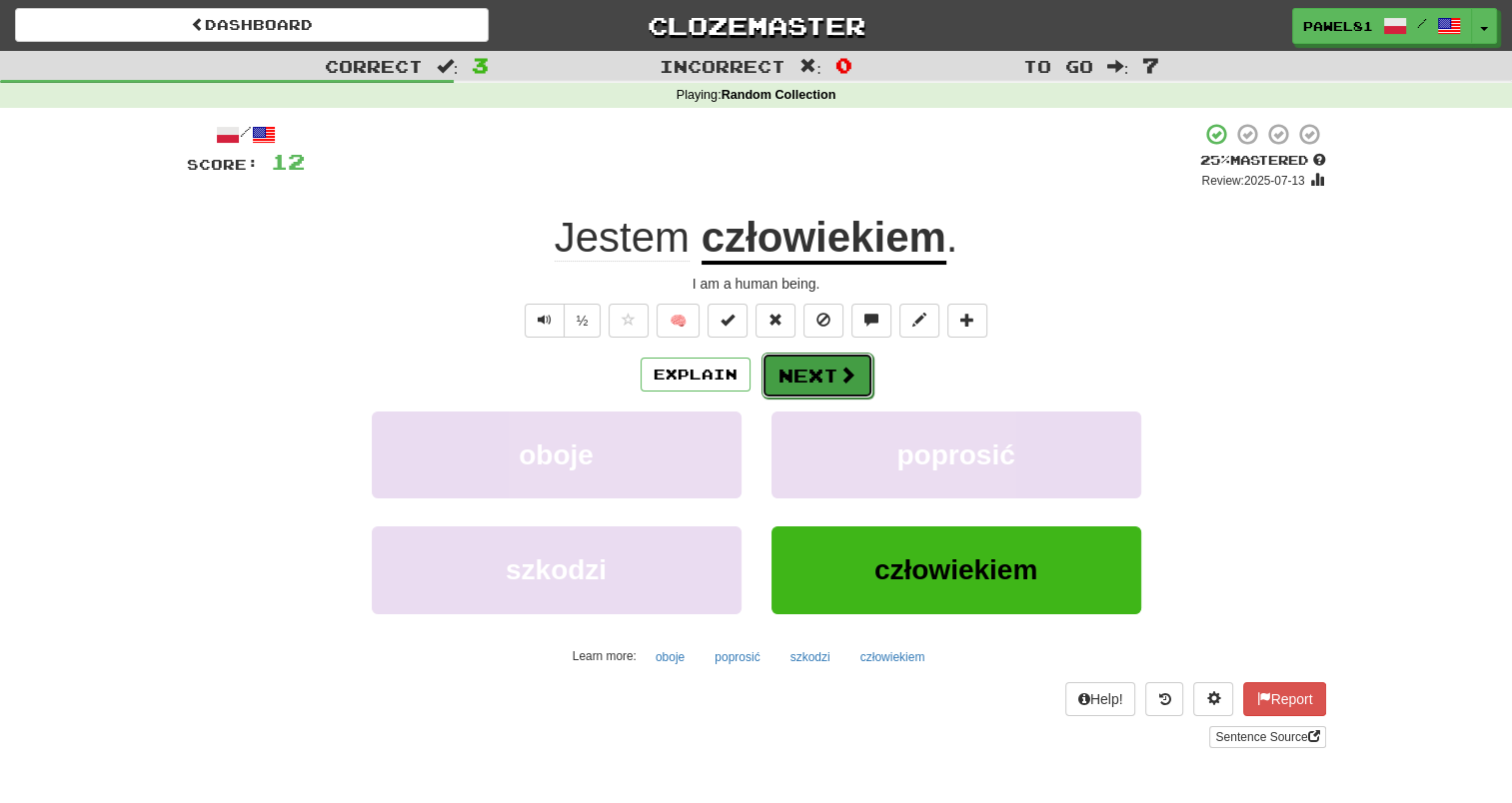 click on "Next" at bounding box center (817, 376) 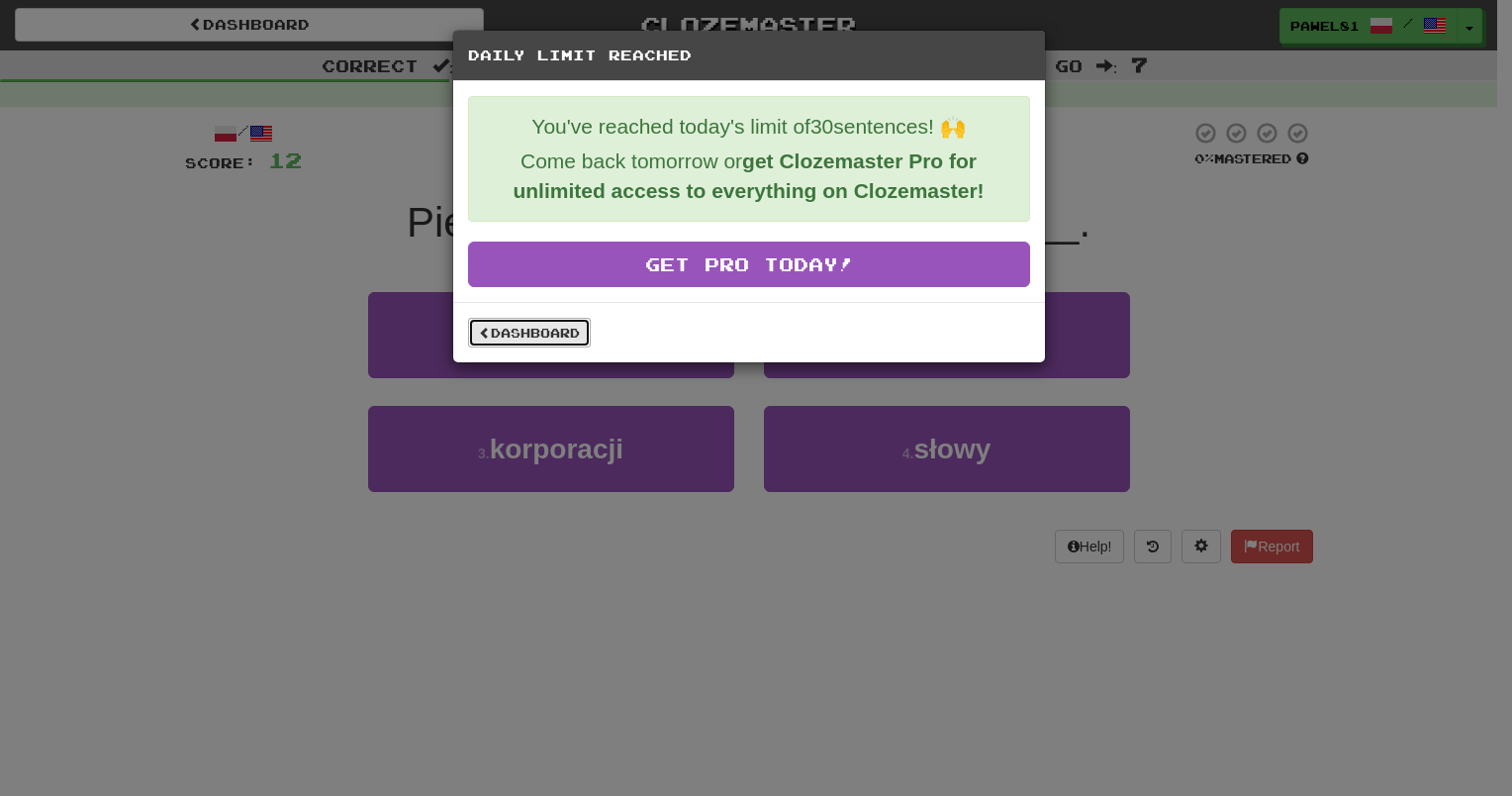 click on "Dashboard" at bounding box center [529, 333] 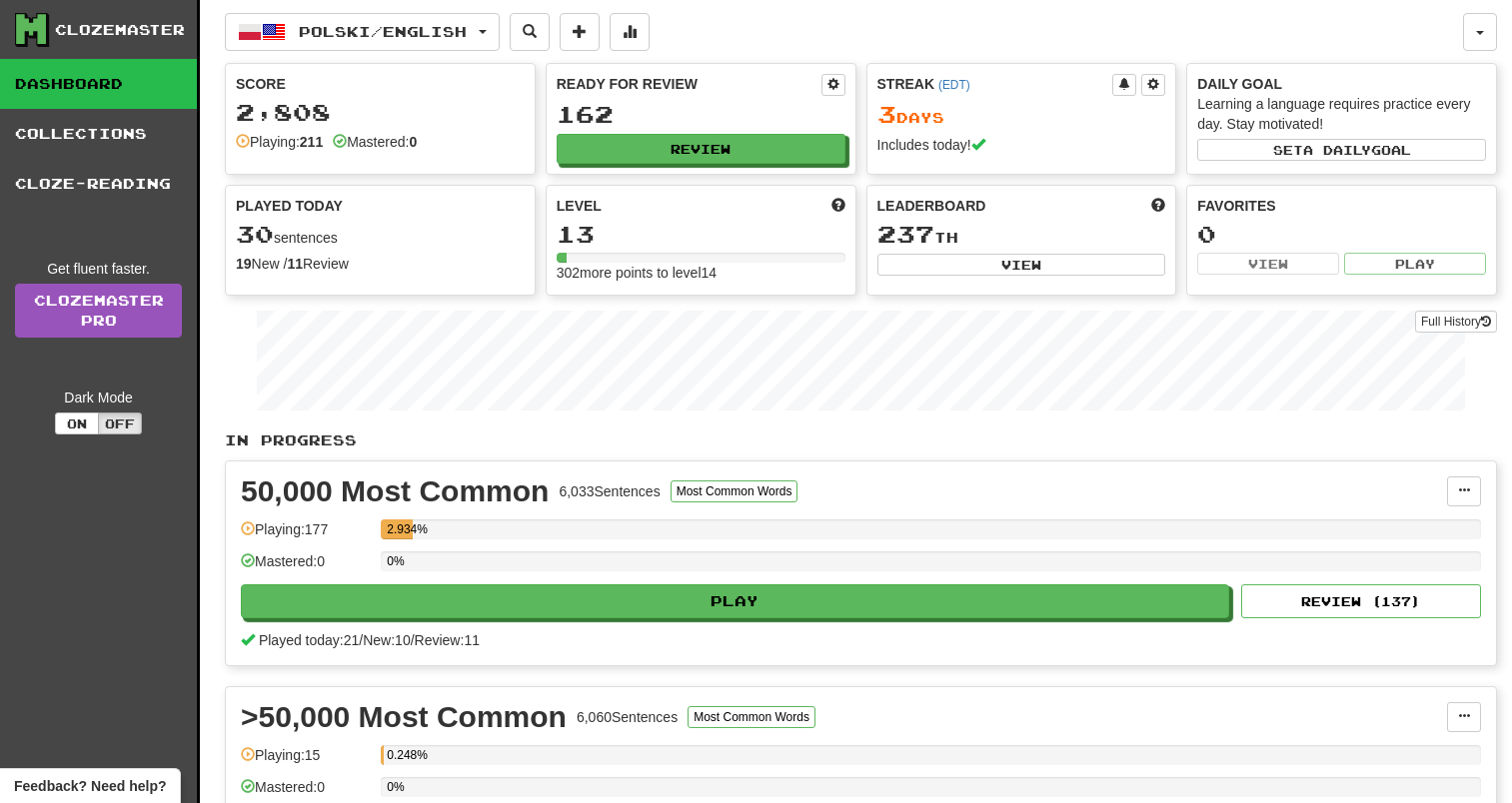 scroll, scrollTop: 0, scrollLeft: 0, axis: both 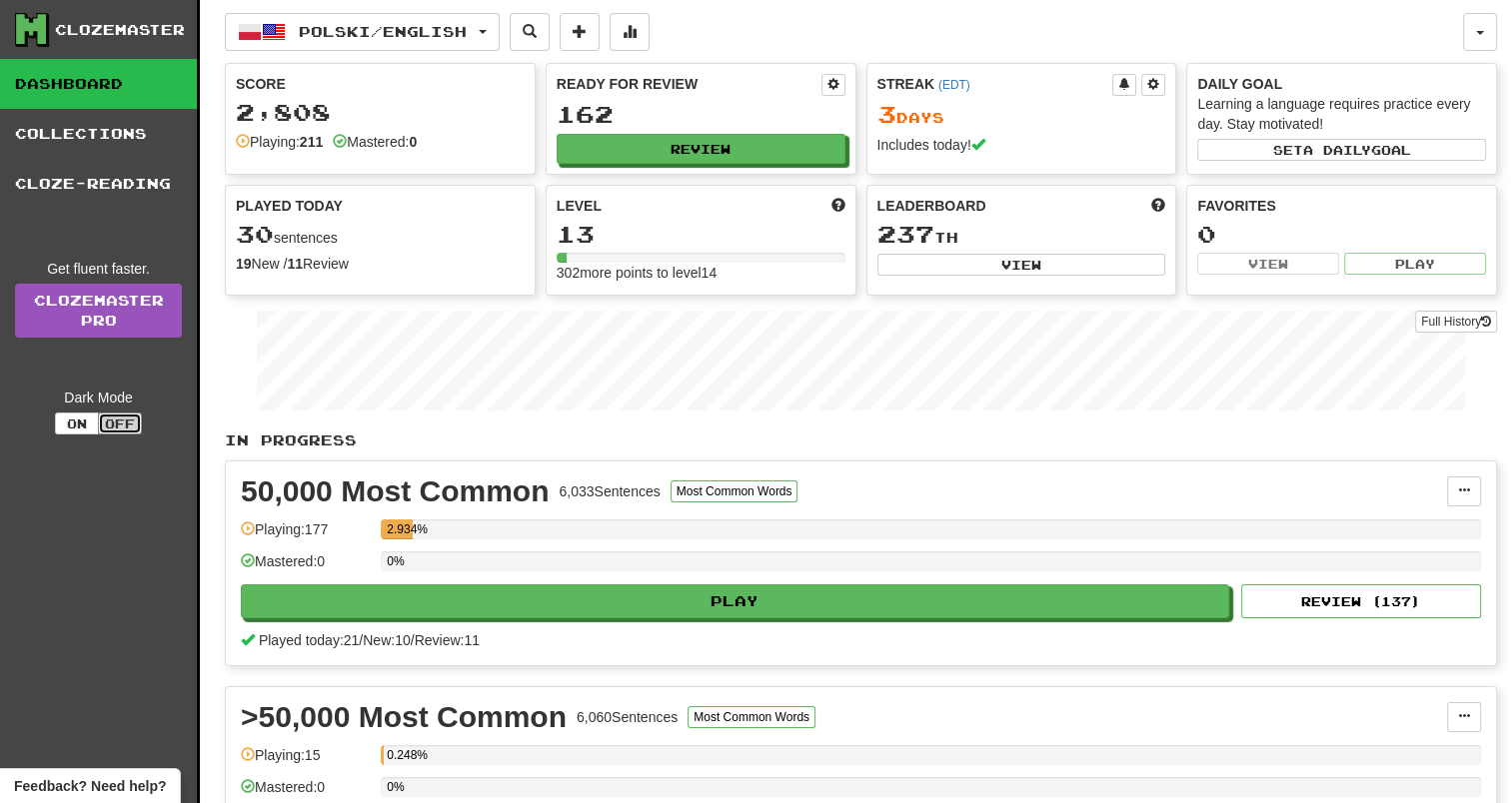 click on "Off" at bounding box center (120, 423) 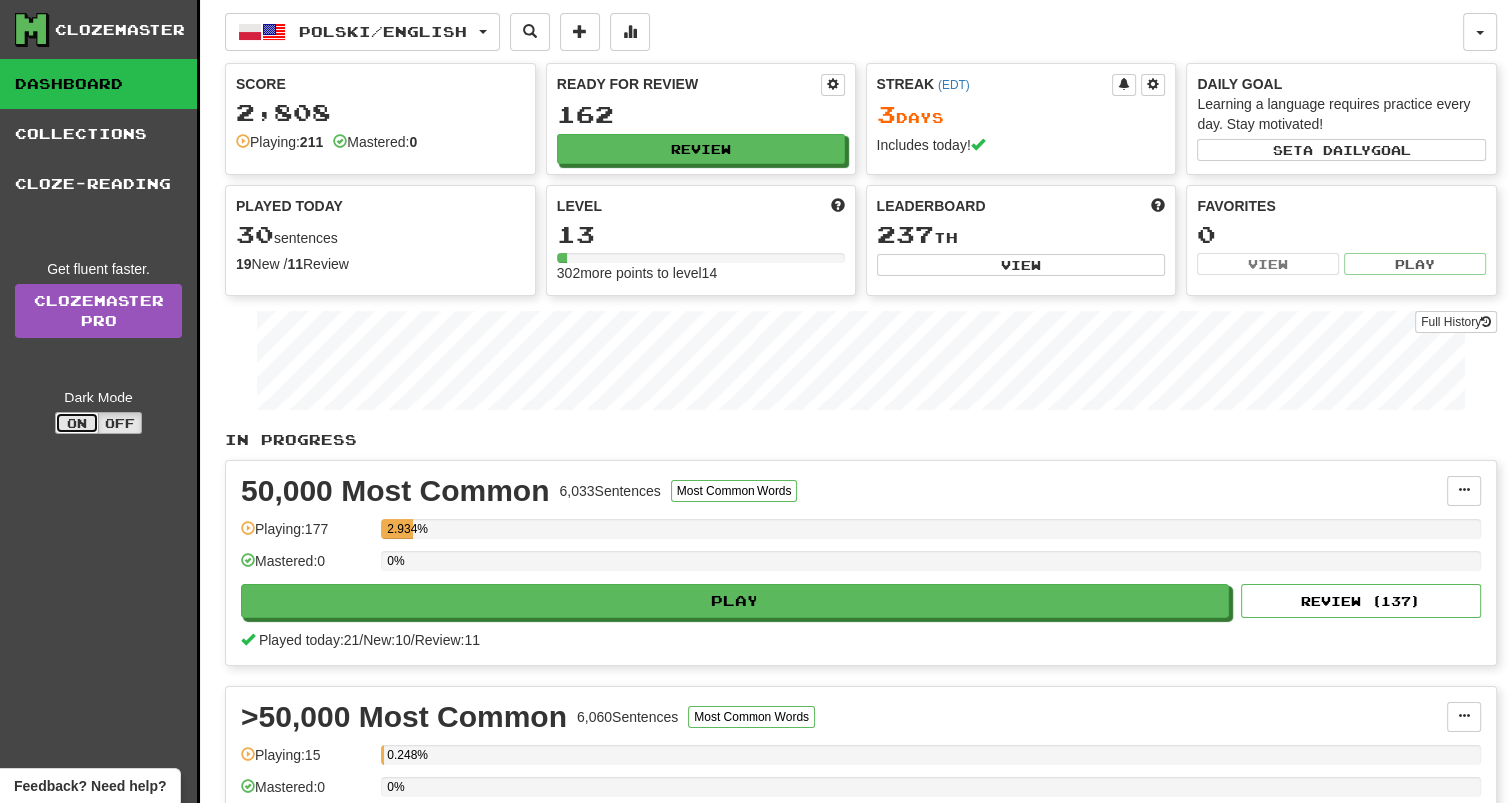 click on "On" at bounding box center (77, 423) 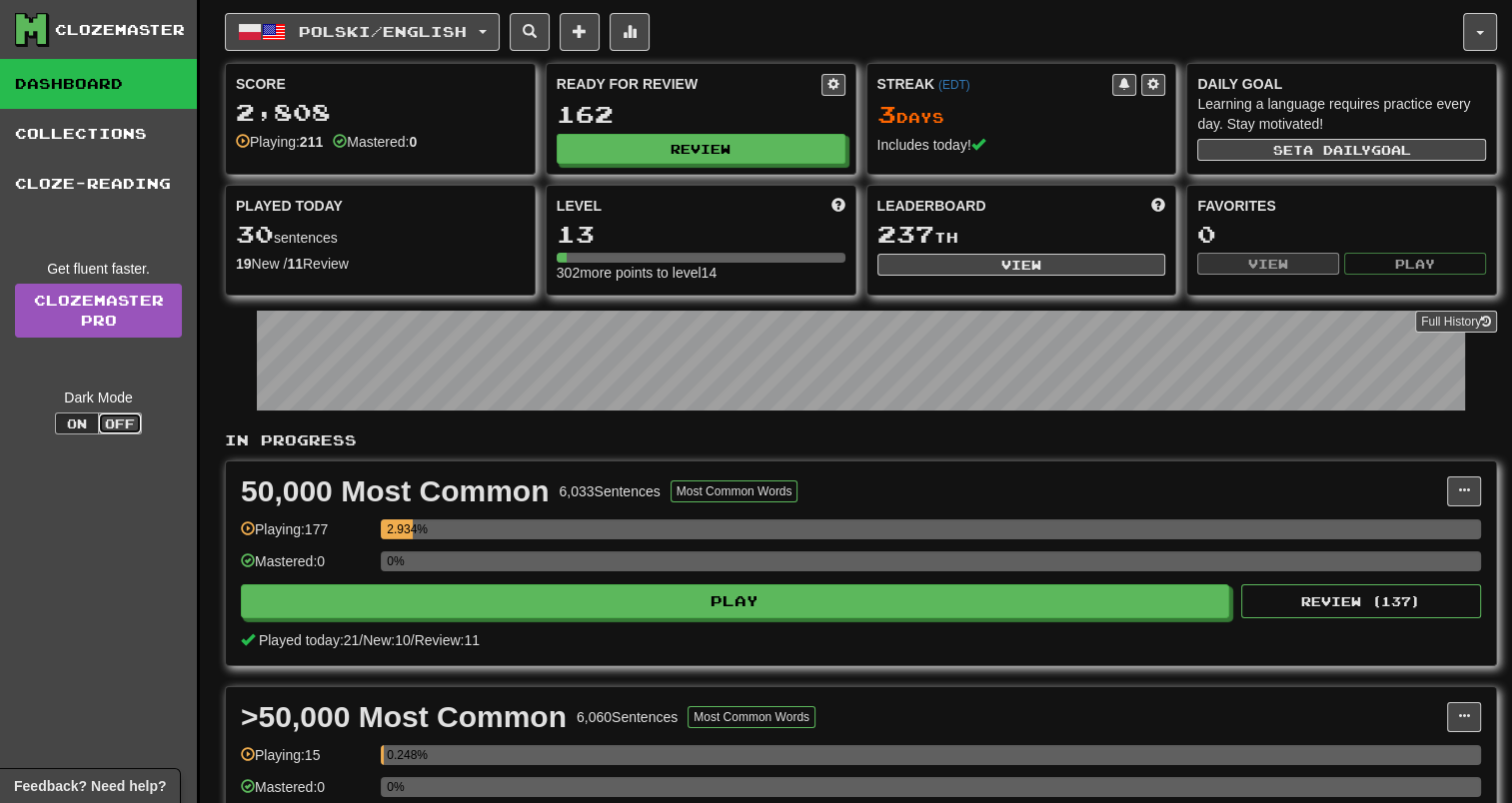 click on "Off" at bounding box center (120, 423) 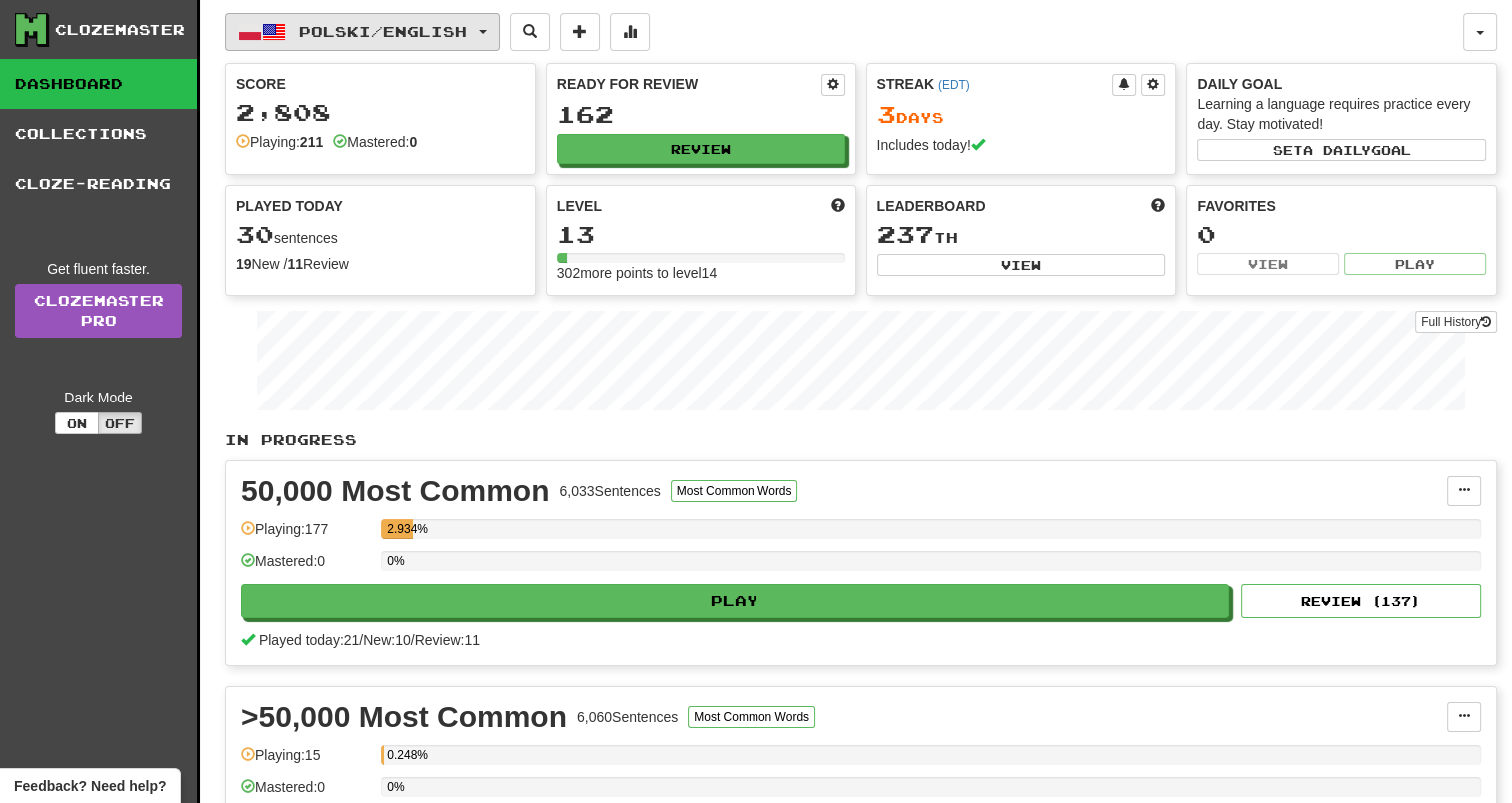 click on "Polski  /  English" at bounding box center (362, 32) 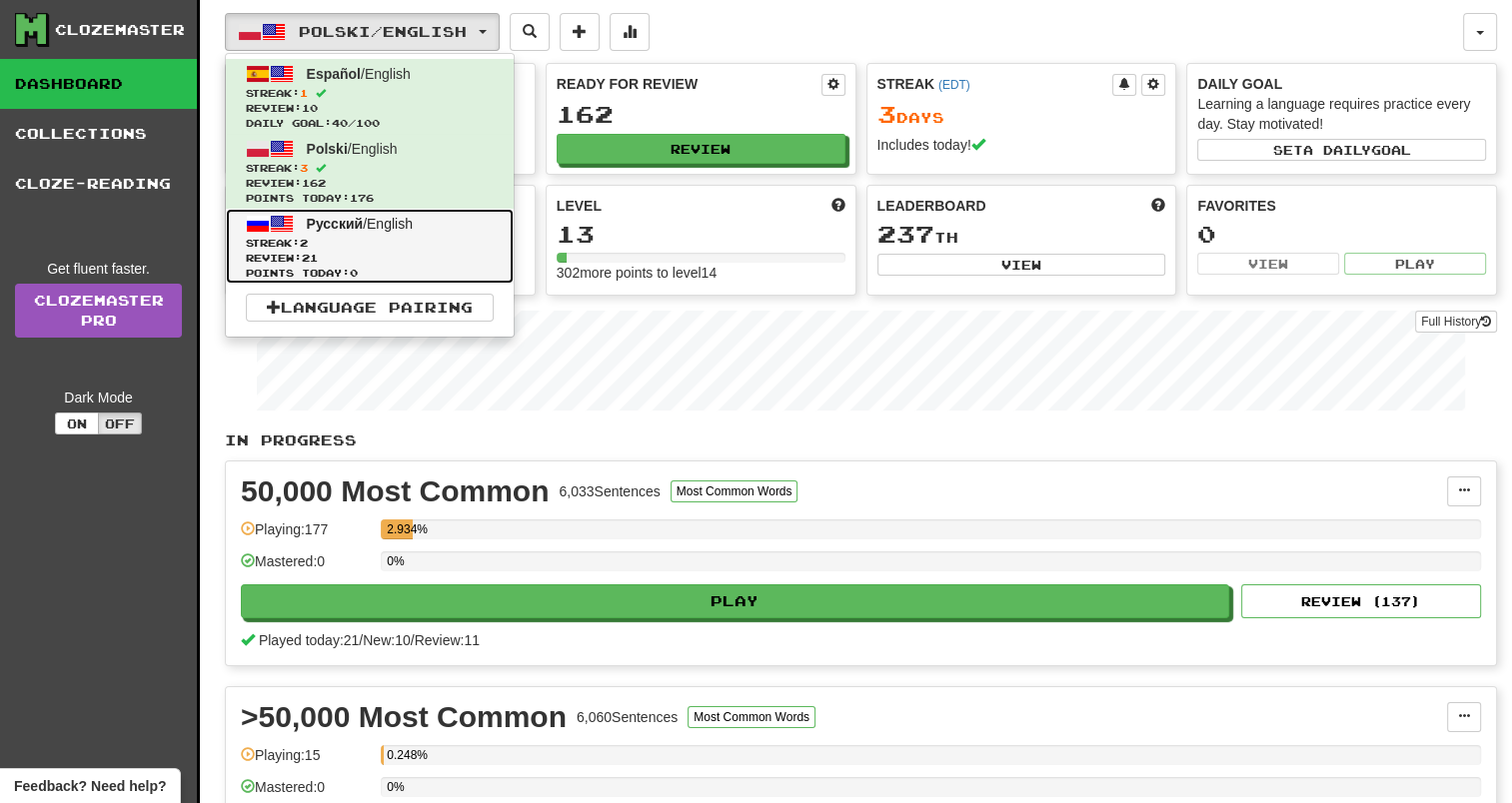 click on "Streak:  2" at bounding box center (370, 243) 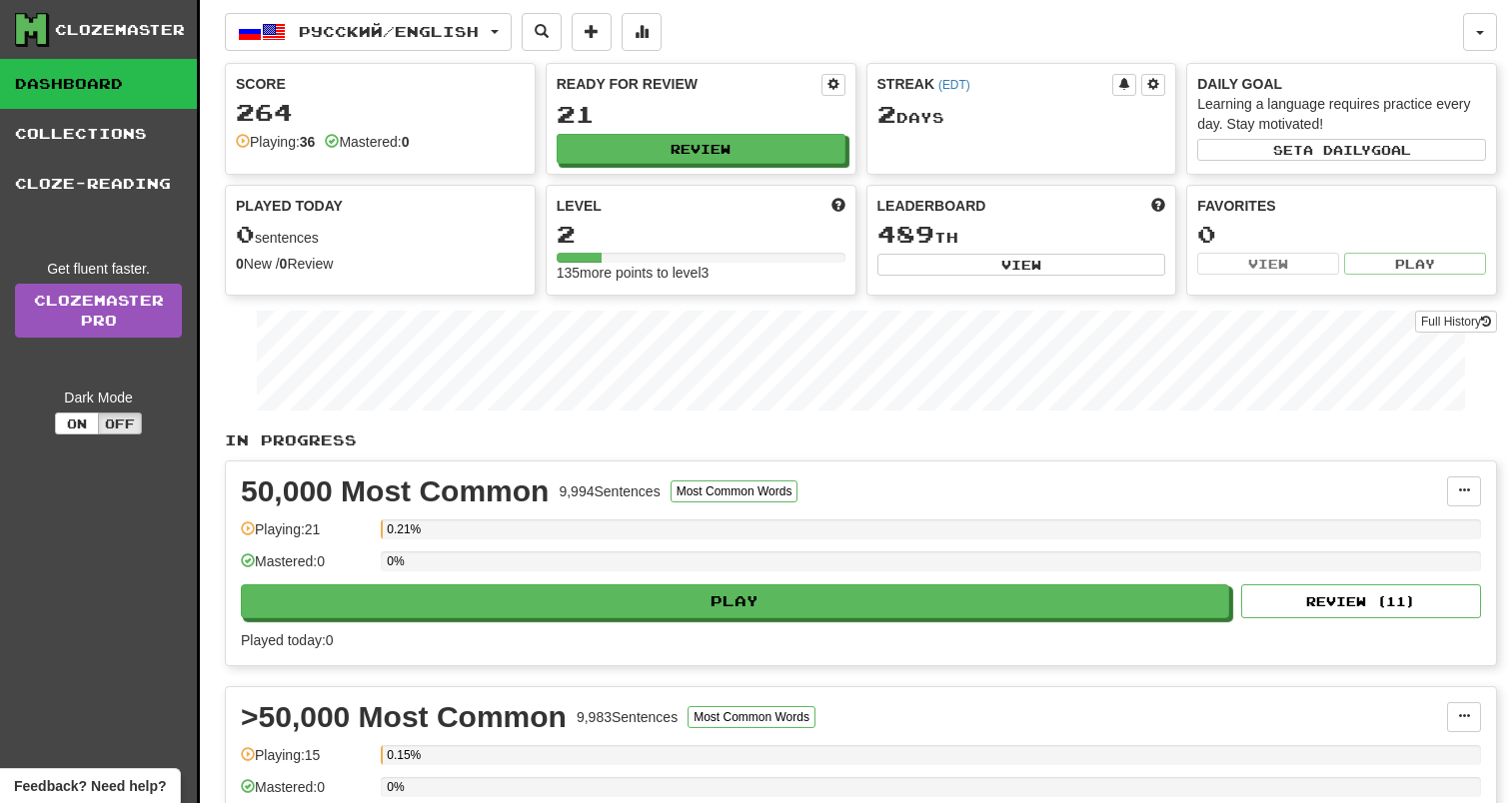 scroll, scrollTop: 0, scrollLeft: 0, axis: both 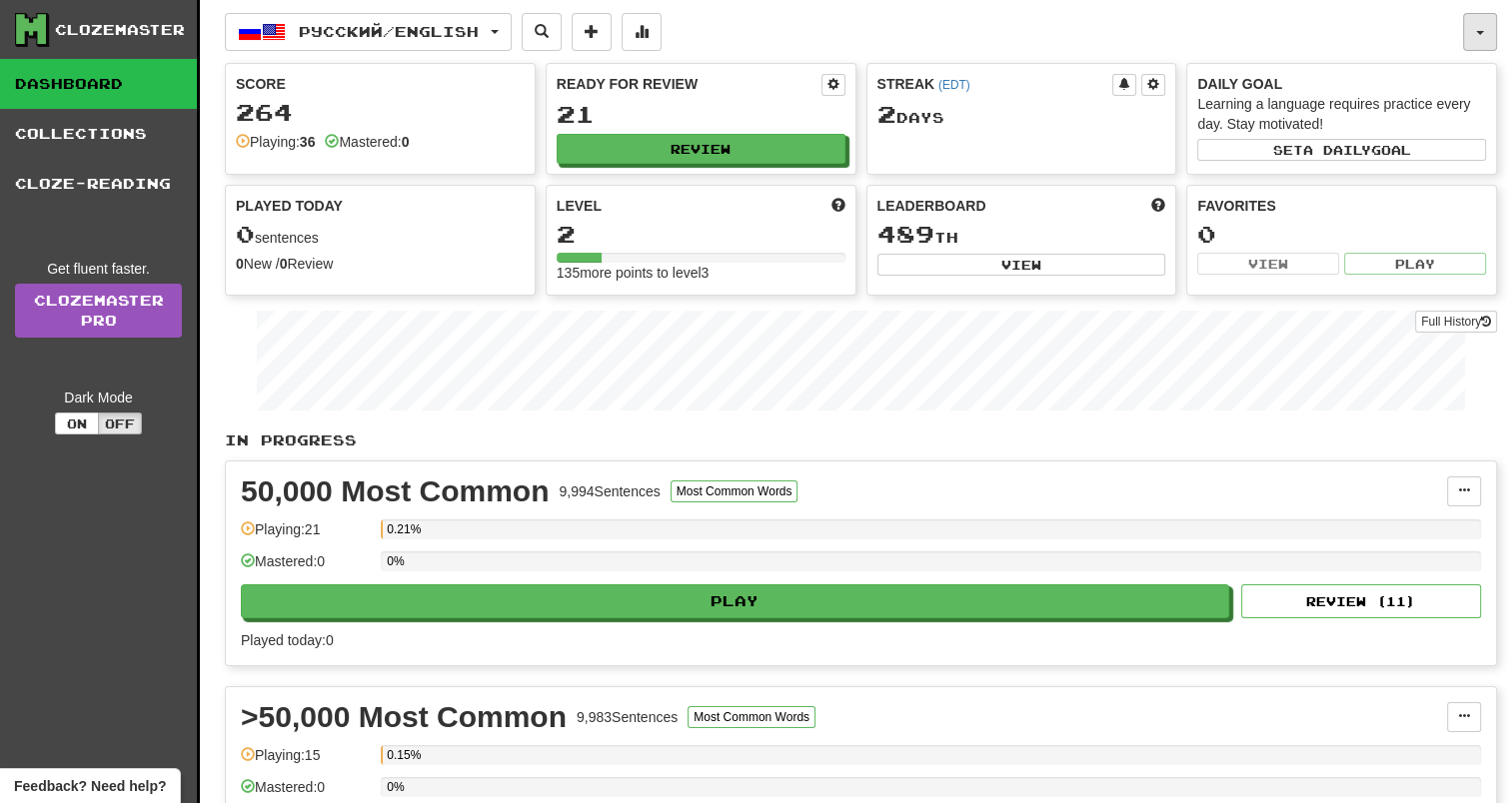 click at bounding box center [1480, 32] 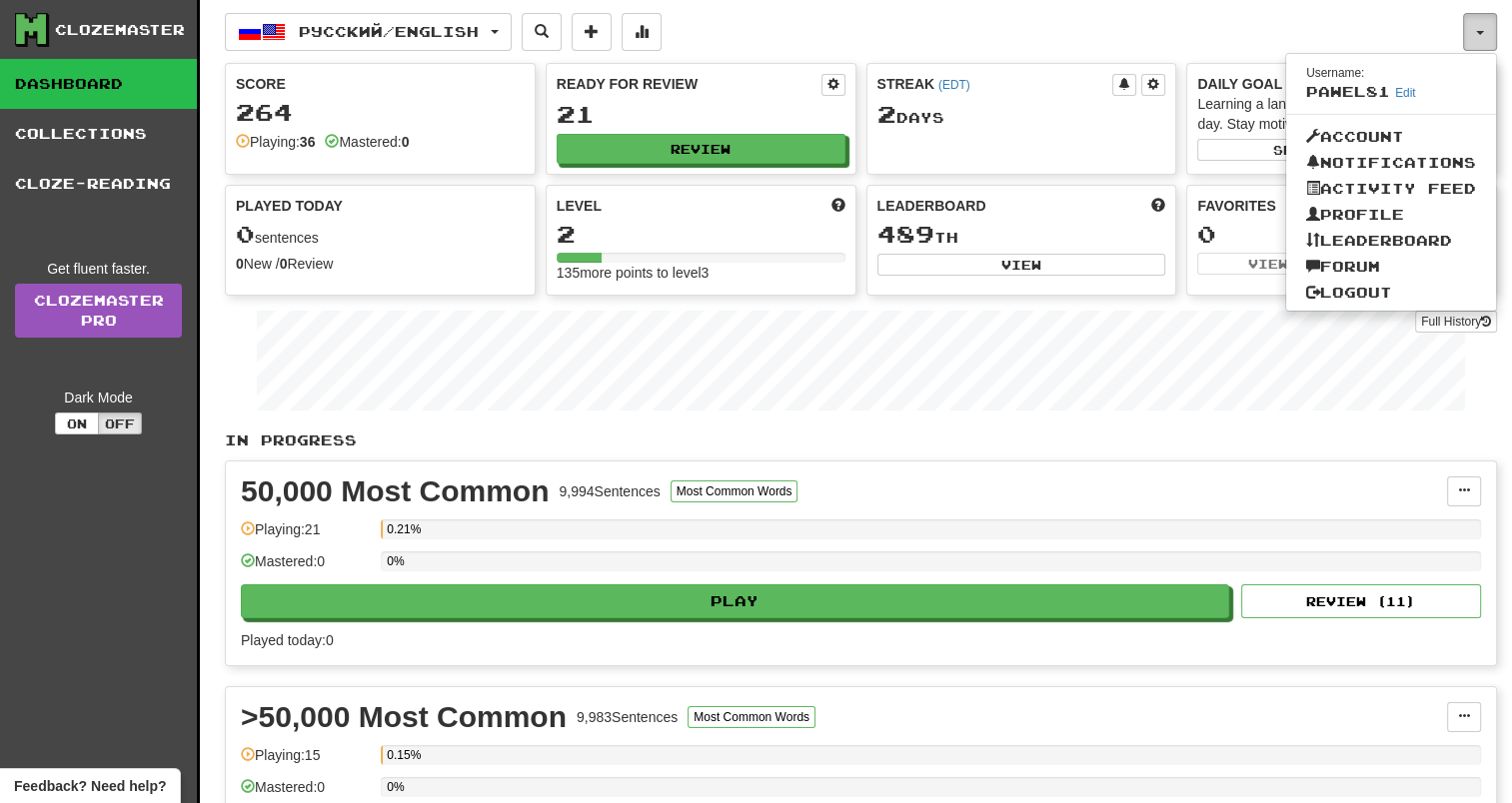 click at bounding box center (1480, 32) 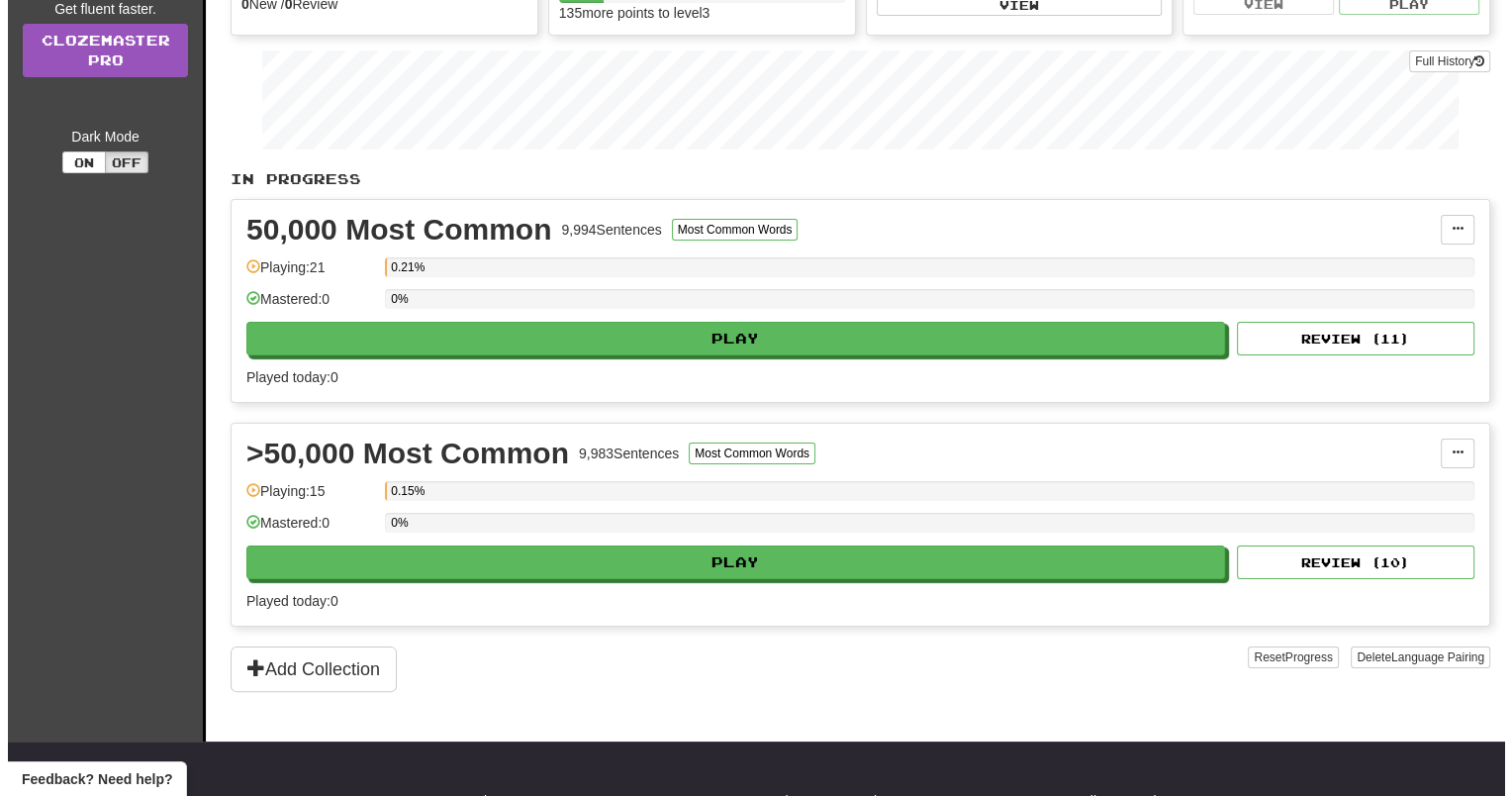 scroll, scrollTop: 260, scrollLeft: 0, axis: vertical 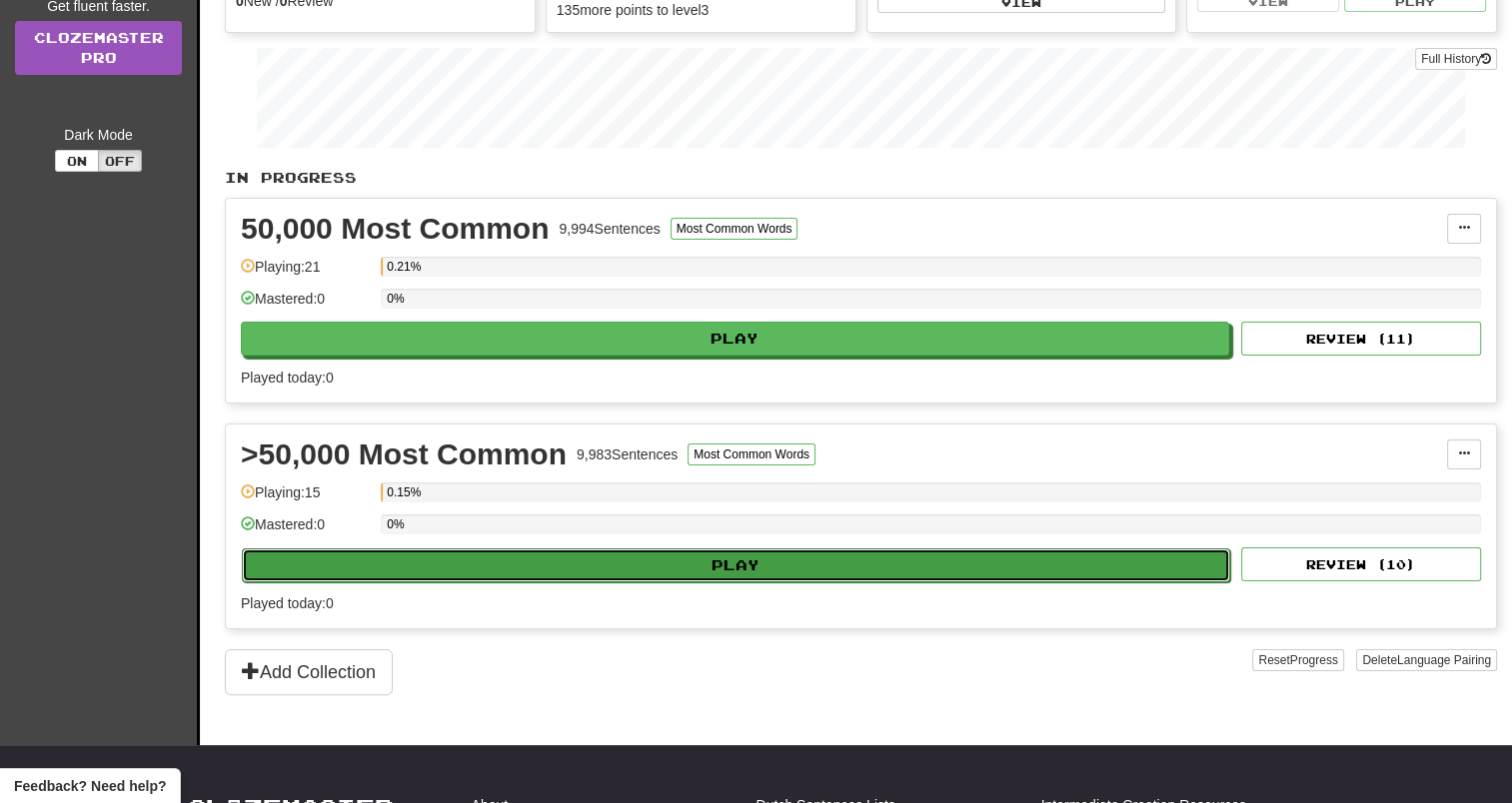 click on "Play" at bounding box center [736, 565] 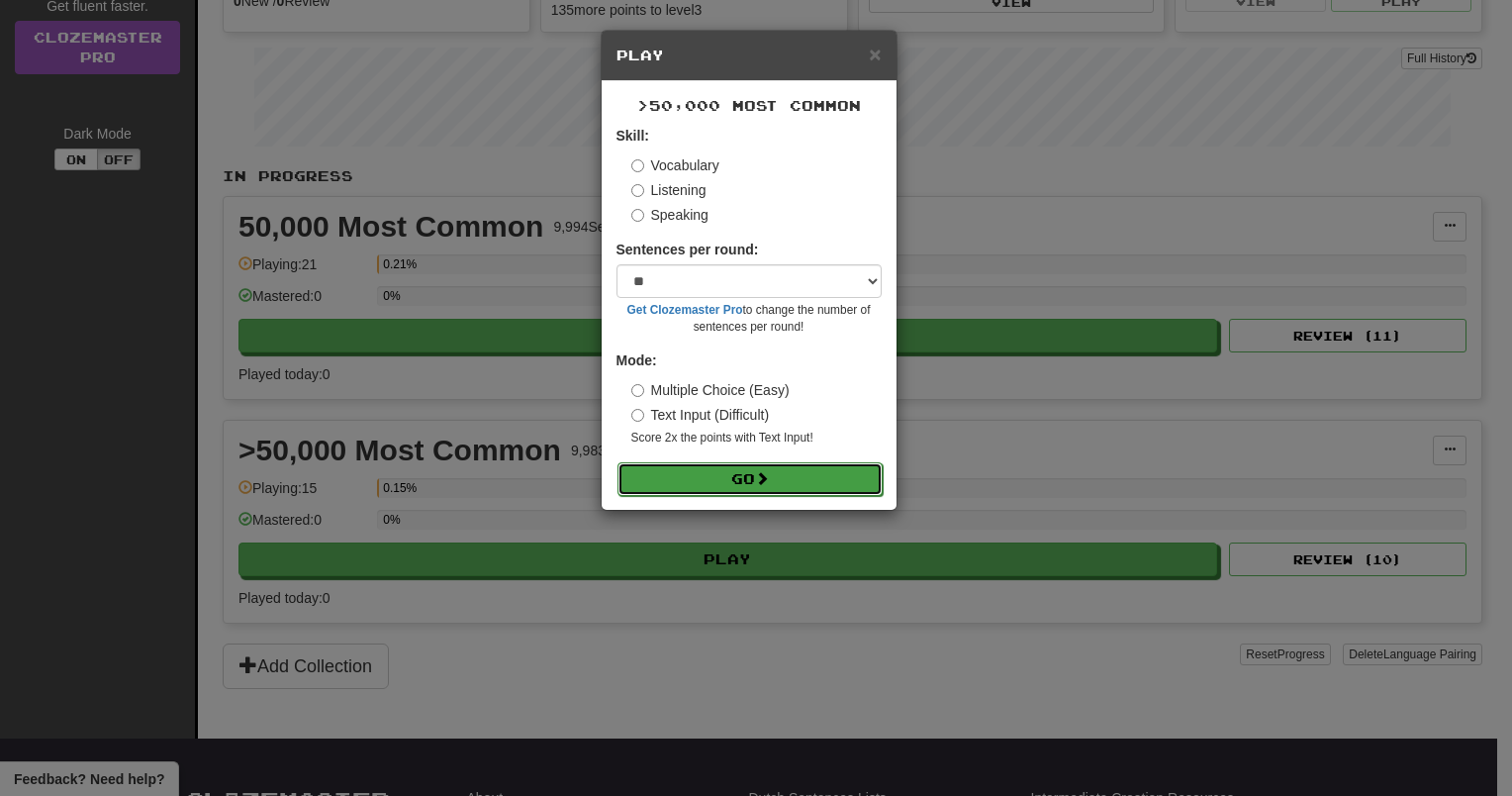 click on "Go" at bounding box center [750, 479] 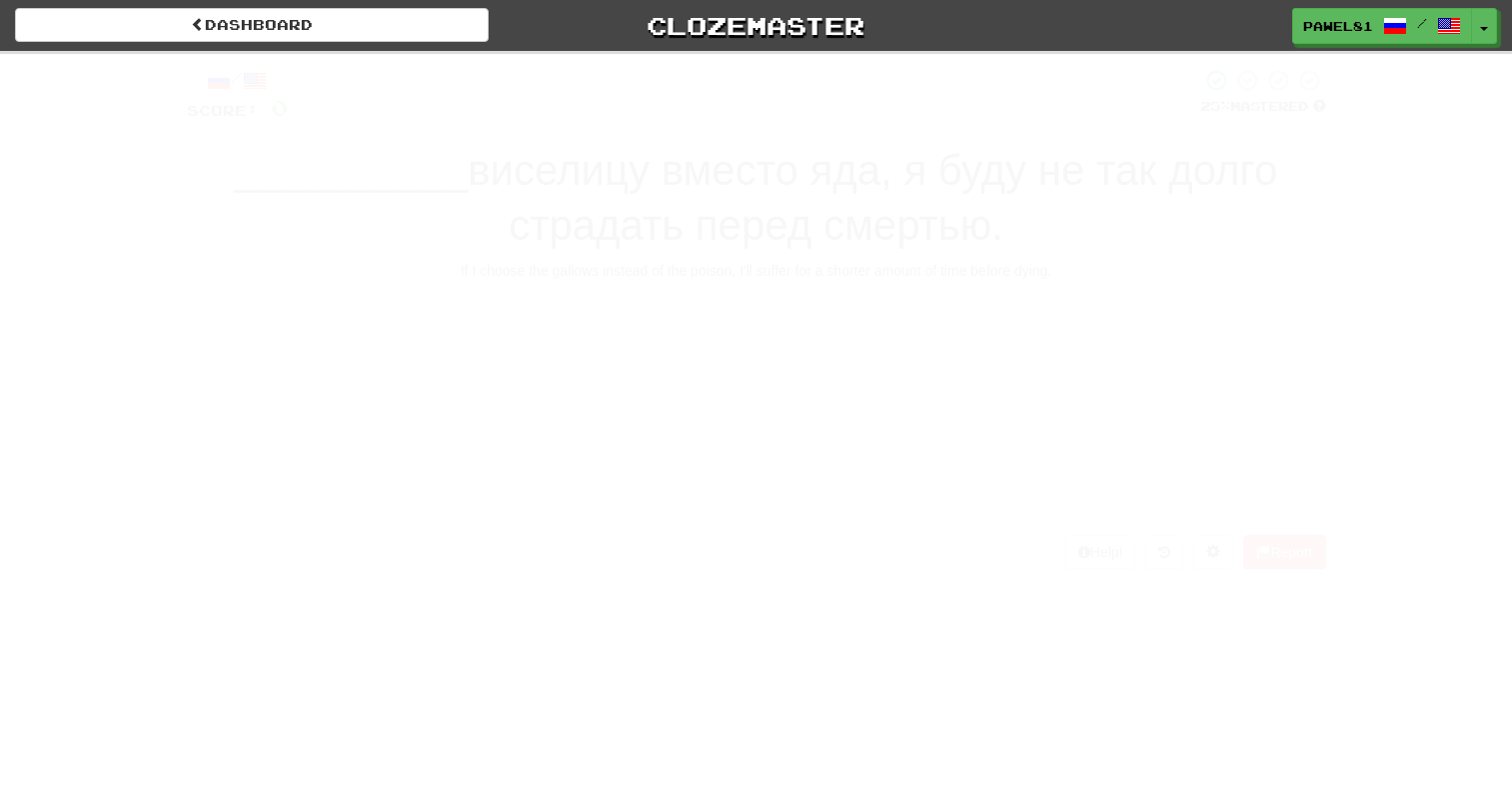 scroll, scrollTop: 0, scrollLeft: 0, axis: both 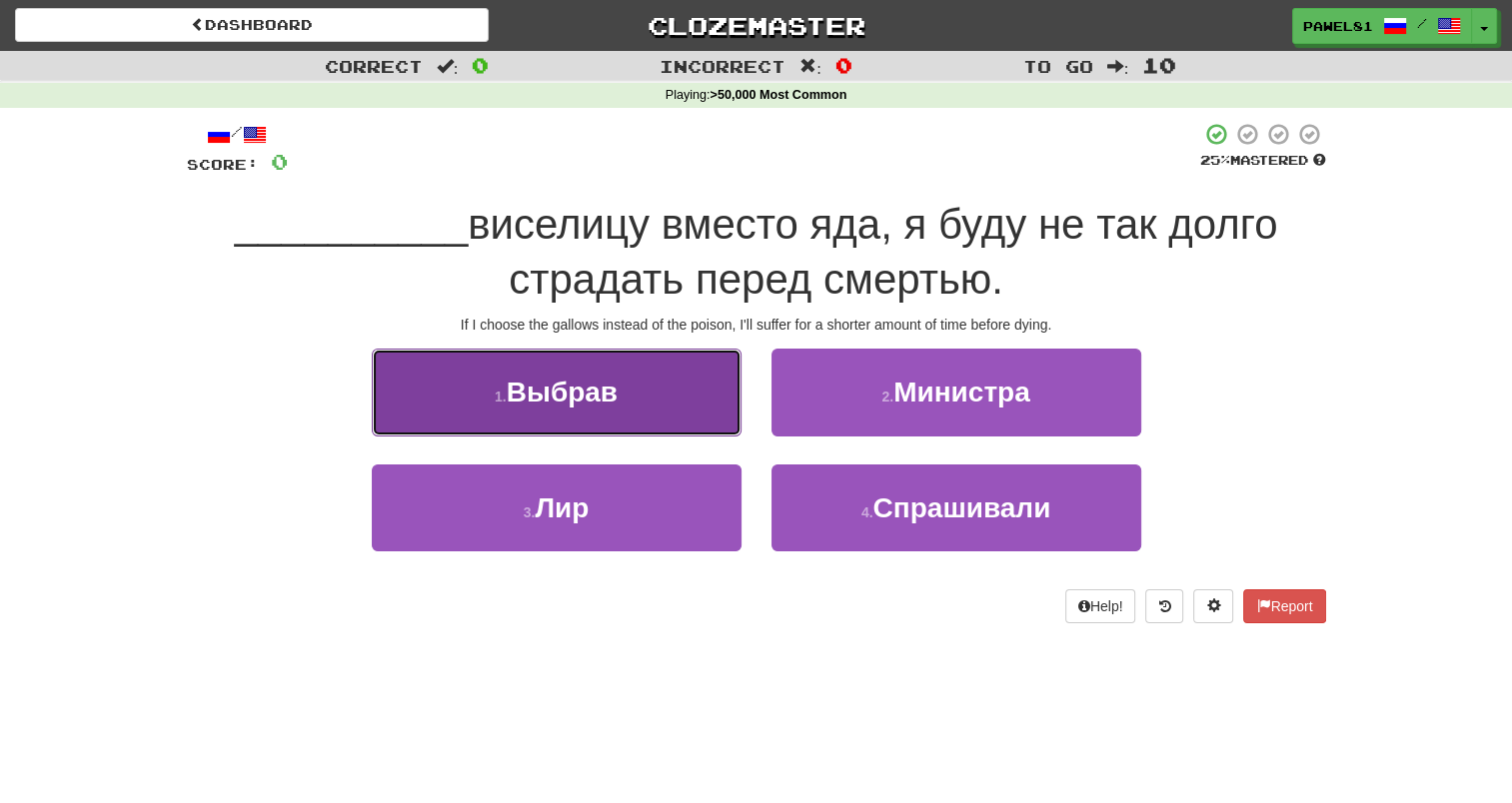 click on "Выбрав" at bounding box center (562, 392) 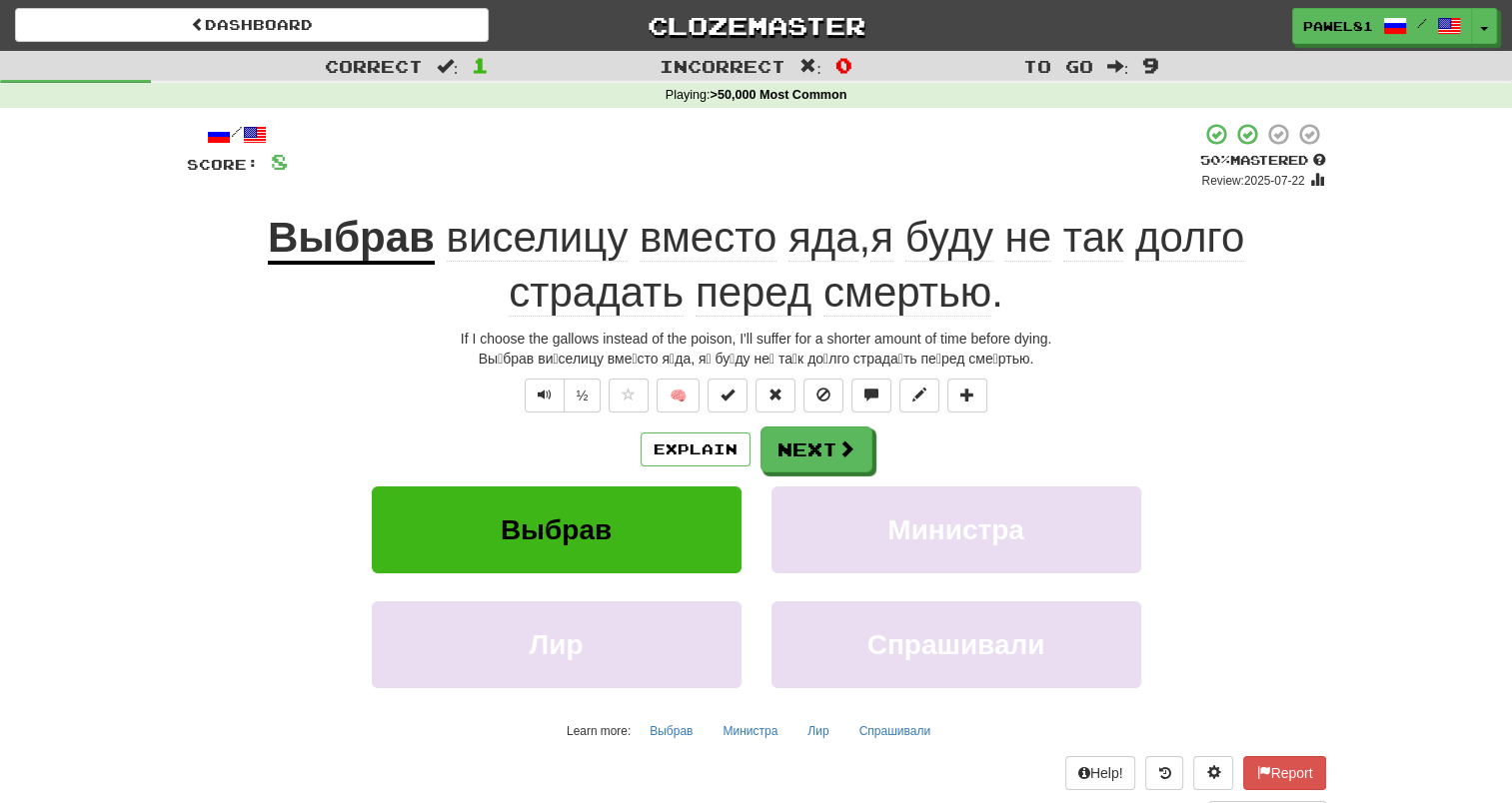 click on "виселицу" at bounding box center (538, 238) 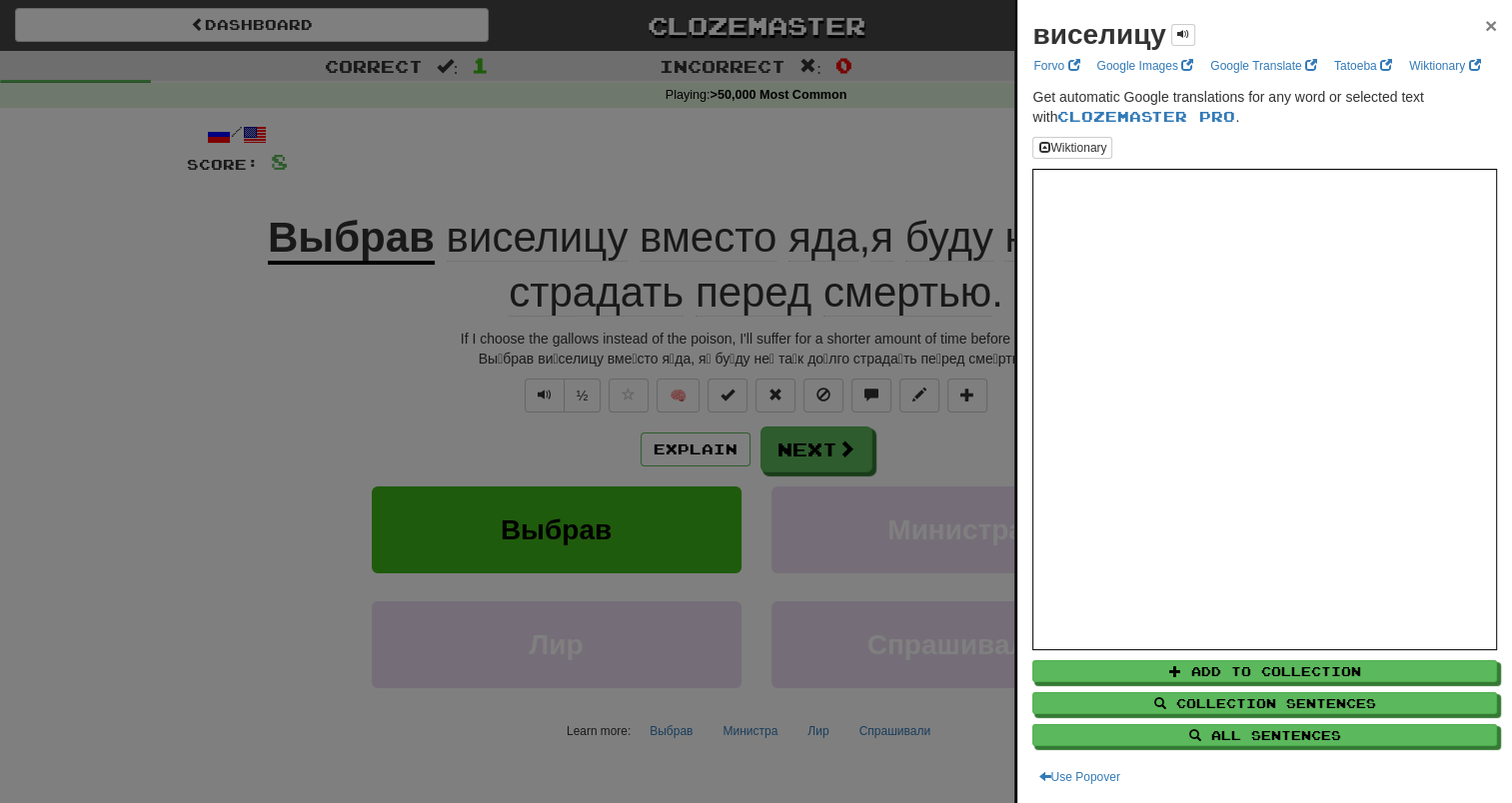click on "×" at bounding box center [1491, 25] 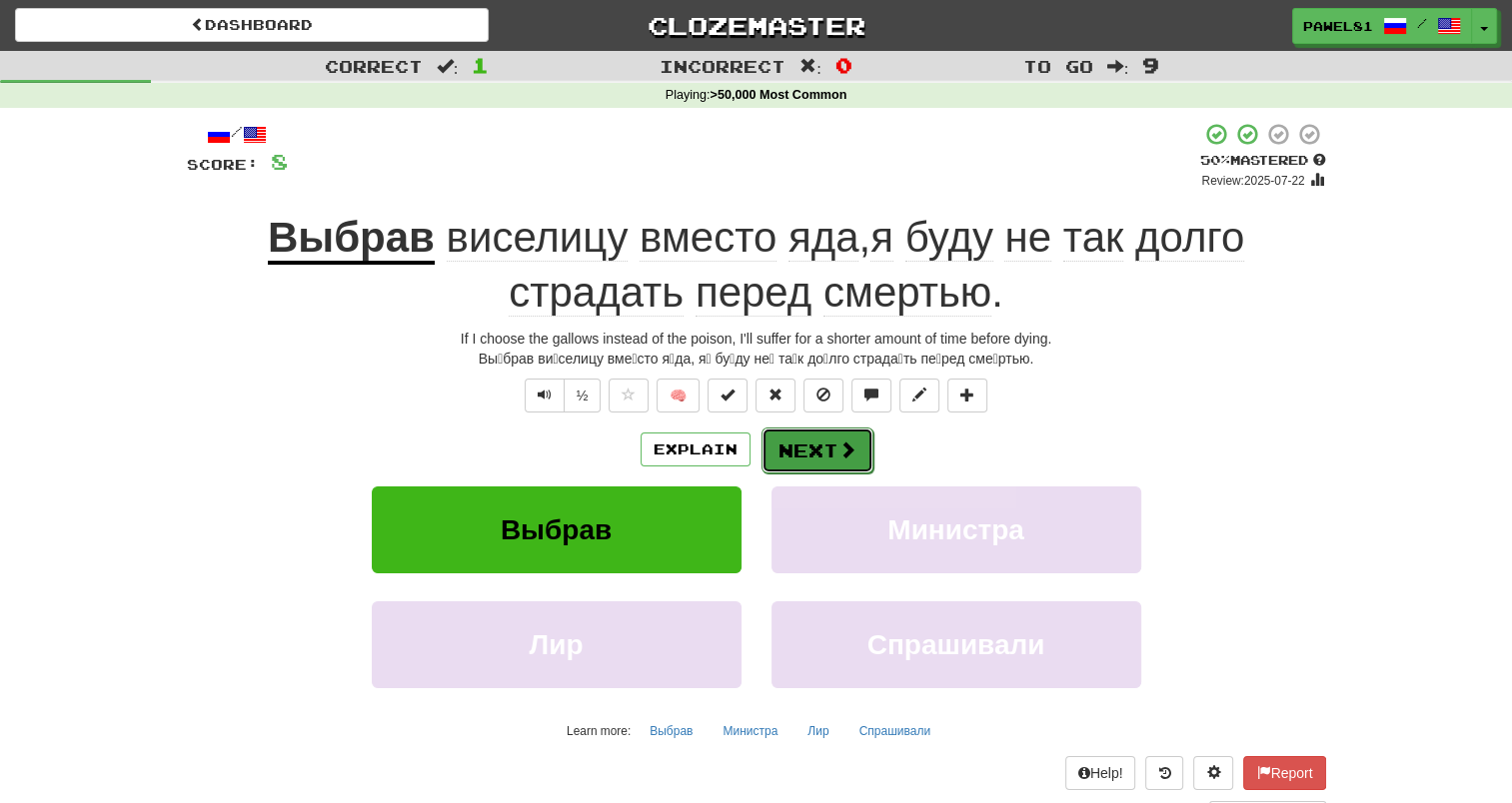 click on "Next" at bounding box center [817, 450] 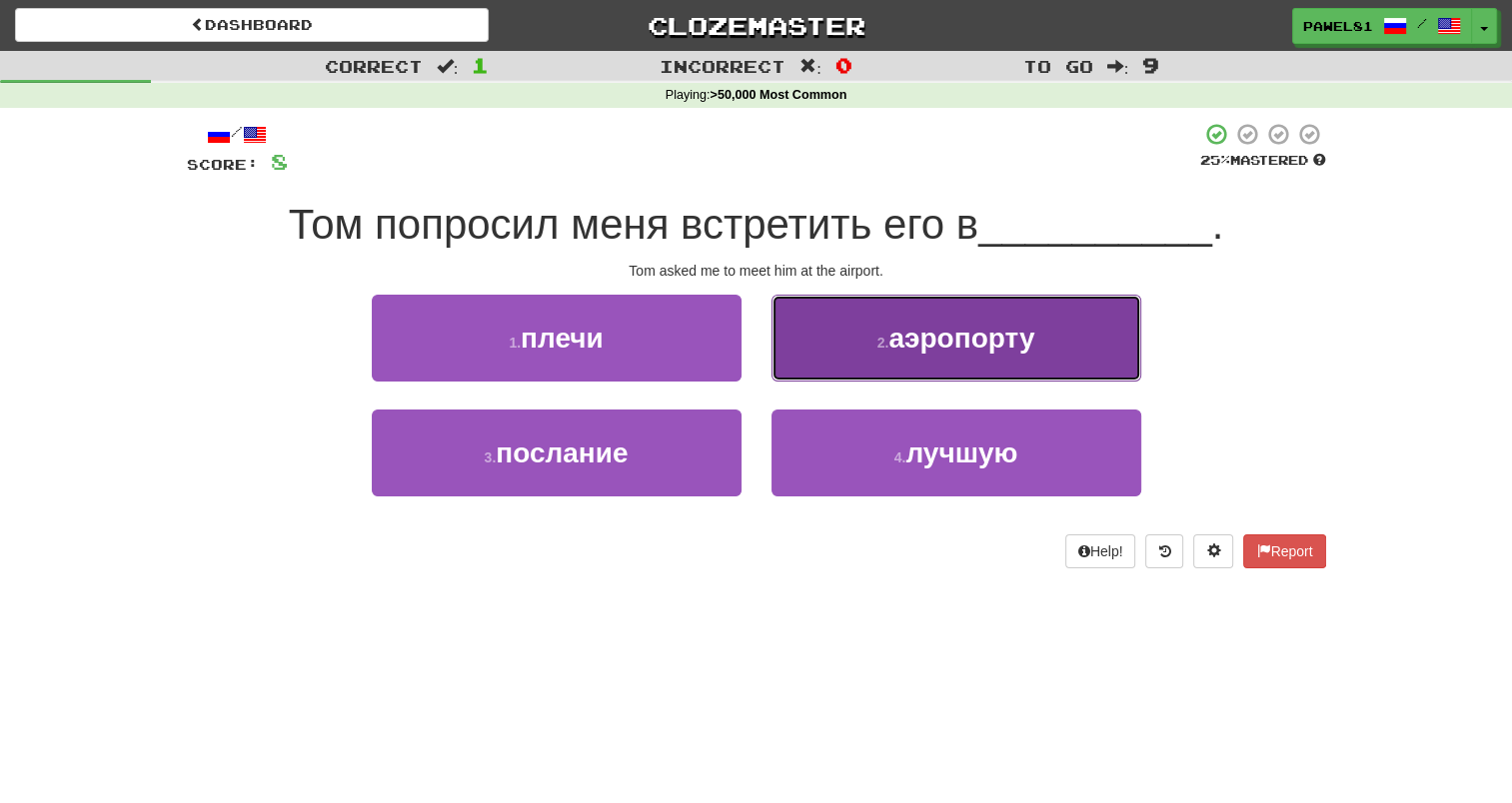 click on "аэропорту" at bounding box center [961, 338] 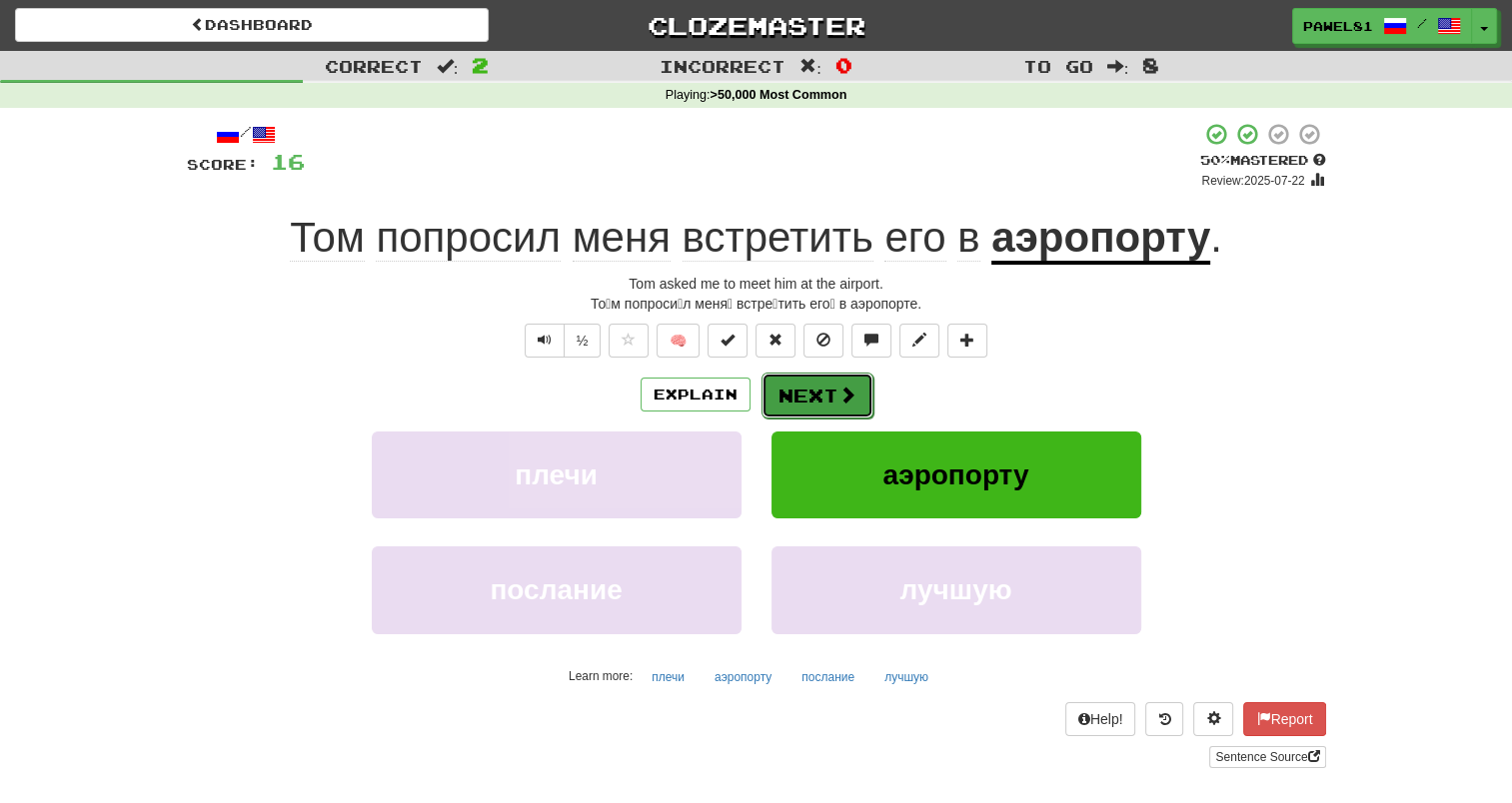 click on "Next" at bounding box center (817, 396) 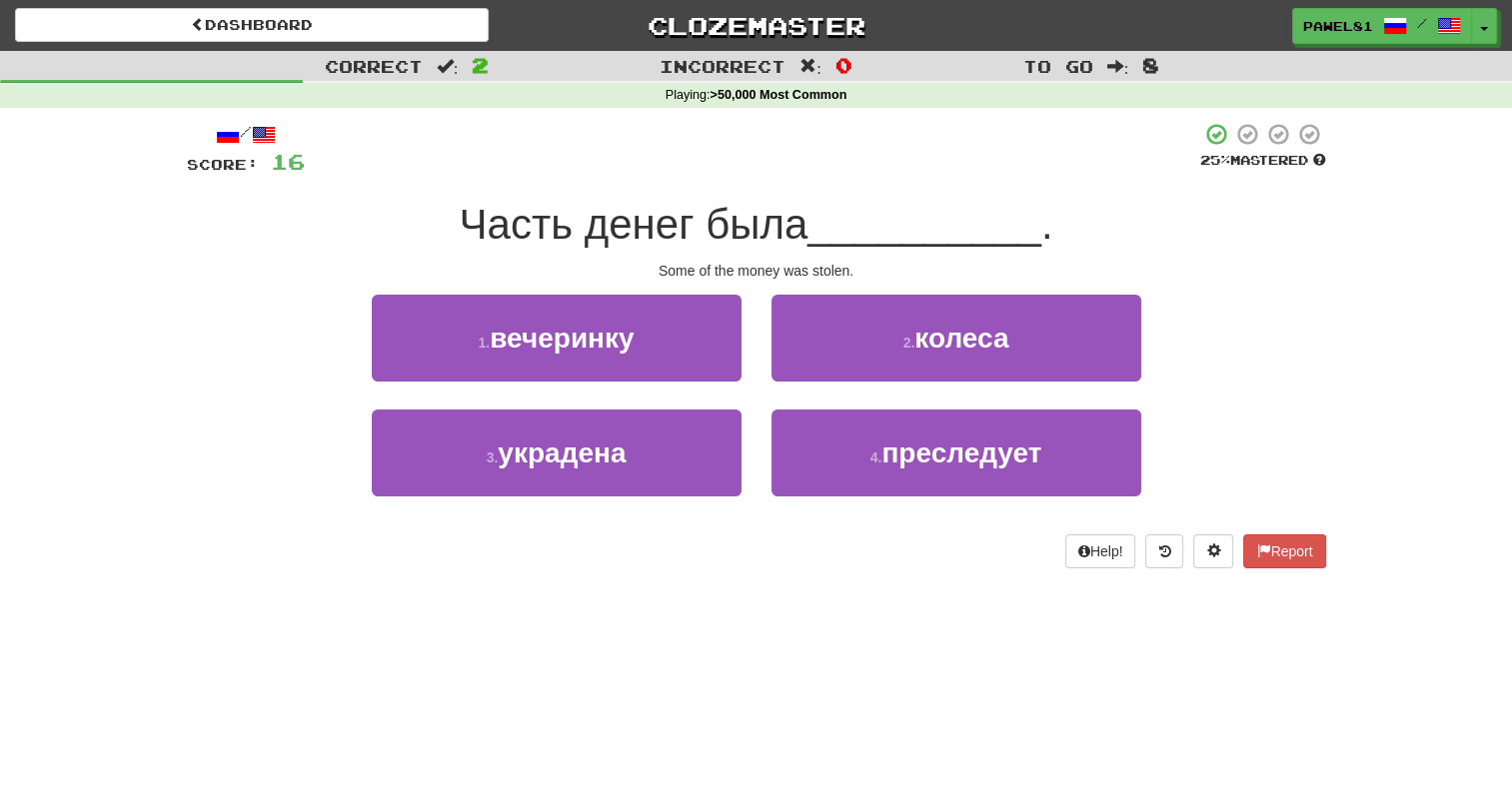 click on "/  Score:   16 25 %  Mastered Часть денег была  __________ . Some of the money was stolen. 1 .  вечеринку 2 .  колеса 3 .  украдена 4 .  преследует  Help!  Report" at bounding box center (756, 345) 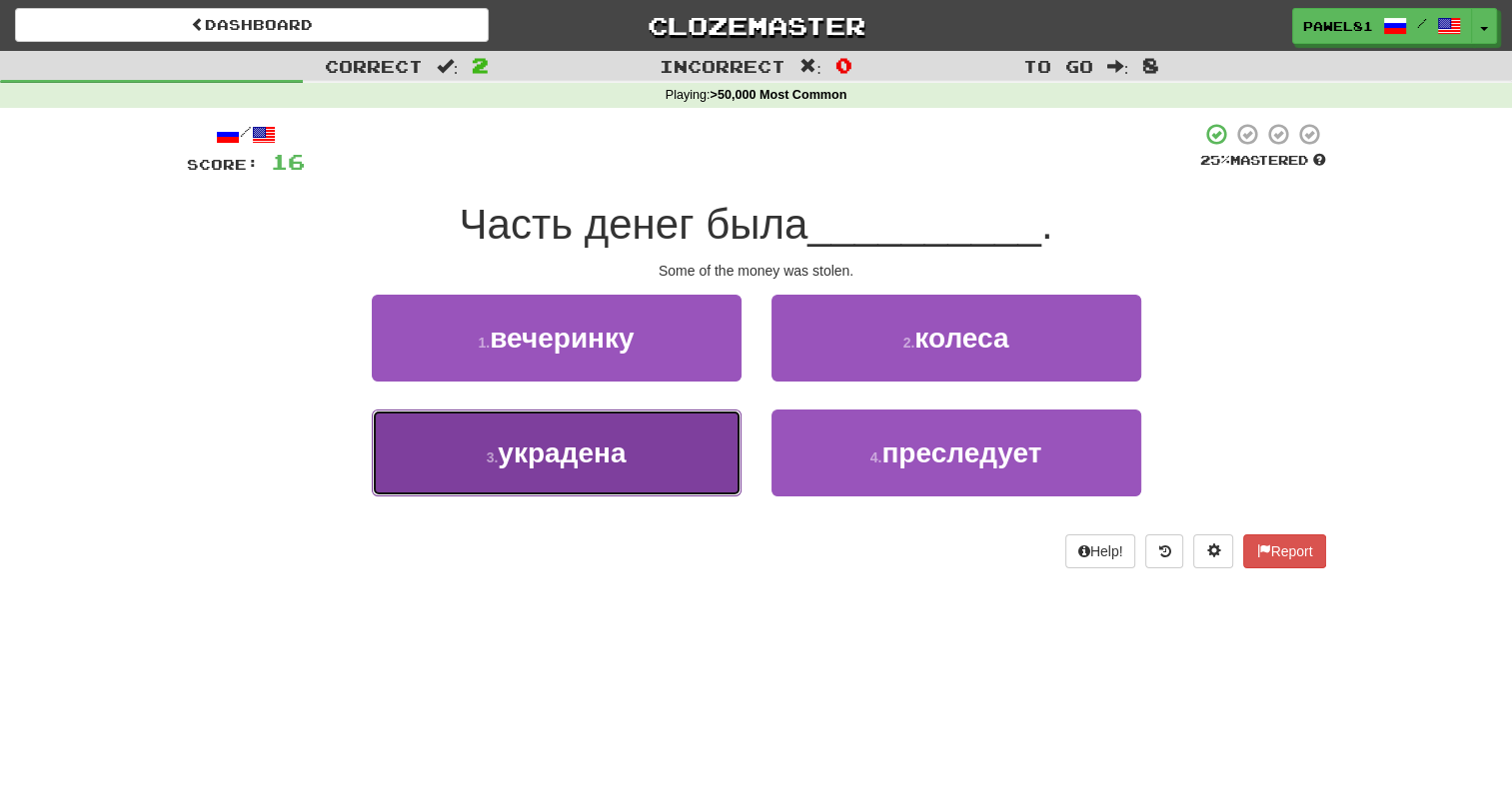 click on "3 .  украдена" at bounding box center (557, 452) 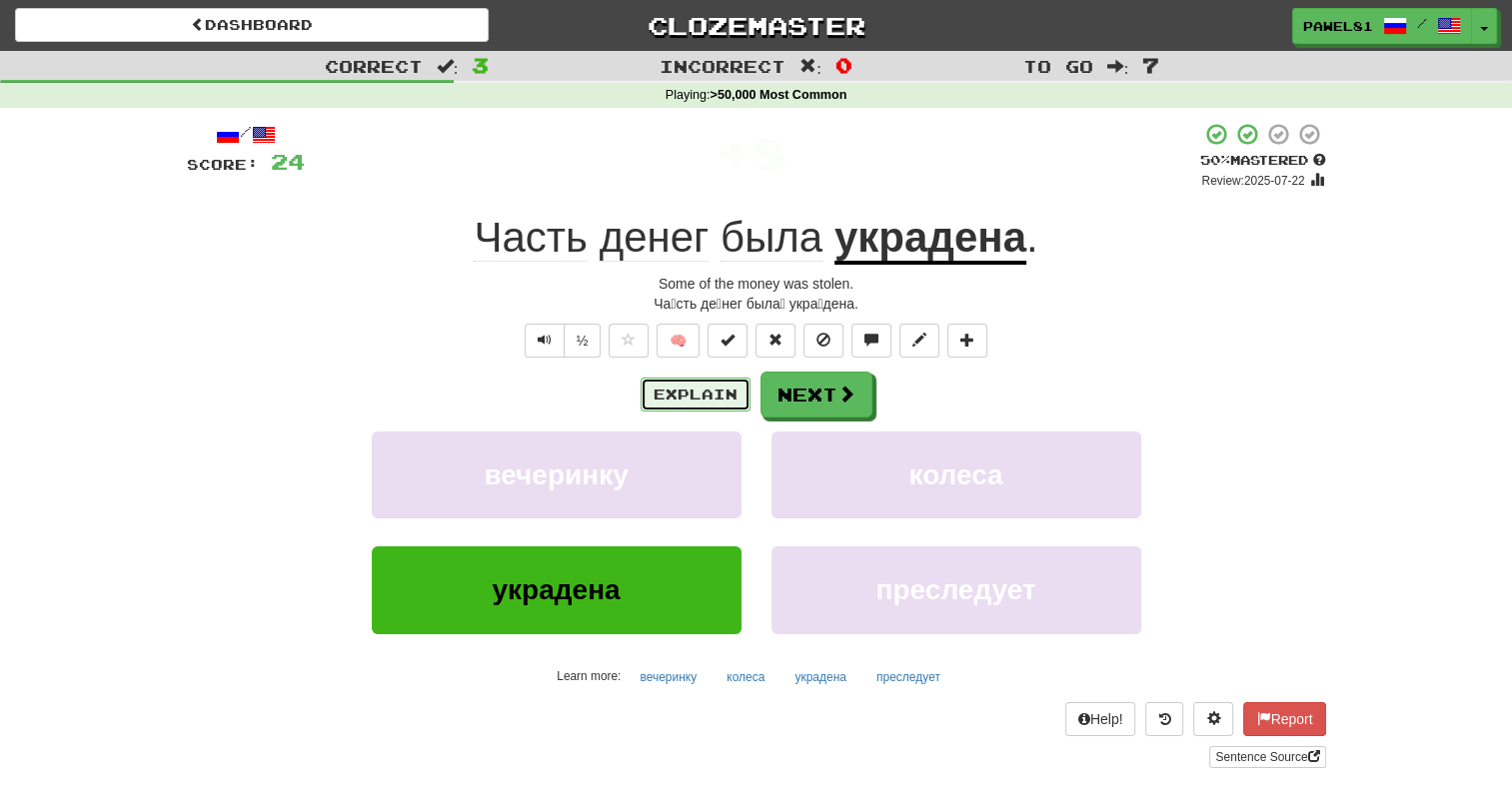 click on "Explain" at bounding box center [696, 395] 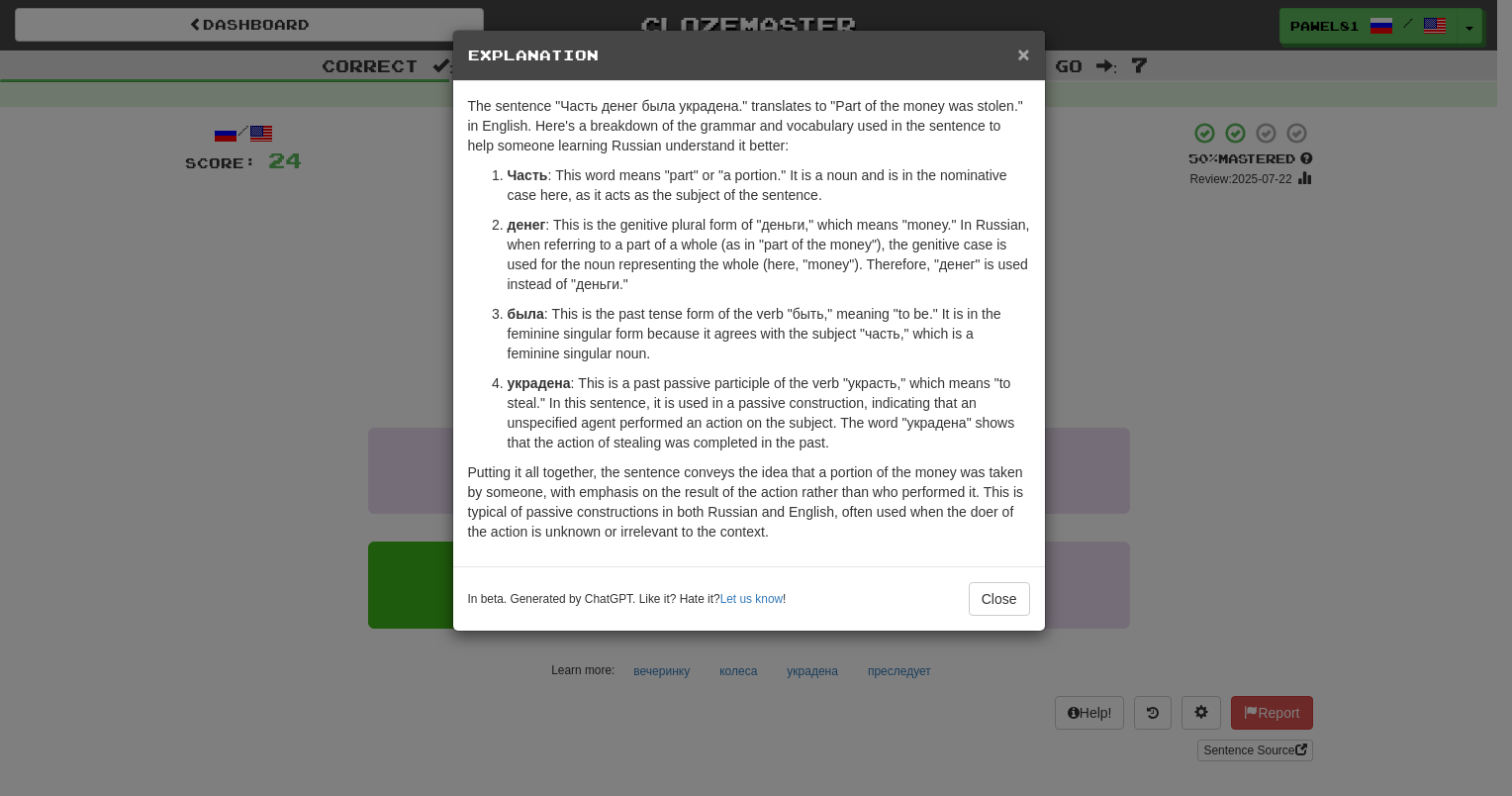 click on "×" at bounding box center [1023, 53] 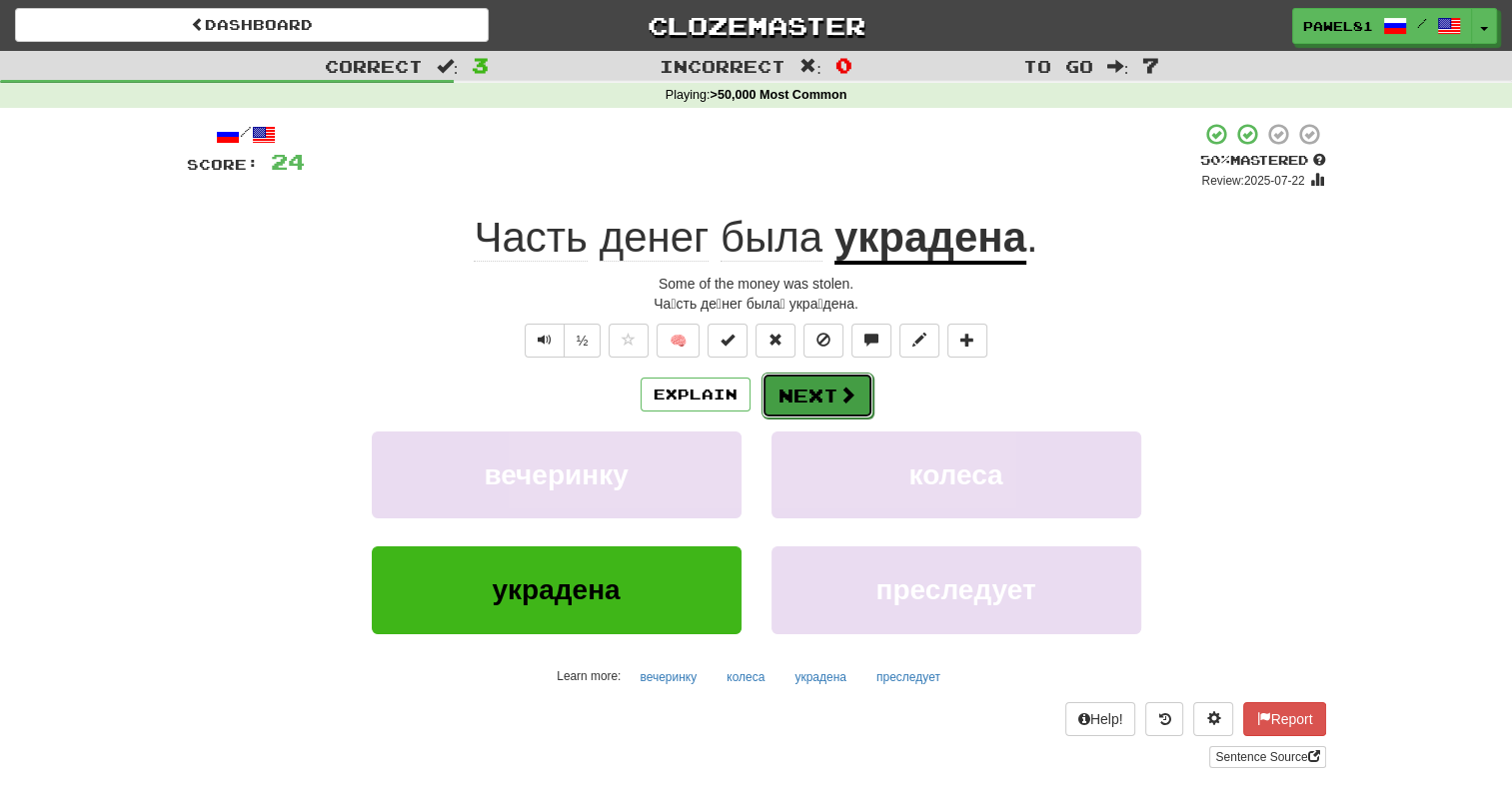 click on "Next" at bounding box center [817, 396] 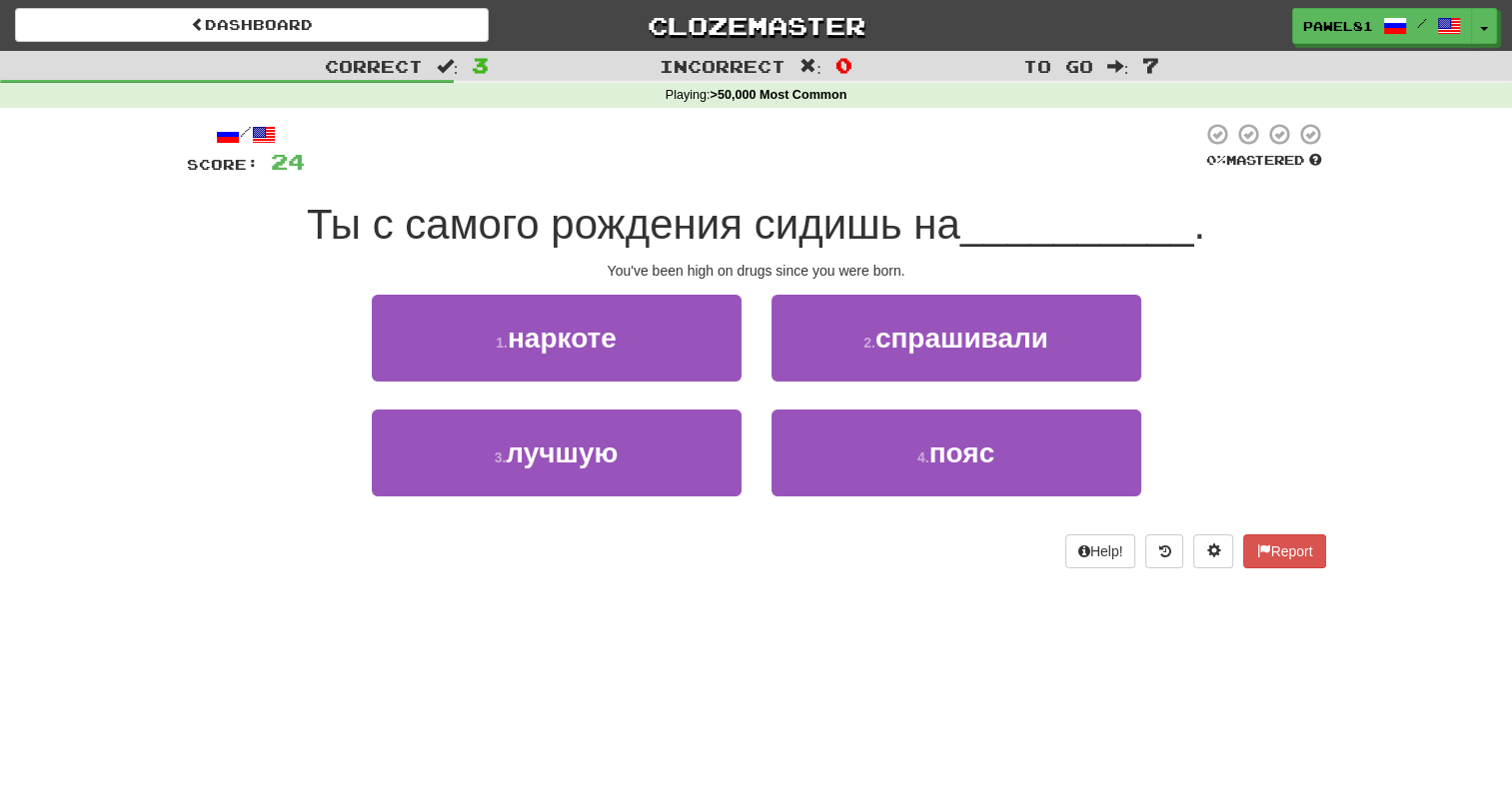 click on "Dashboard
Clozemaster
pawel81
/
Toggle Dropdown
Dashboard
Leaderboard
Activity Feed
Notifications
Profile
Discussions
Español
/
English
Streak:
1
Review:
10
Daily Goal:  40 /100
Polski
/
English
Streak:
3
Review:
162
Points Today: 176
Русский
/
English
Streak:
2
Review:
21
Points Today: 0
Languages
Account
Logout
pawel81
/
Toggle Dropdown
Dashboard
Leaderboard
Activity Feed
Notifications
Profile
Discussions
Español
/
English
Streak:
1
Review:
10
Daily Goal:  40 /100
Polski
/
English
Streak:
3
Review:
162" at bounding box center (756, 402) 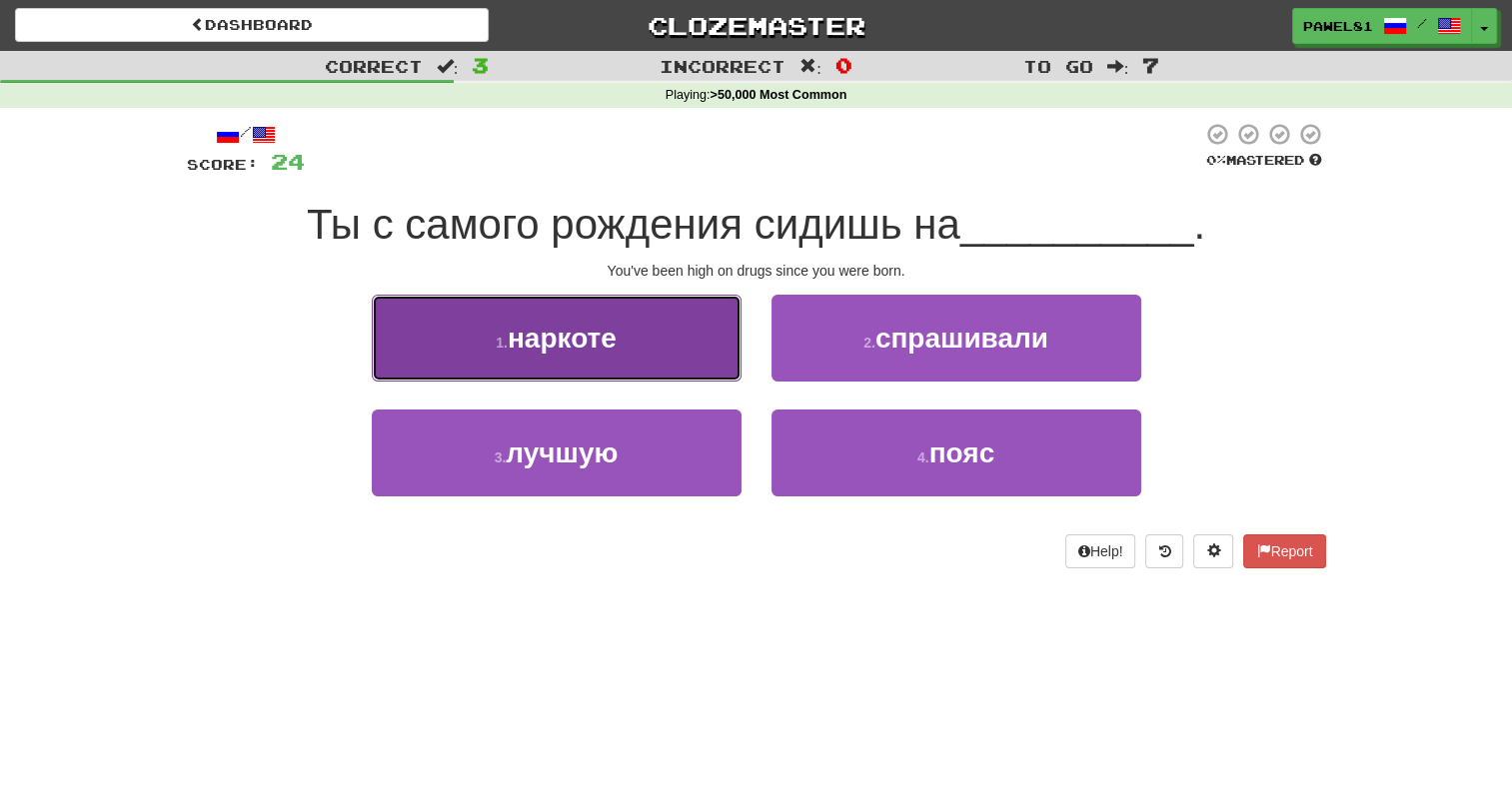 click on "наркоте" at bounding box center (562, 338) 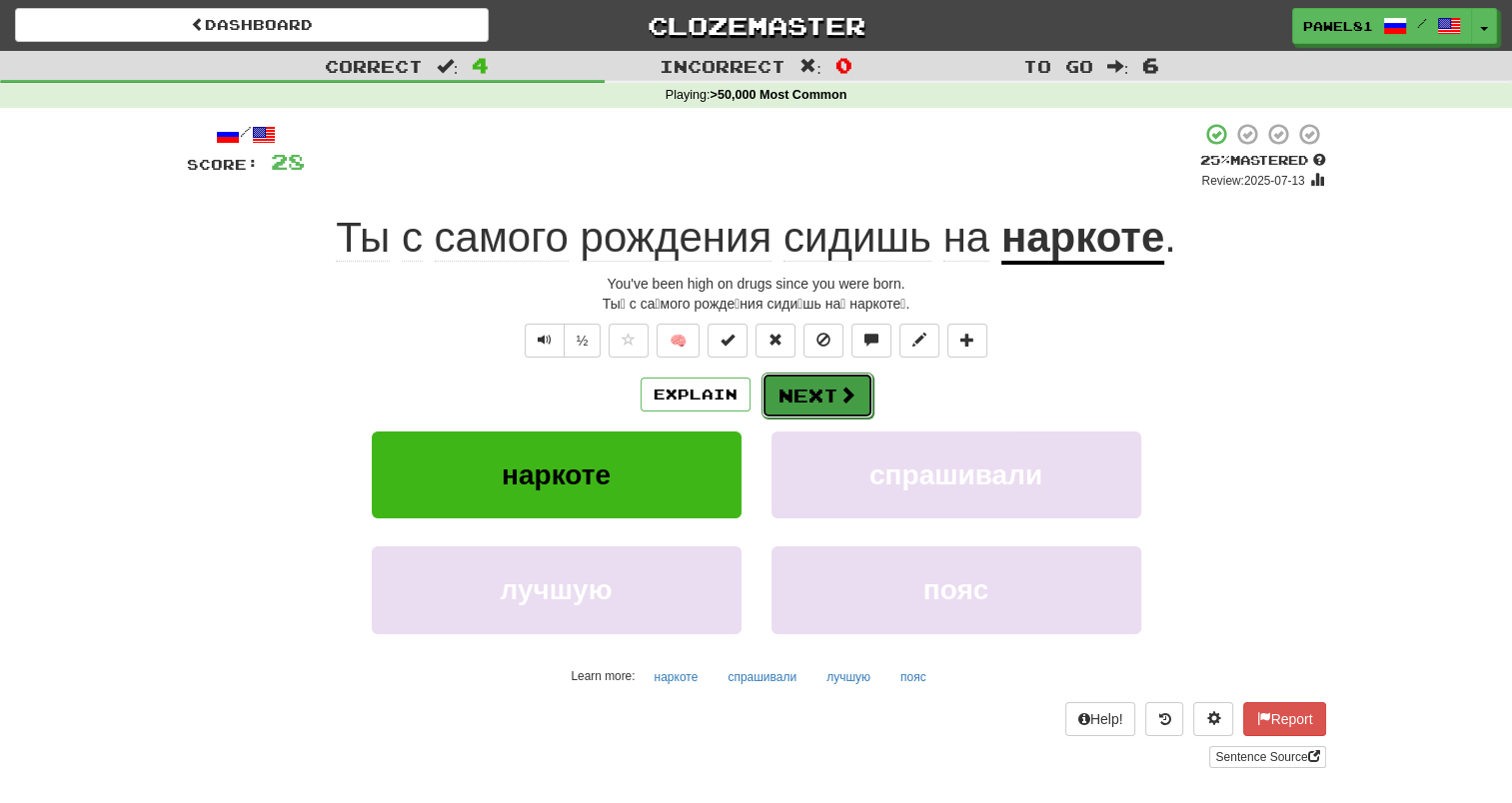 click on "Next" at bounding box center [817, 396] 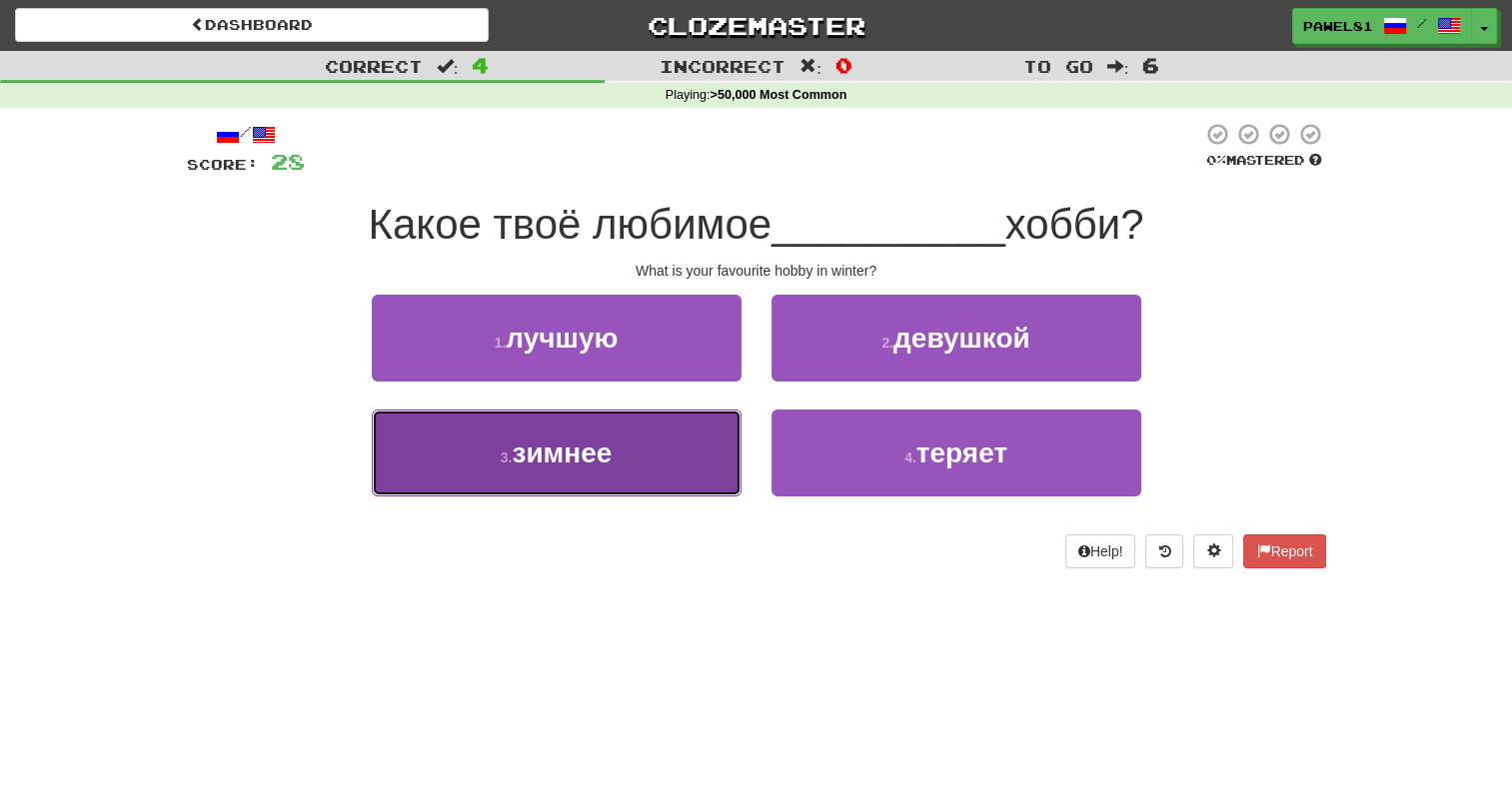 click on "зимнее" at bounding box center [562, 452] 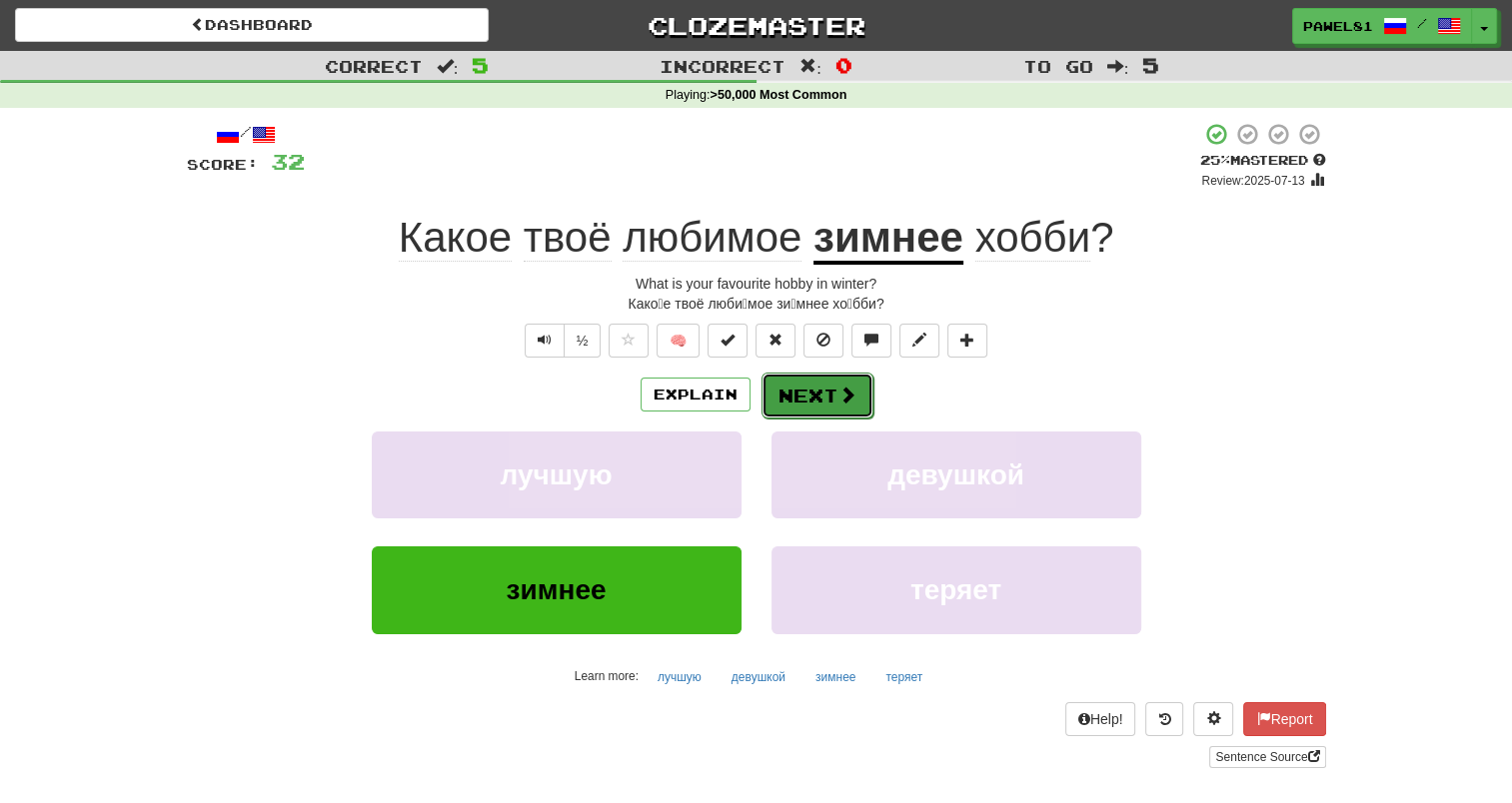 click on "Next" at bounding box center (817, 396) 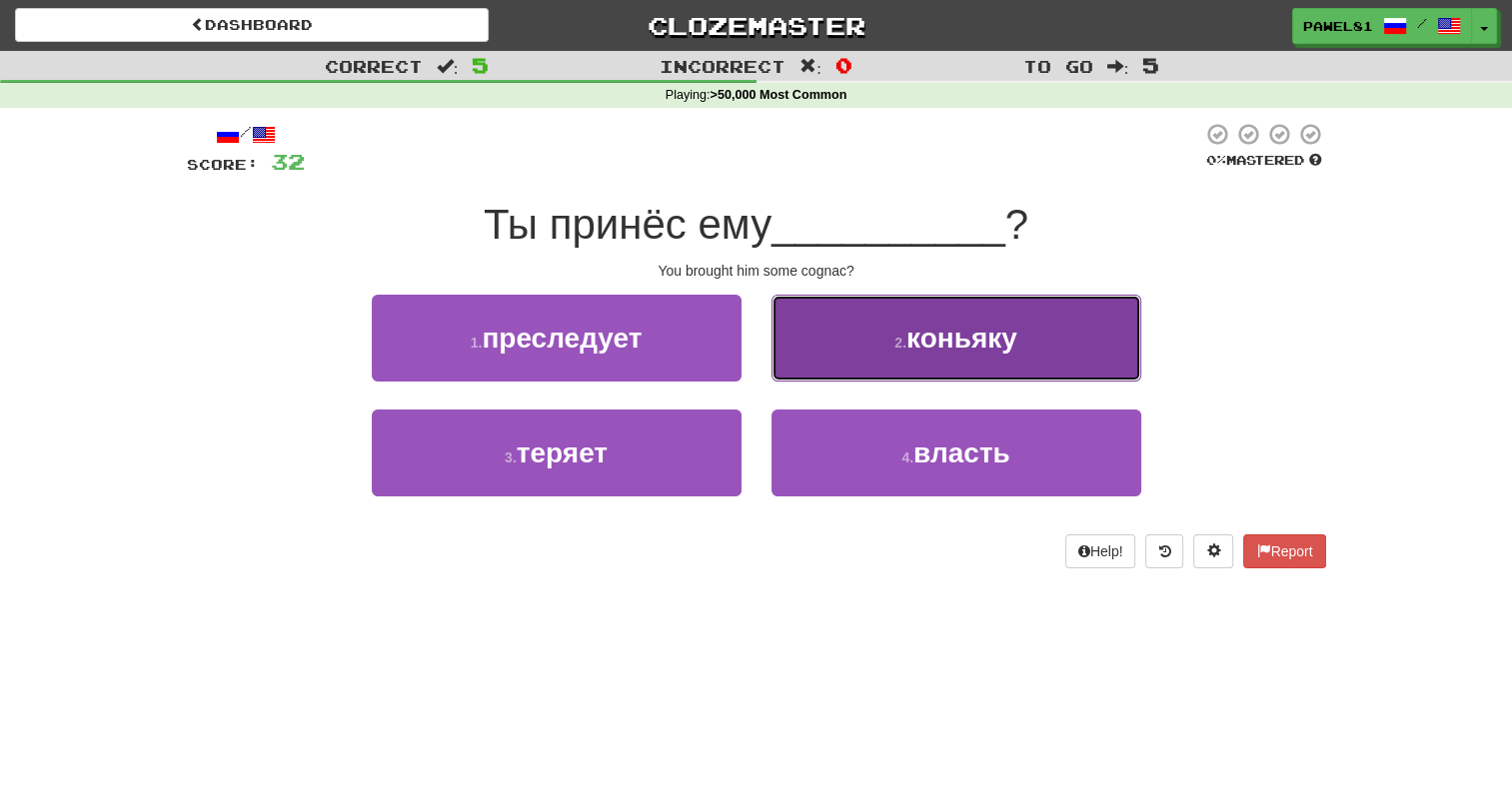 click on "коньяку" at bounding box center (961, 338) 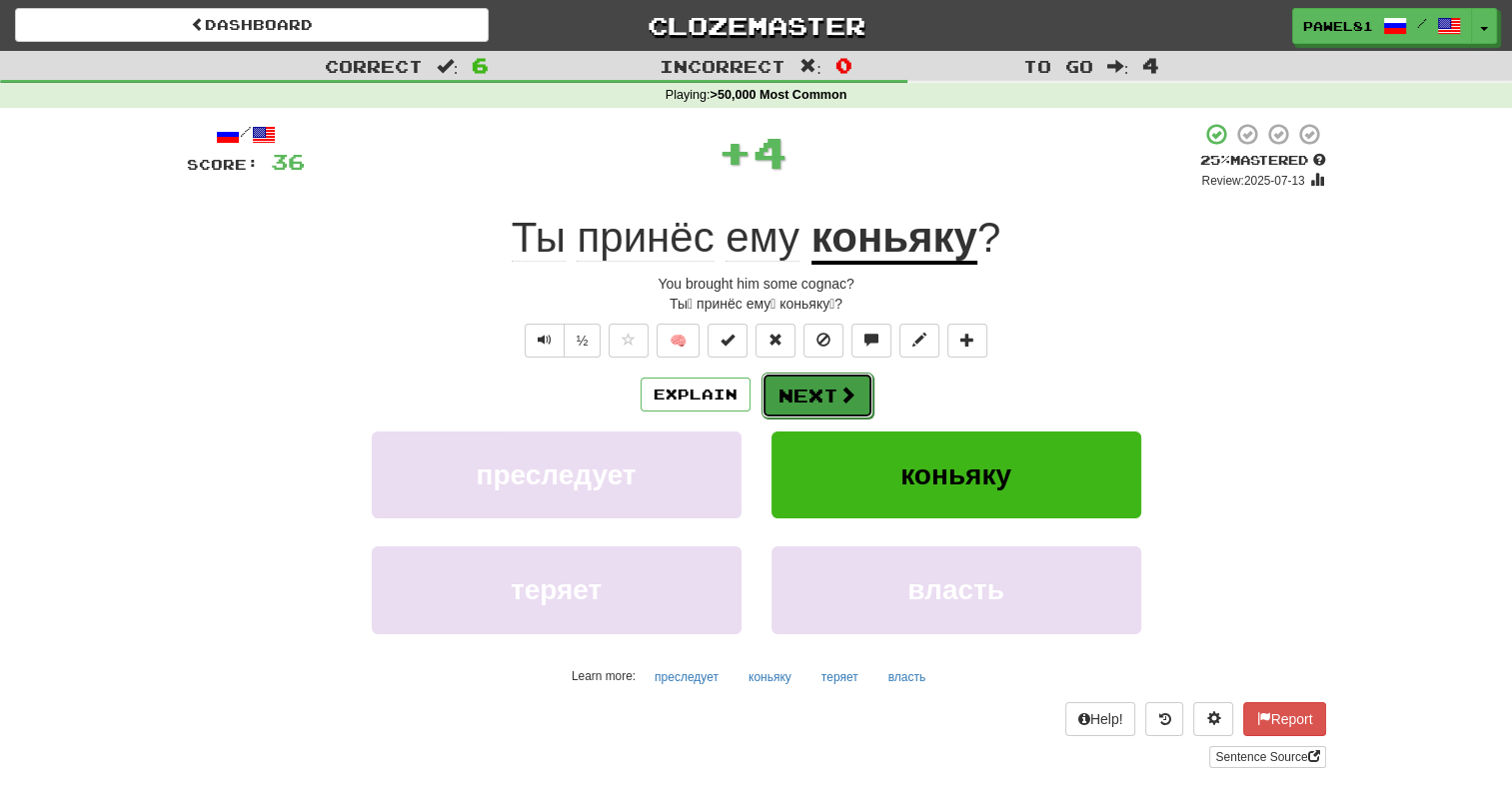 click on "Next" at bounding box center [817, 396] 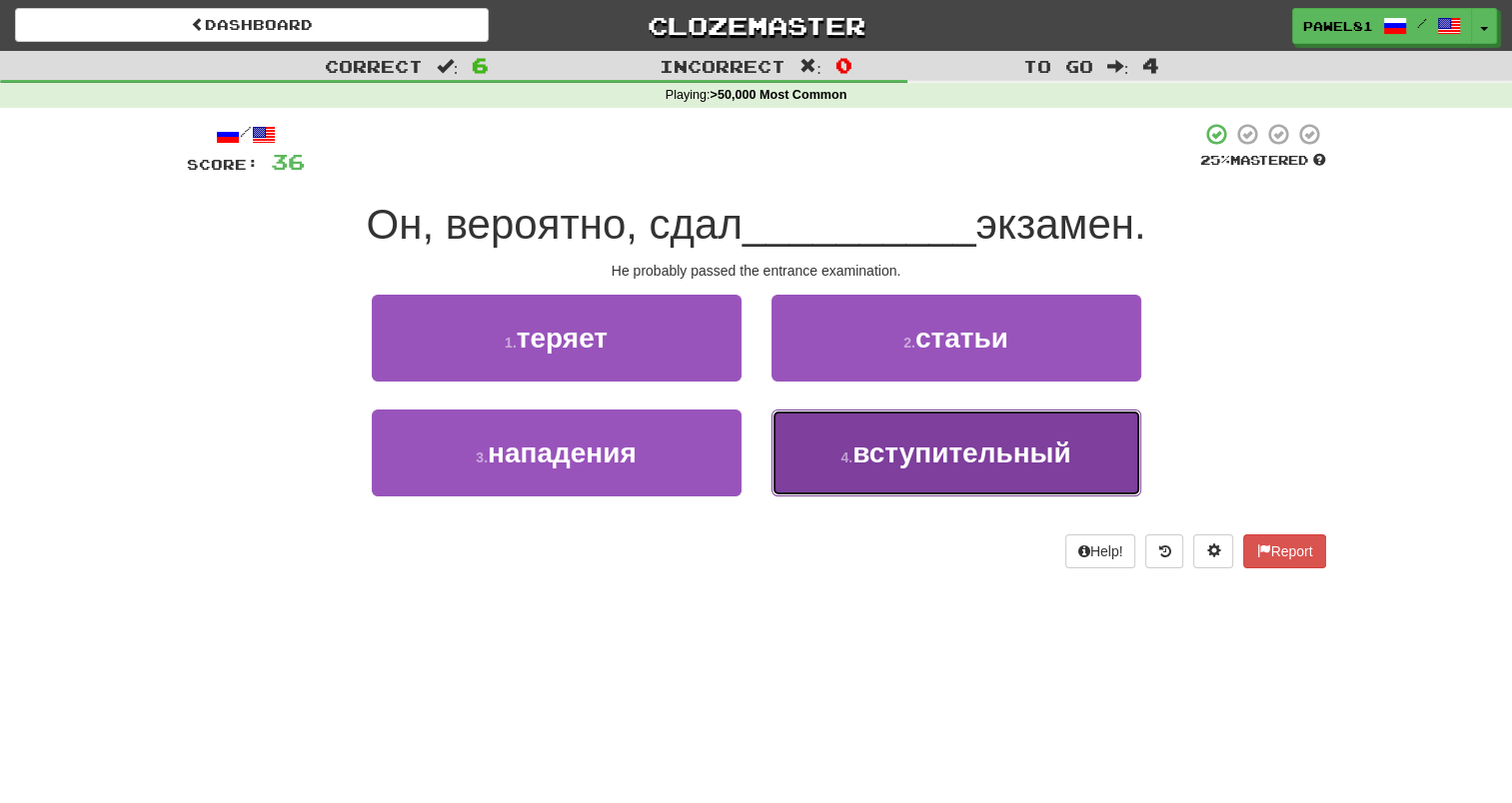 click on "вступительный" at bounding box center (961, 452) 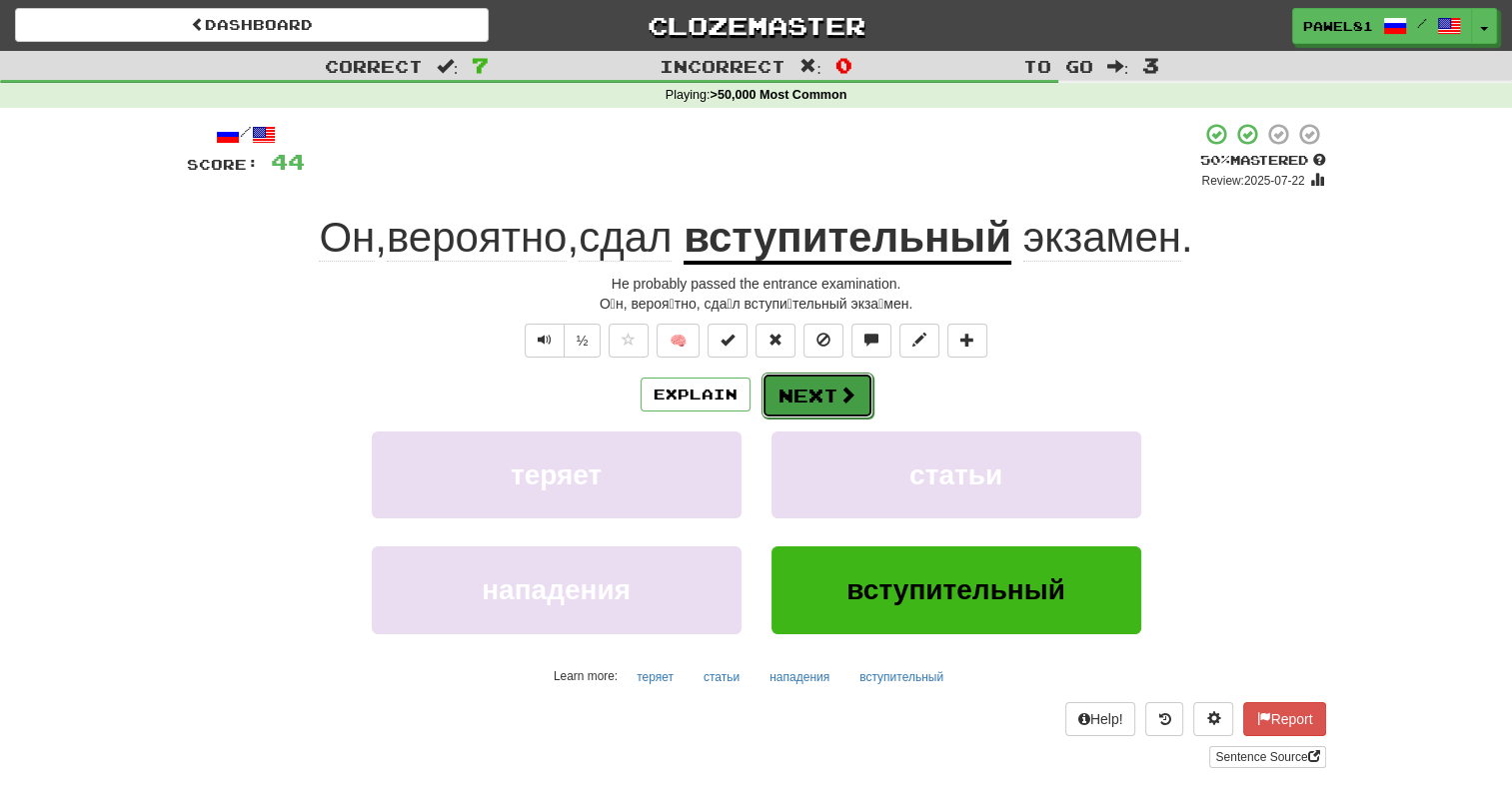 click on "Next" at bounding box center (817, 396) 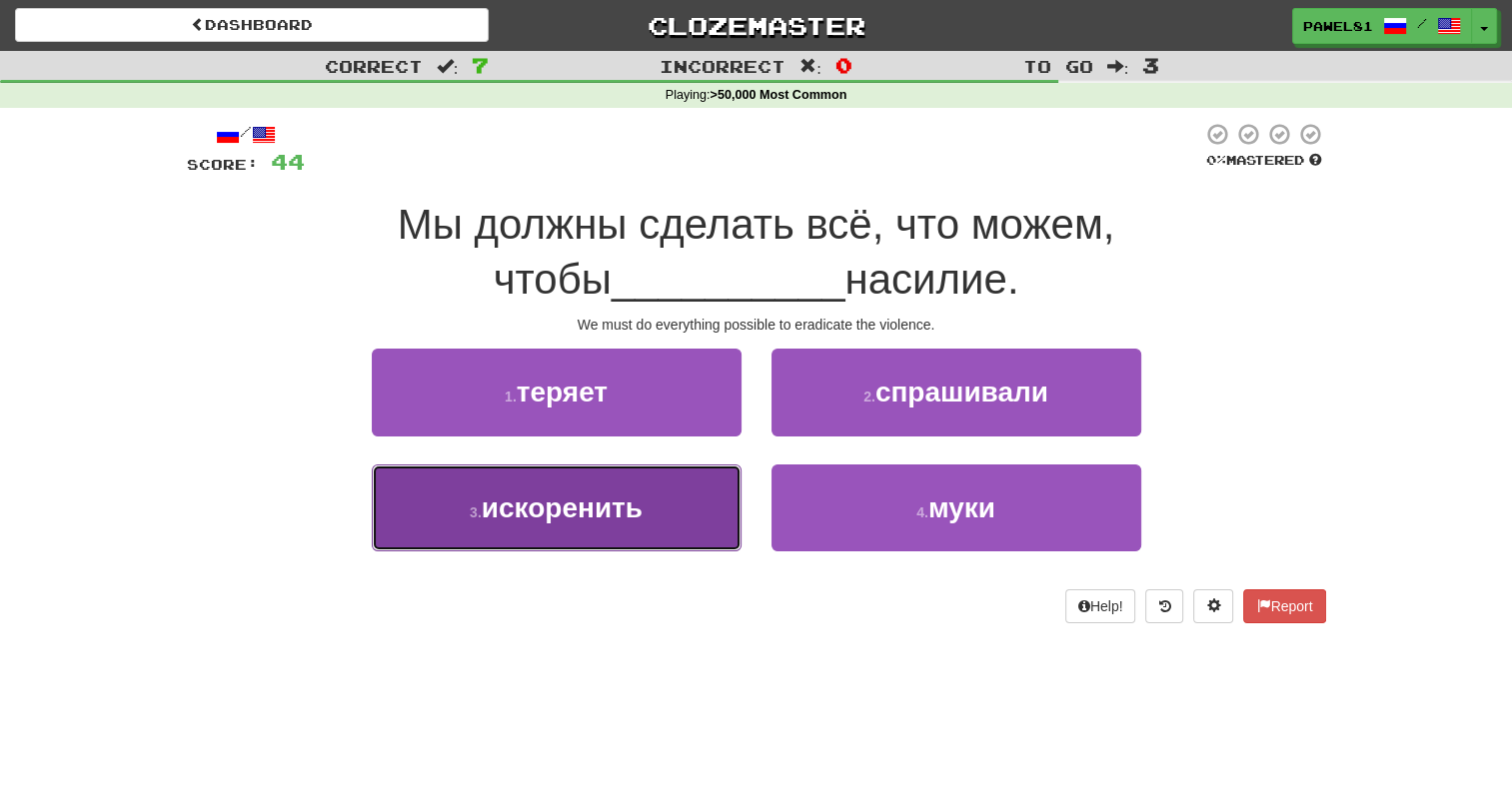 click on "искоренить" at bounding box center [562, 507] 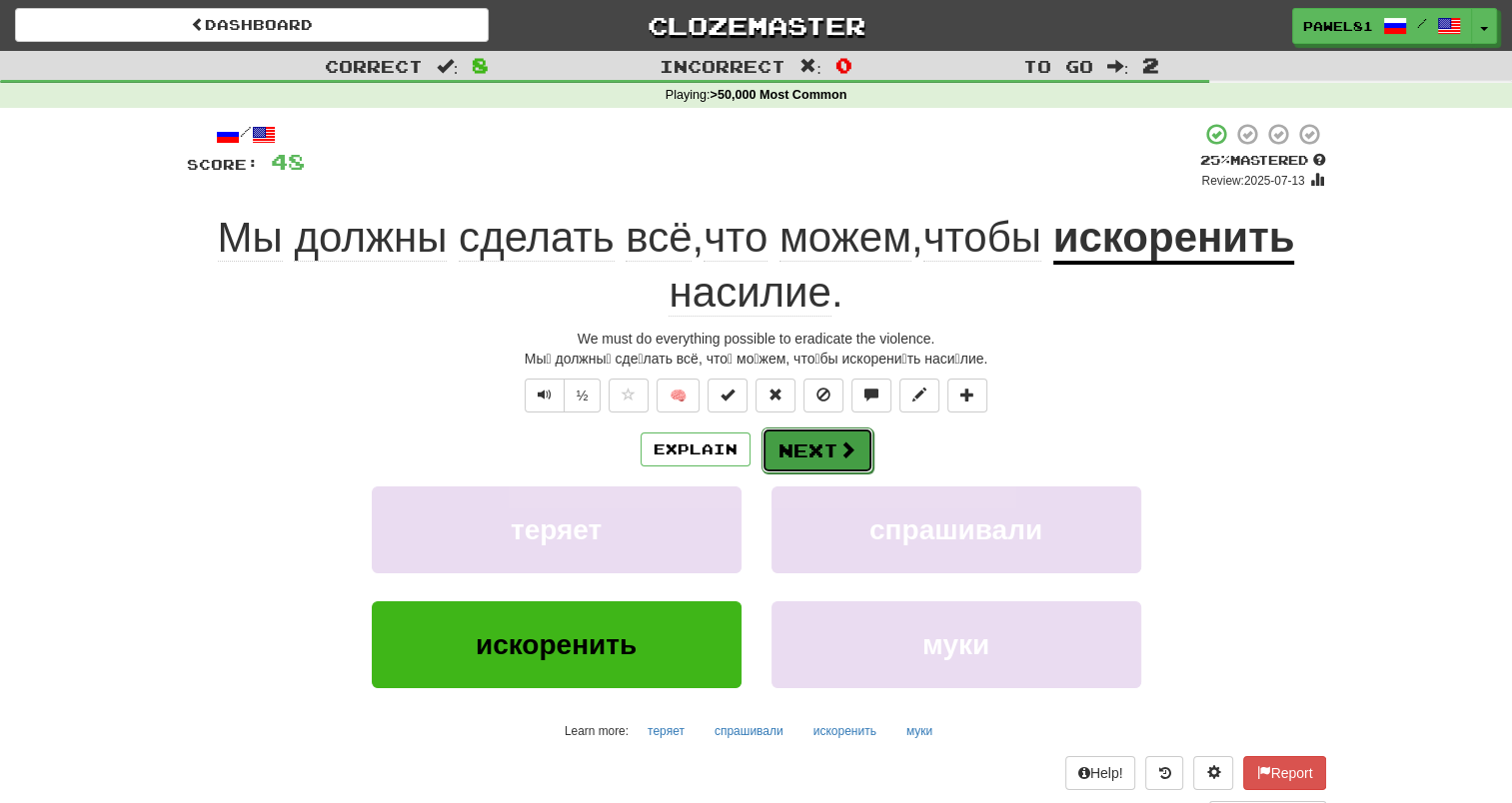 click on "Next" at bounding box center (817, 450) 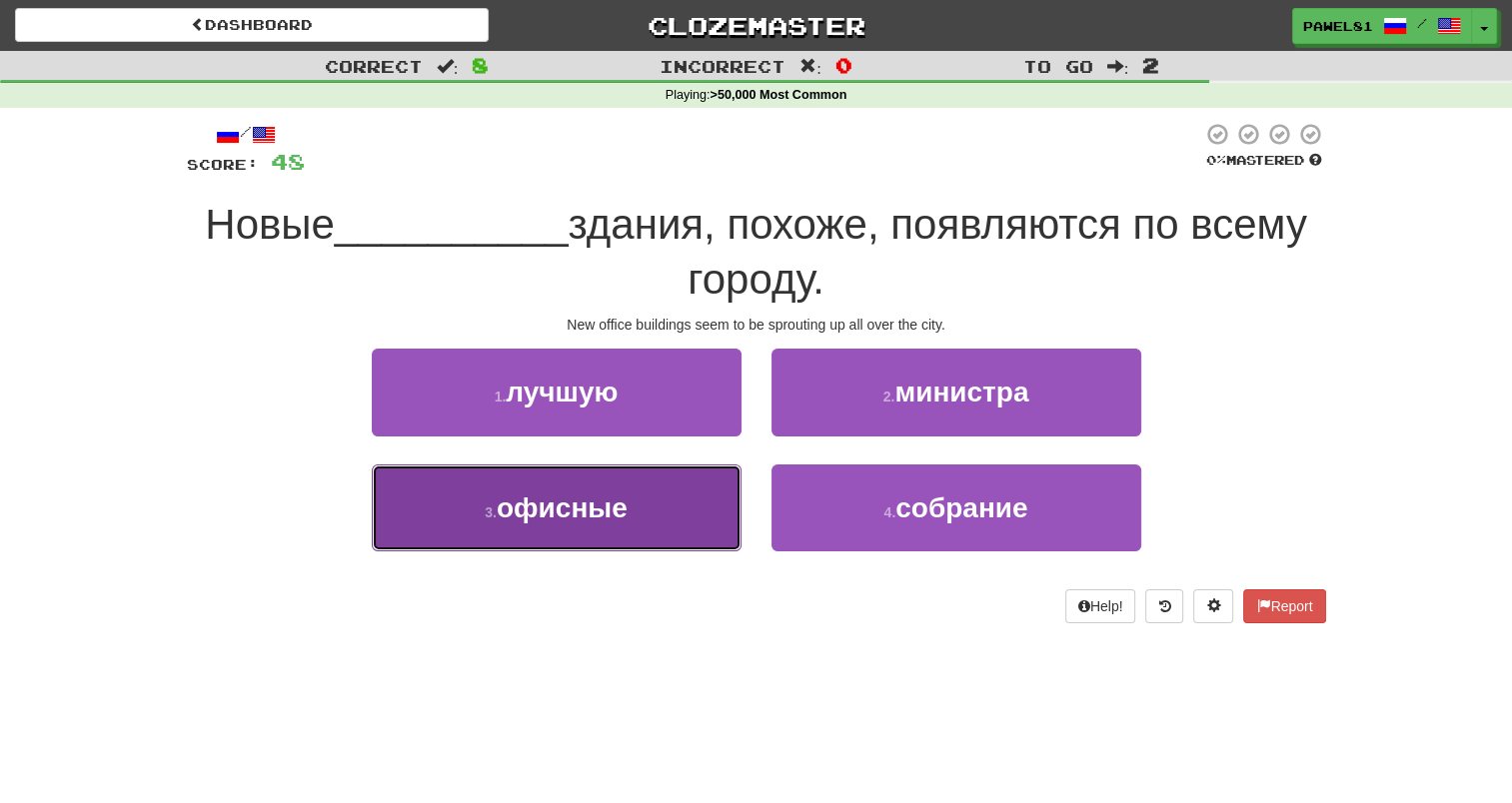 click on "офисные" at bounding box center (562, 507) 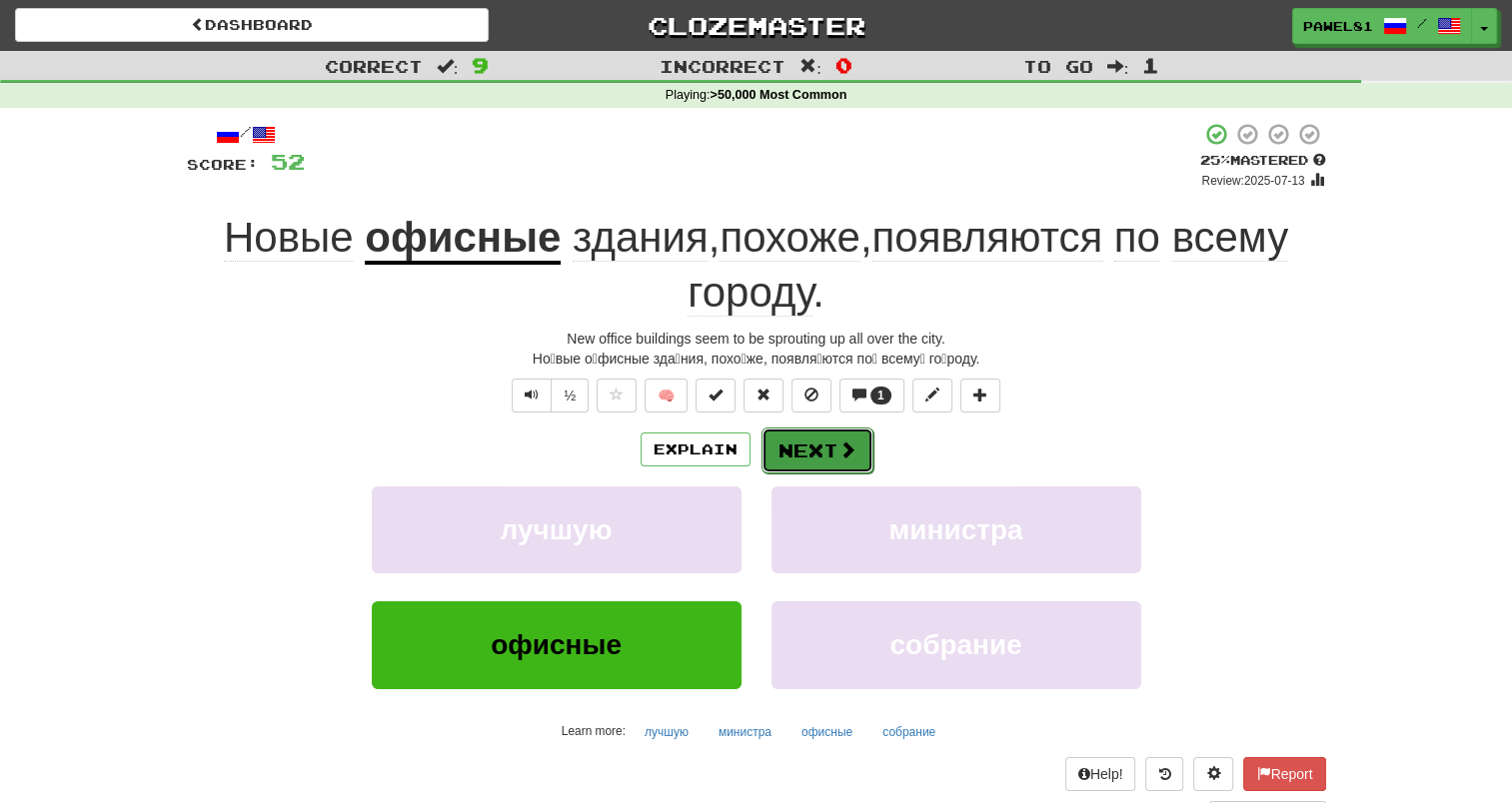 click on "Next" at bounding box center [817, 450] 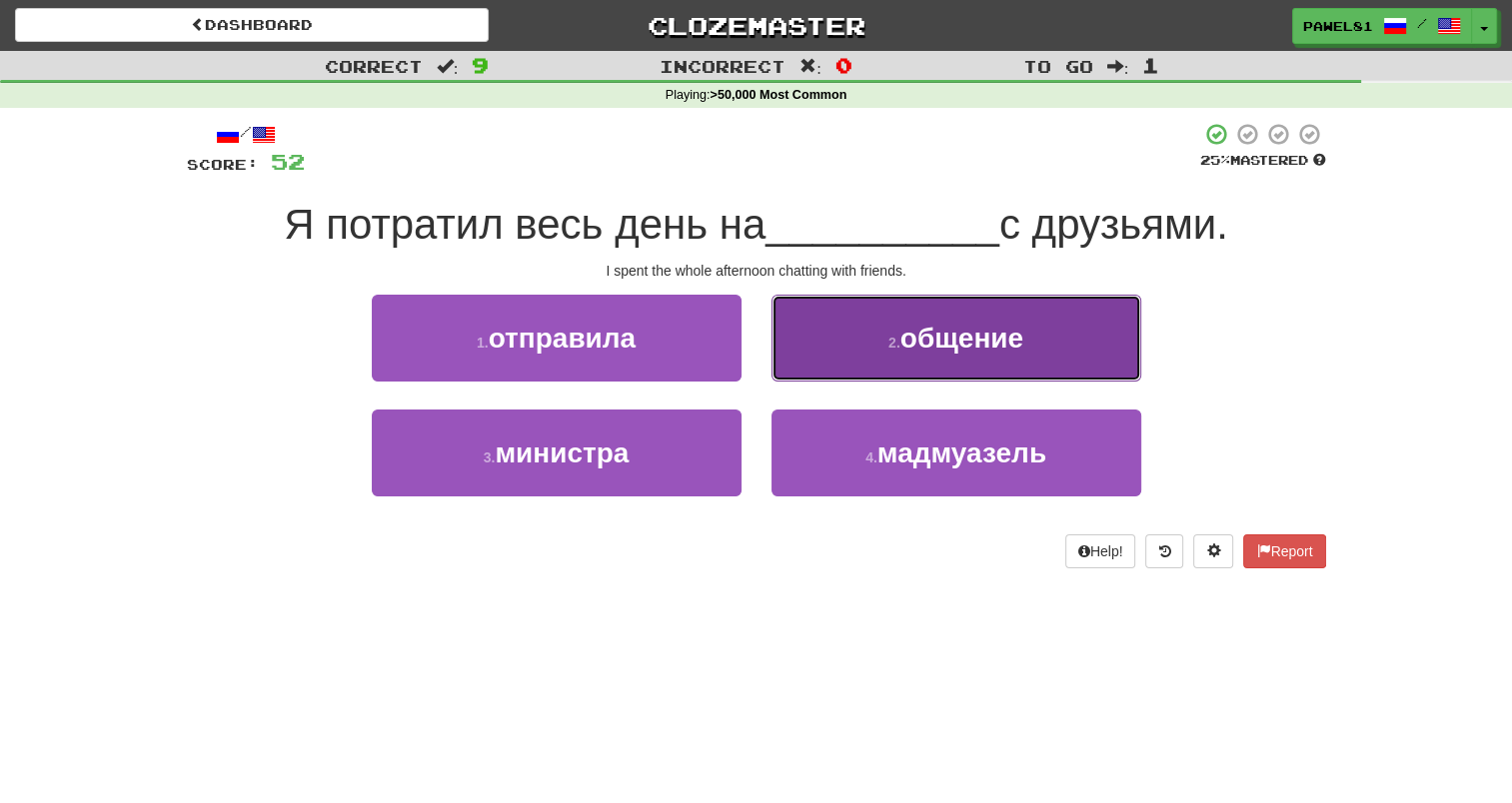 click on "общение" at bounding box center [961, 338] 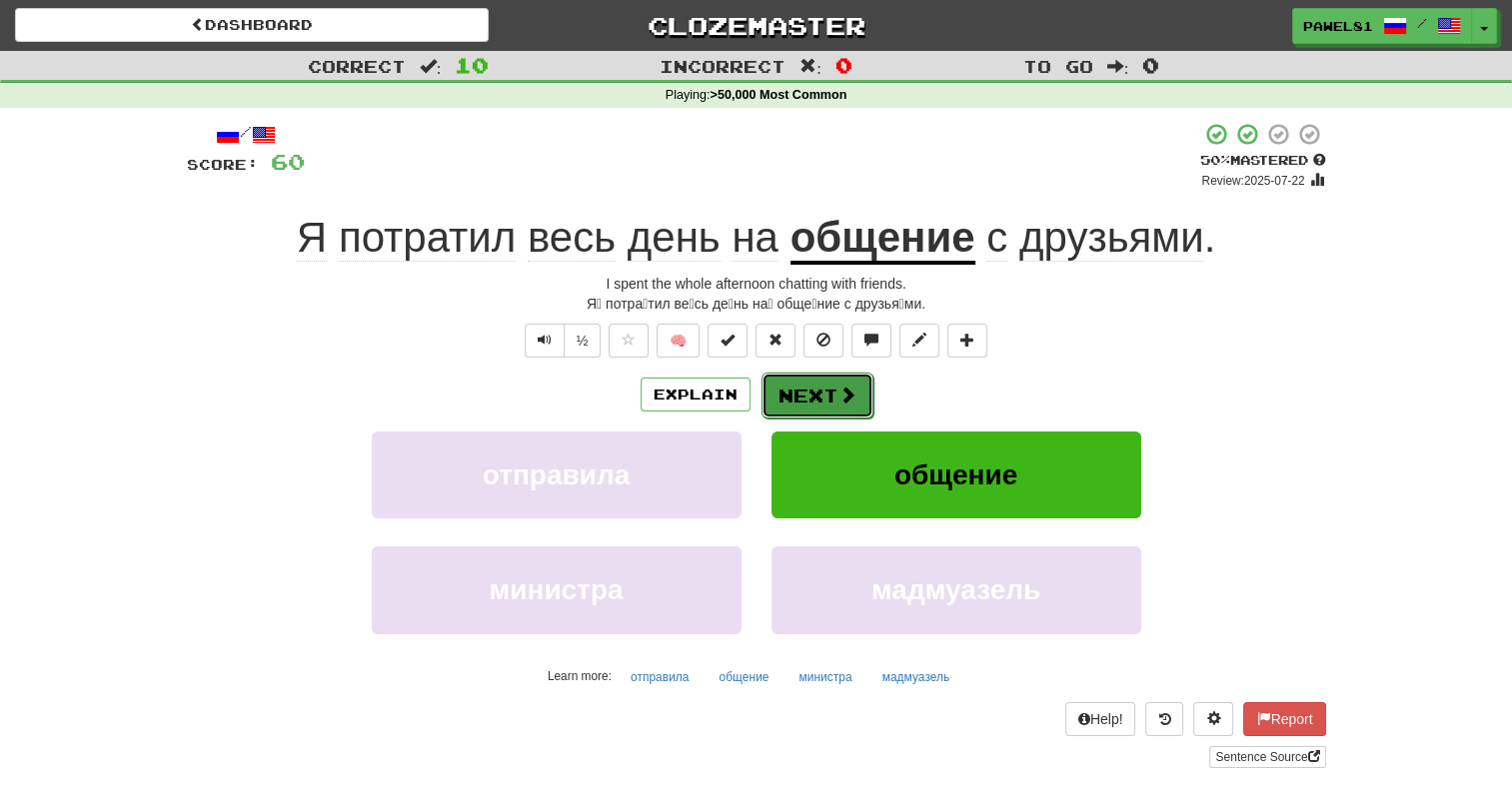 click on "Next" at bounding box center (817, 396) 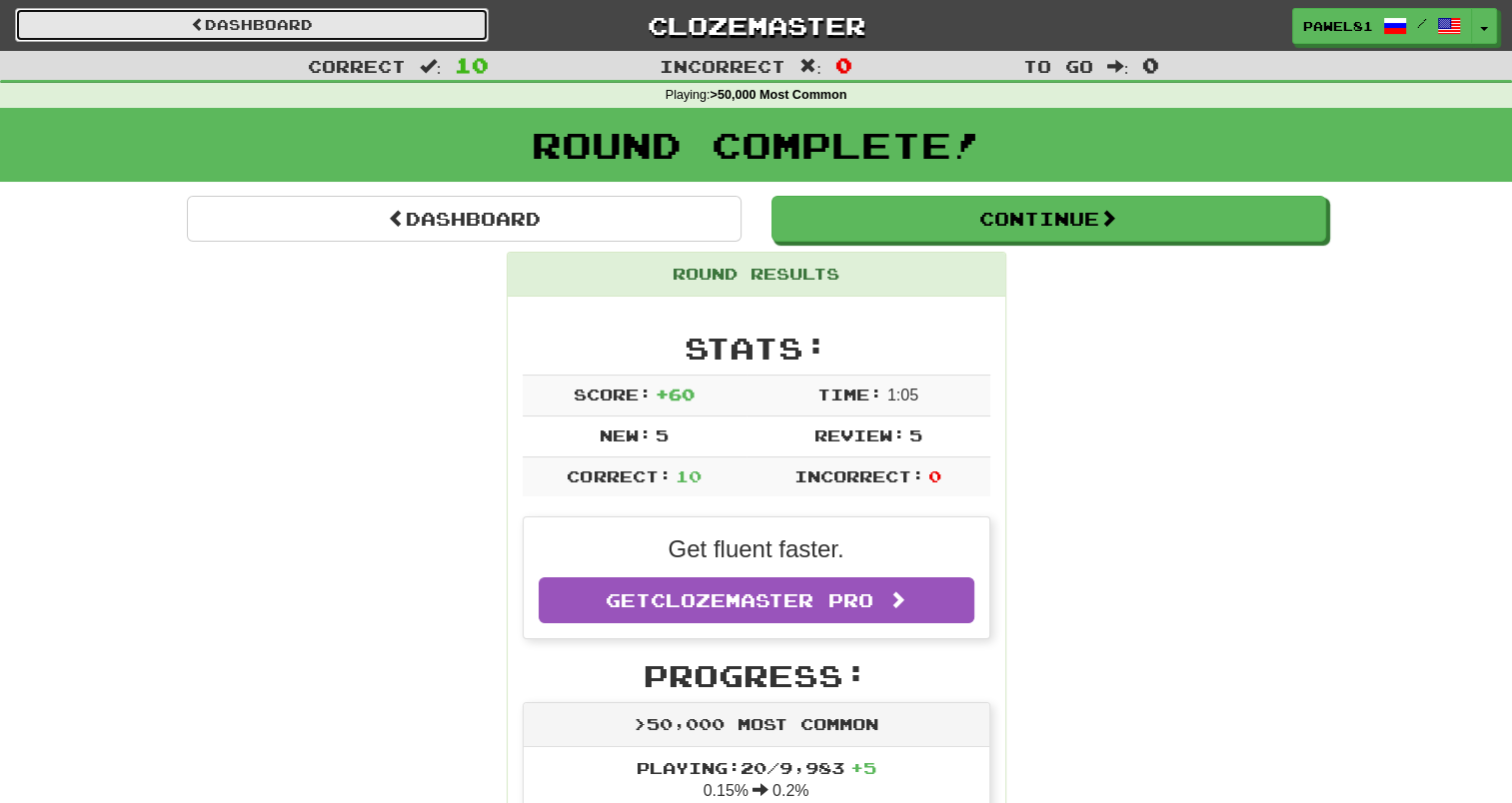 click on "Dashboard" at bounding box center [252, 25] 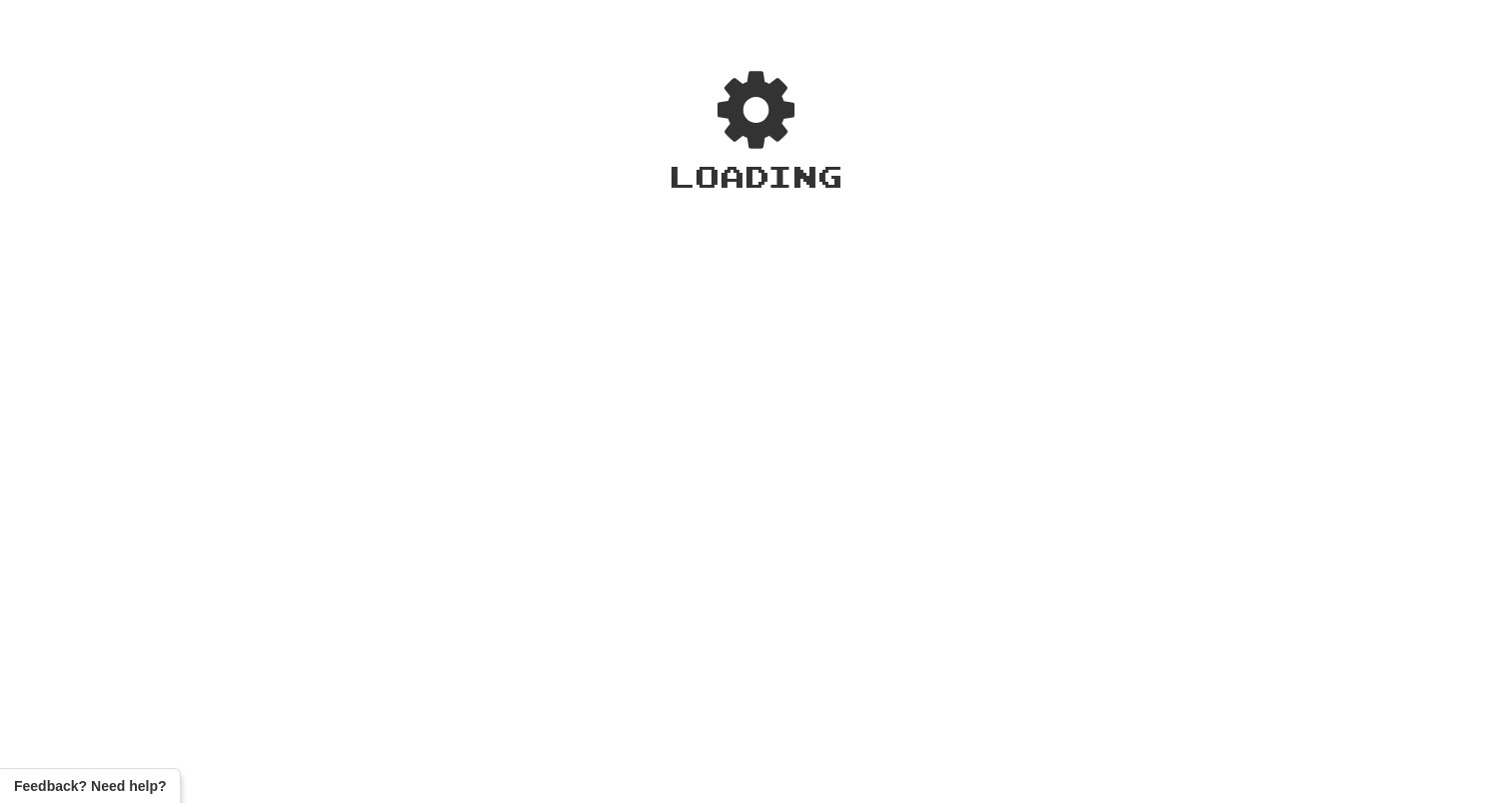 scroll, scrollTop: 0, scrollLeft: 0, axis: both 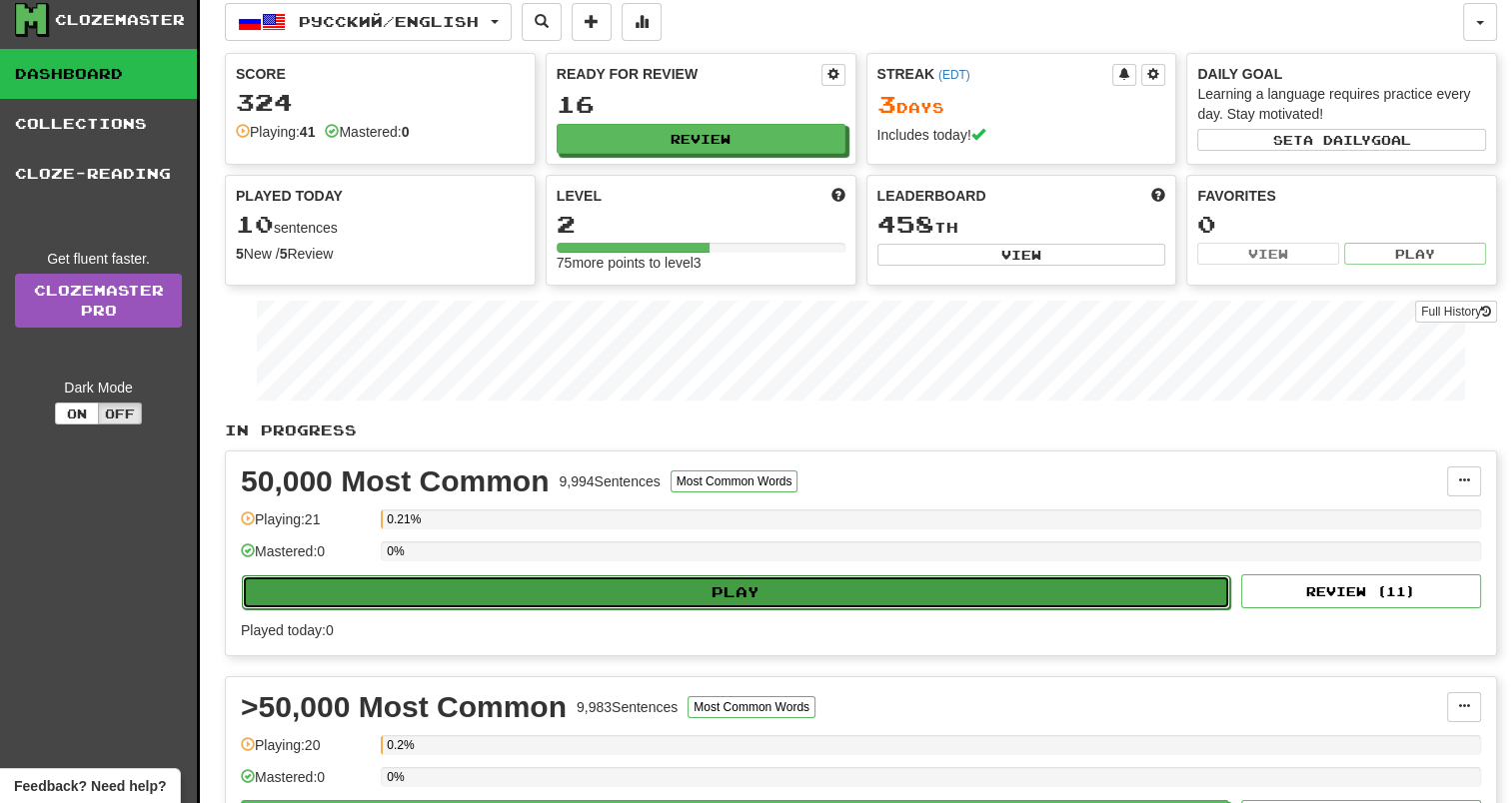 click on "Play" at bounding box center [736, 592] 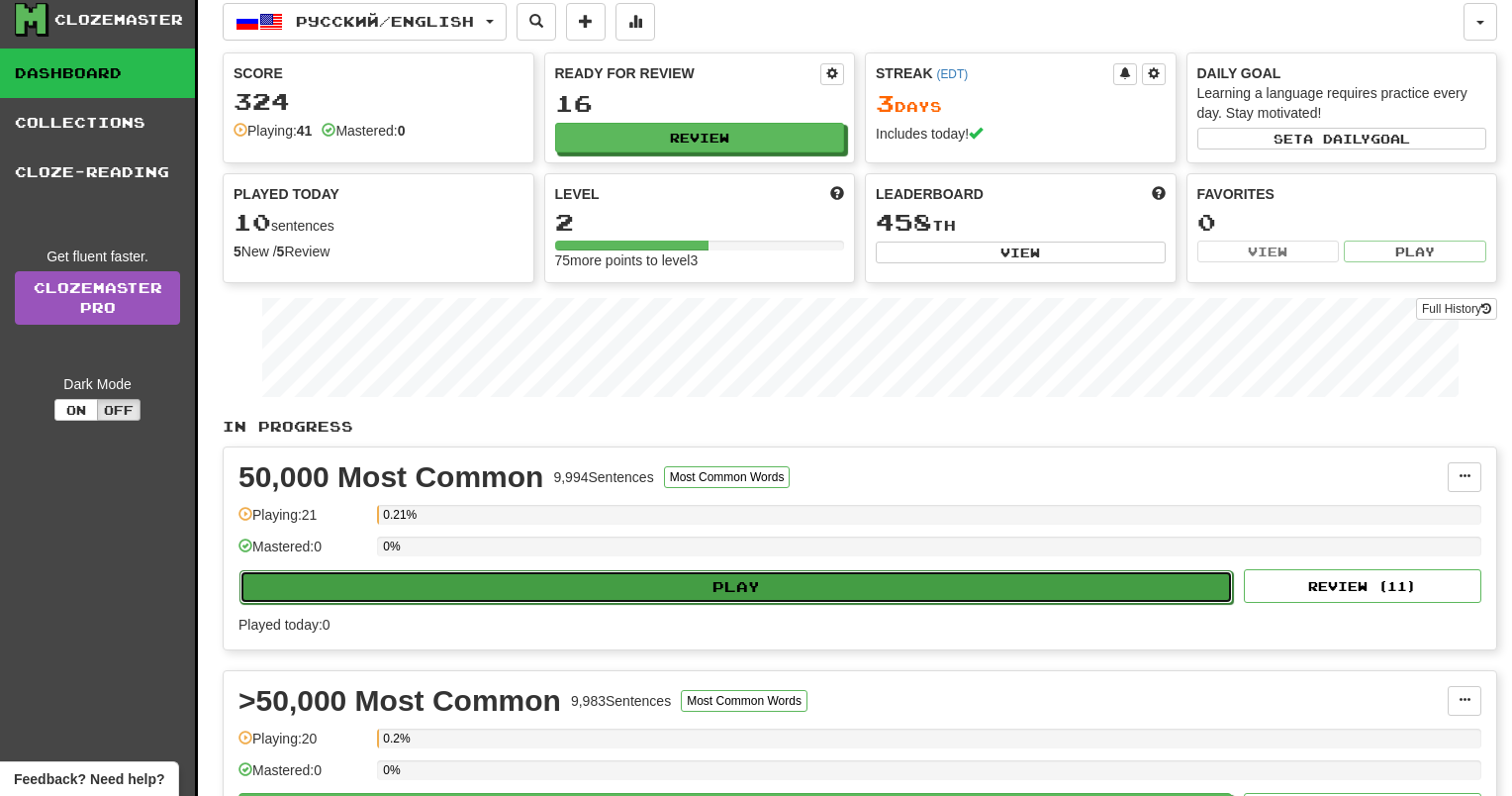 select on "**" 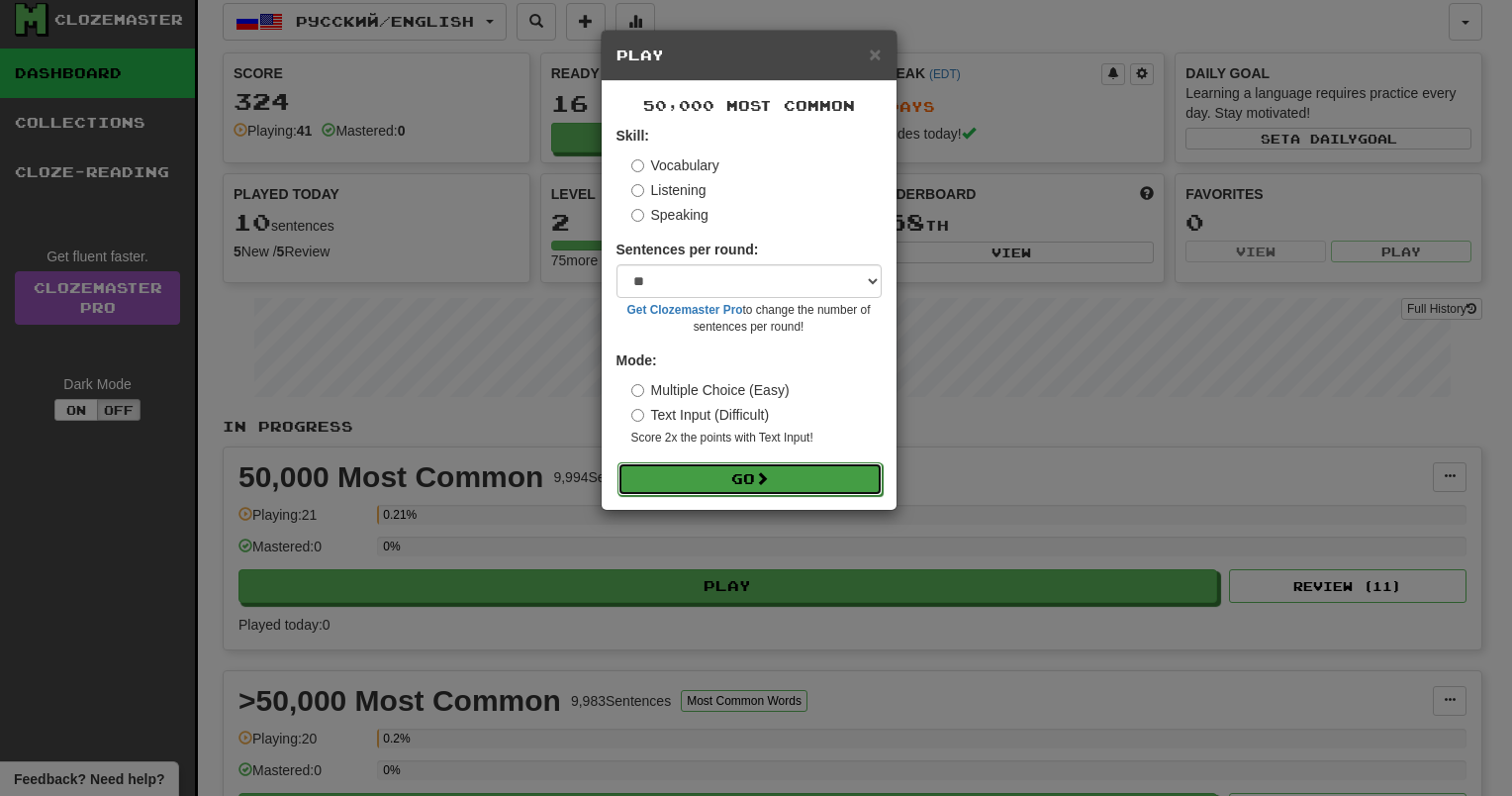 click on "Go" at bounding box center (750, 479) 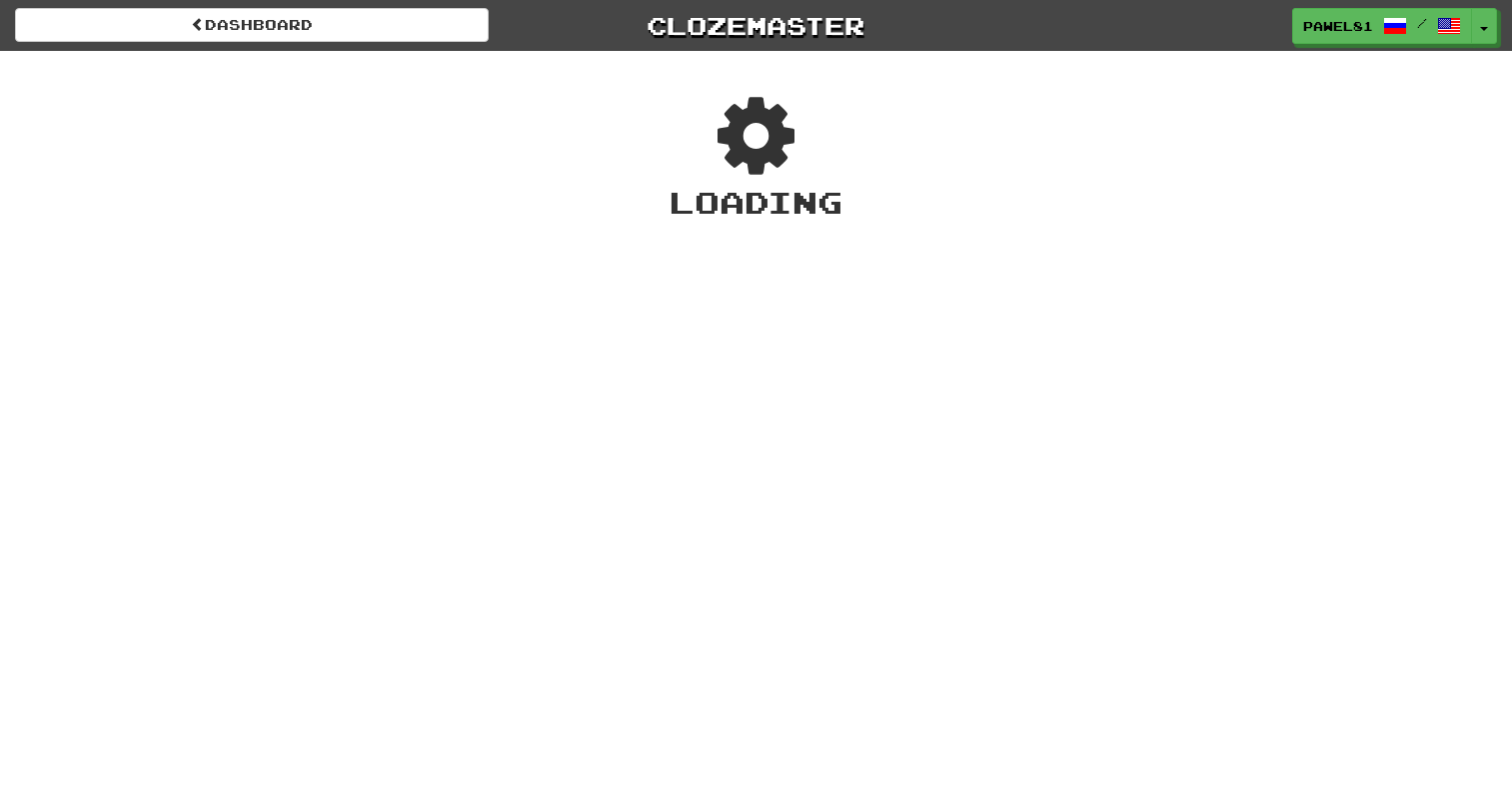 scroll, scrollTop: 0, scrollLeft: 0, axis: both 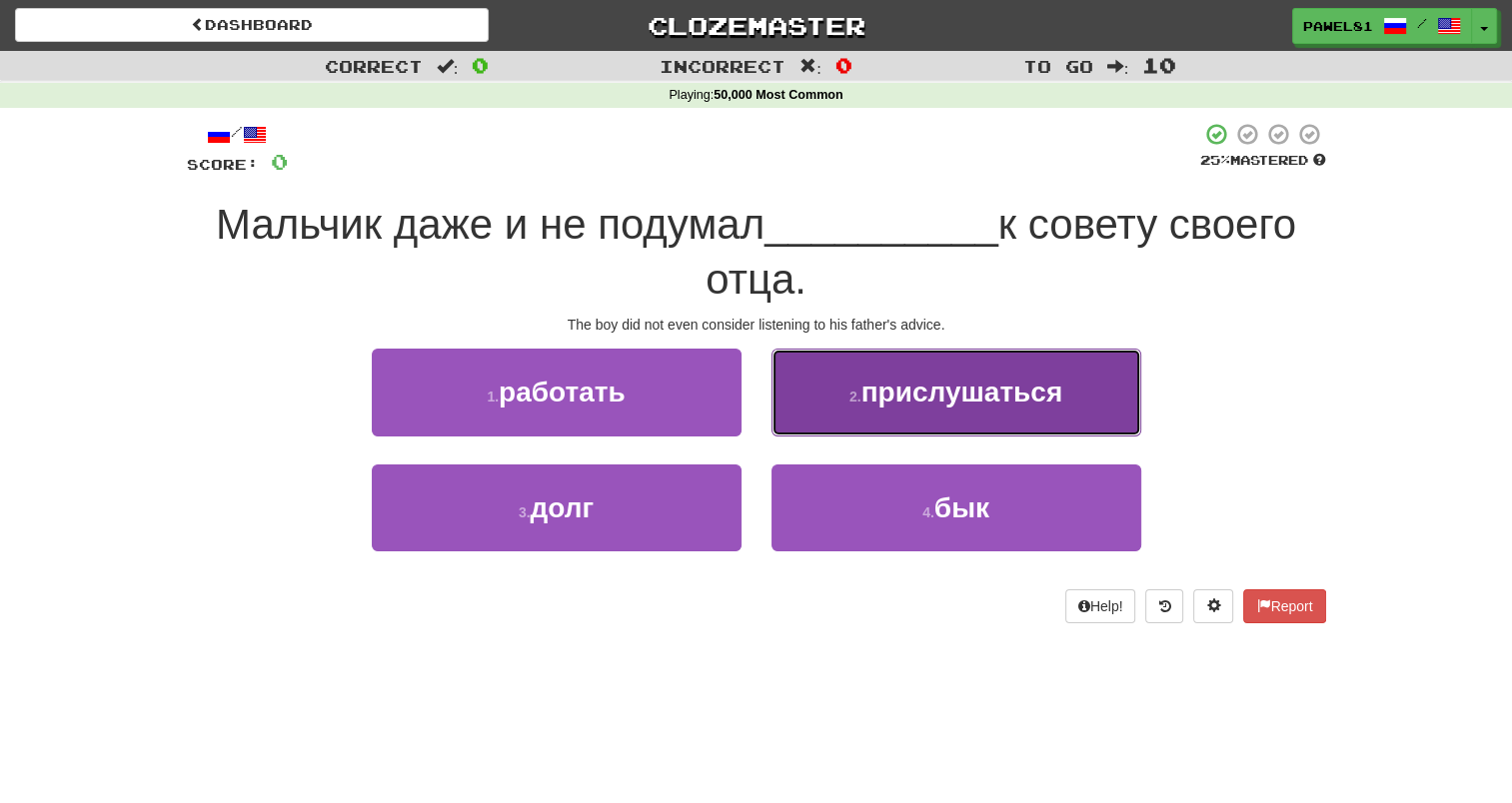 click on "прислушаться" at bounding box center [962, 392] 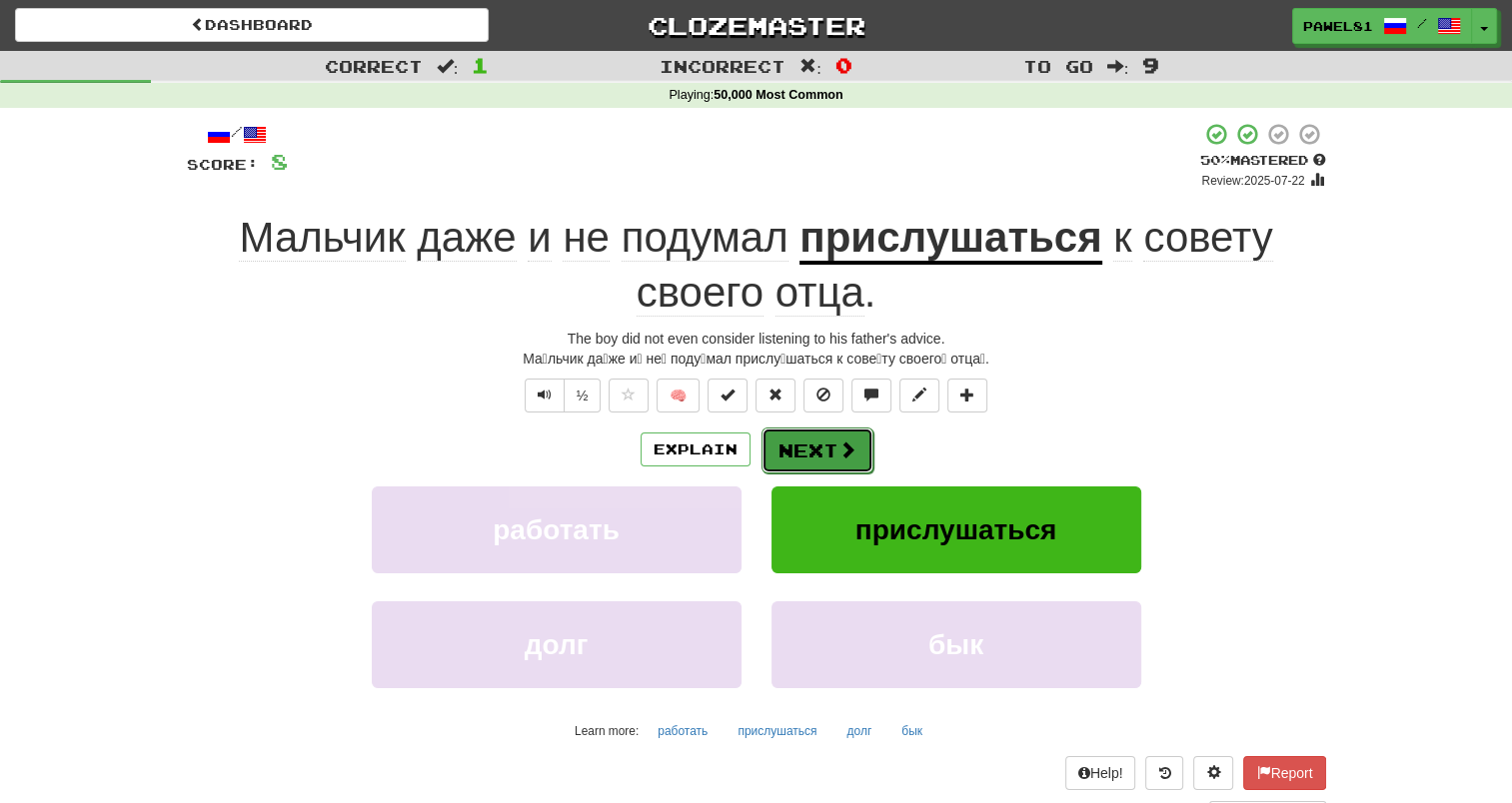 click on "Next" at bounding box center [817, 450] 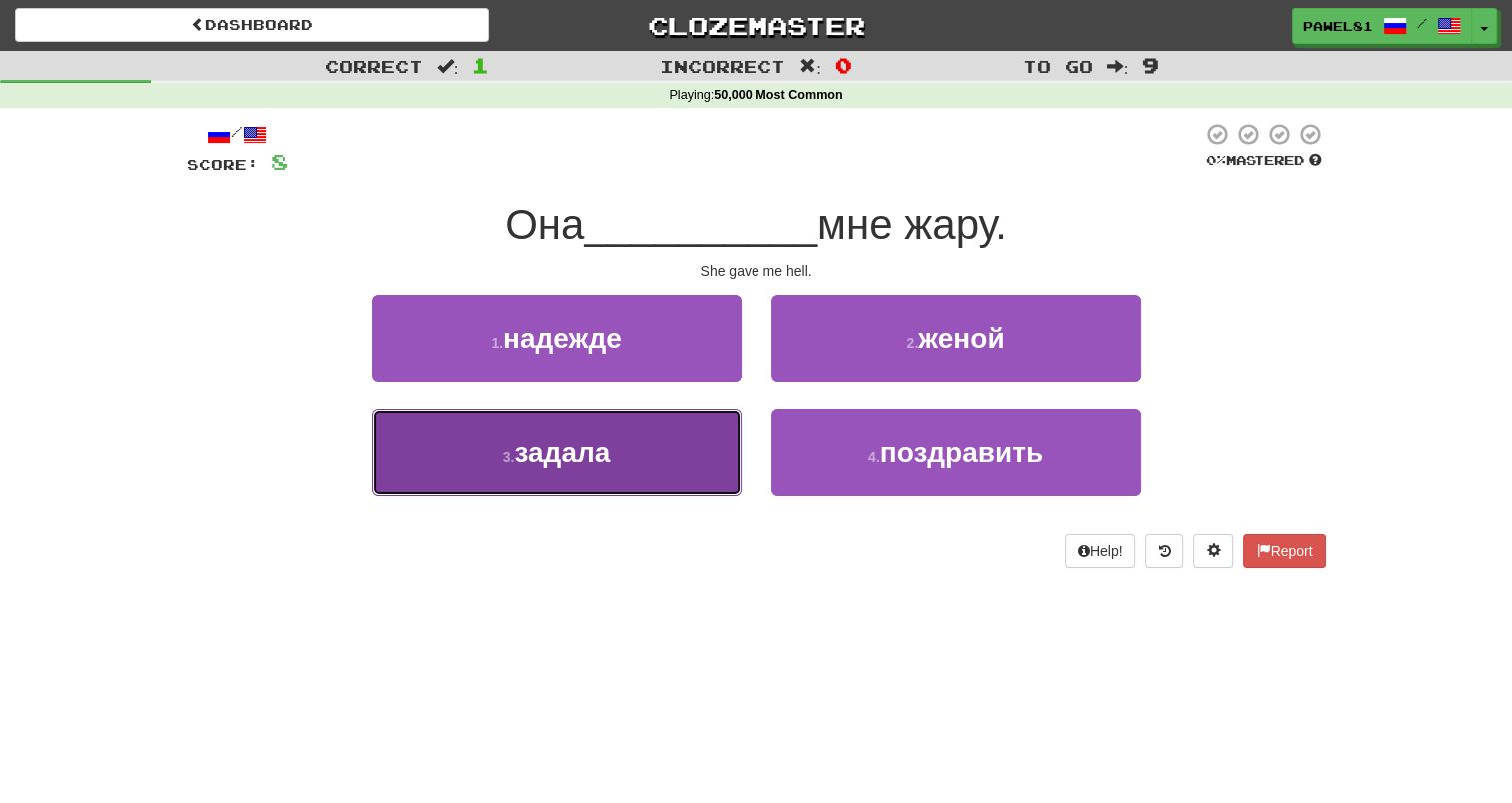 click on "задала" at bounding box center (562, 452) 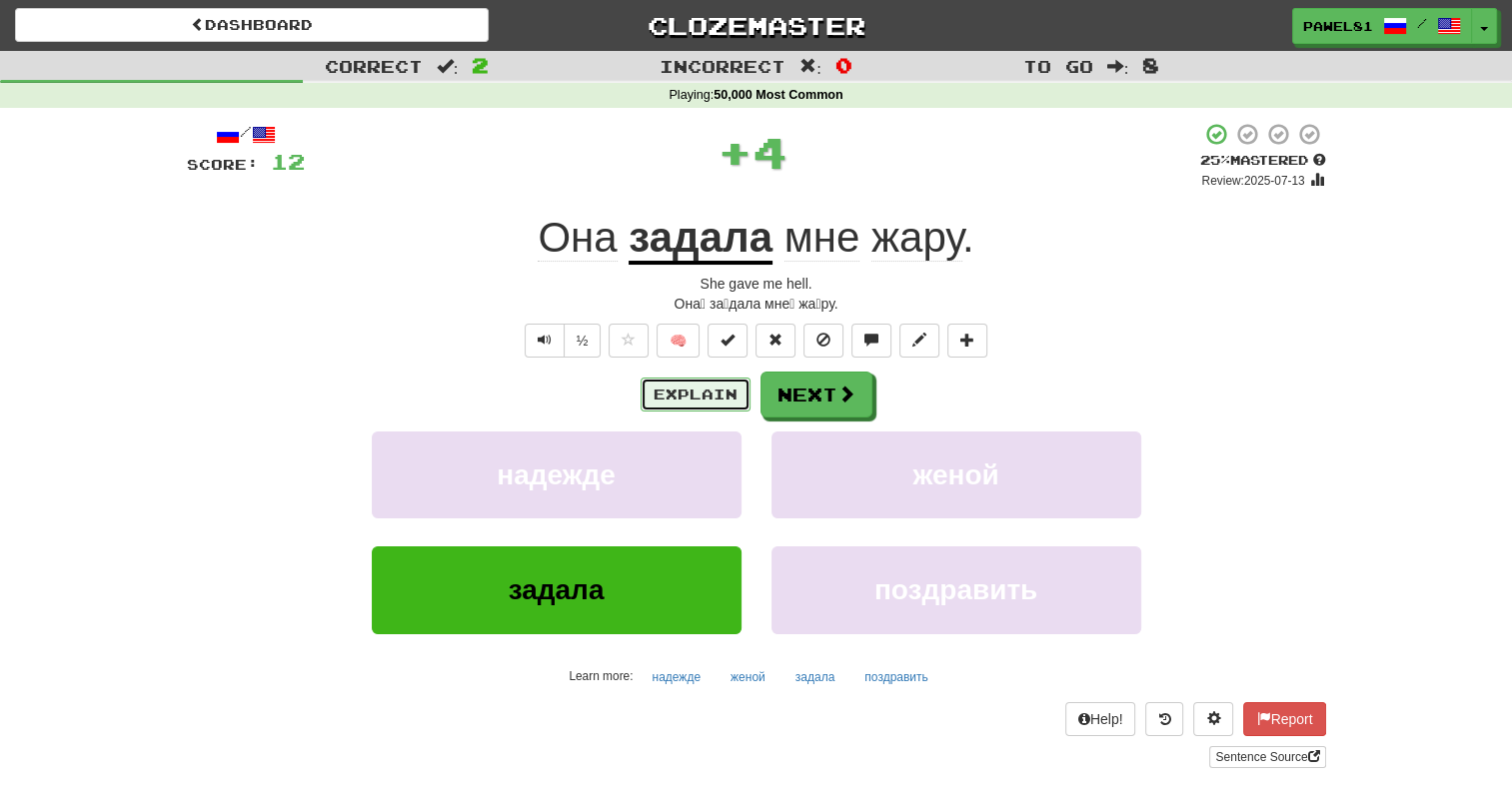 click on "Explain" at bounding box center (696, 395) 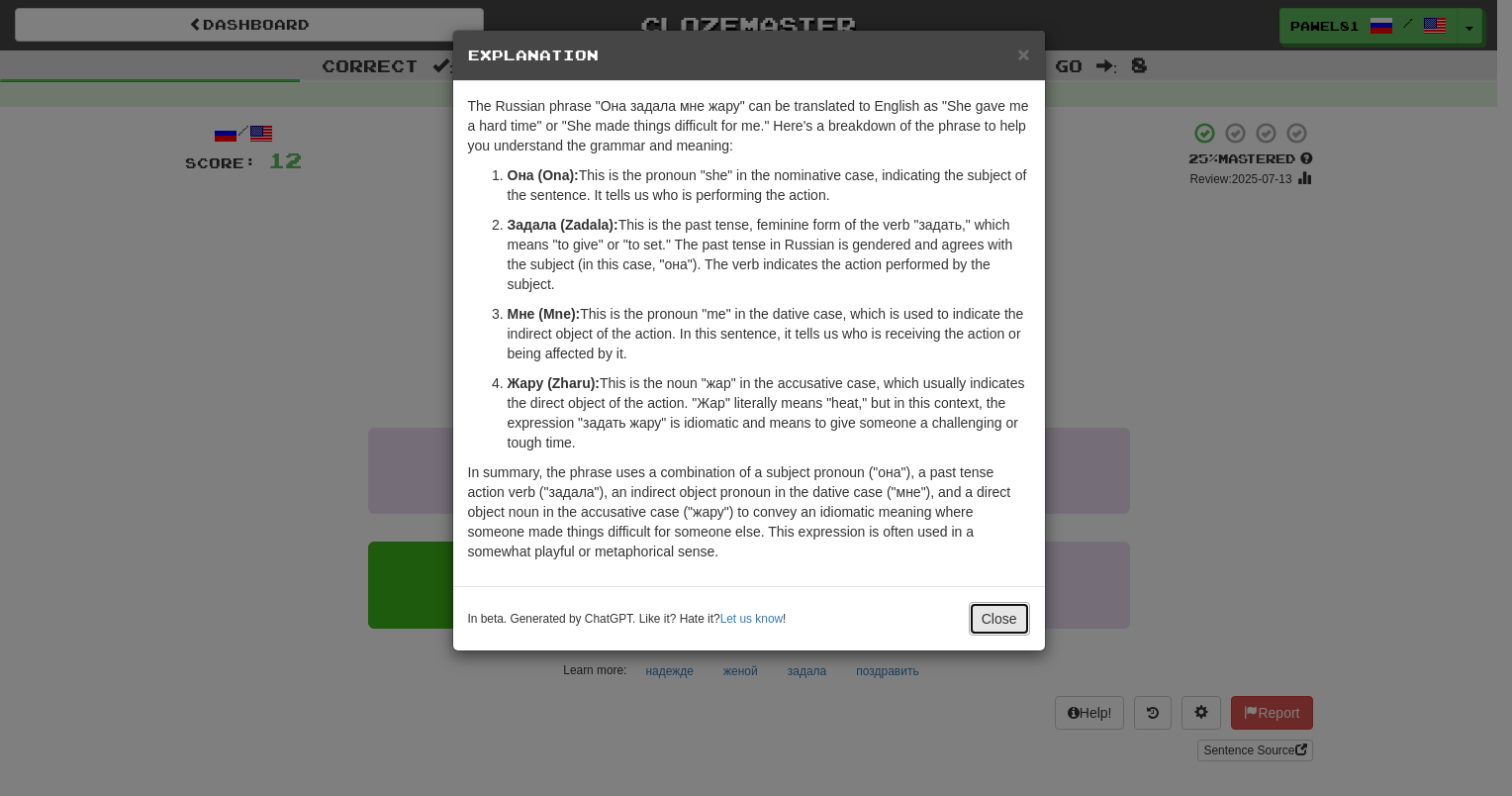 click on "Close" at bounding box center [999, 619] 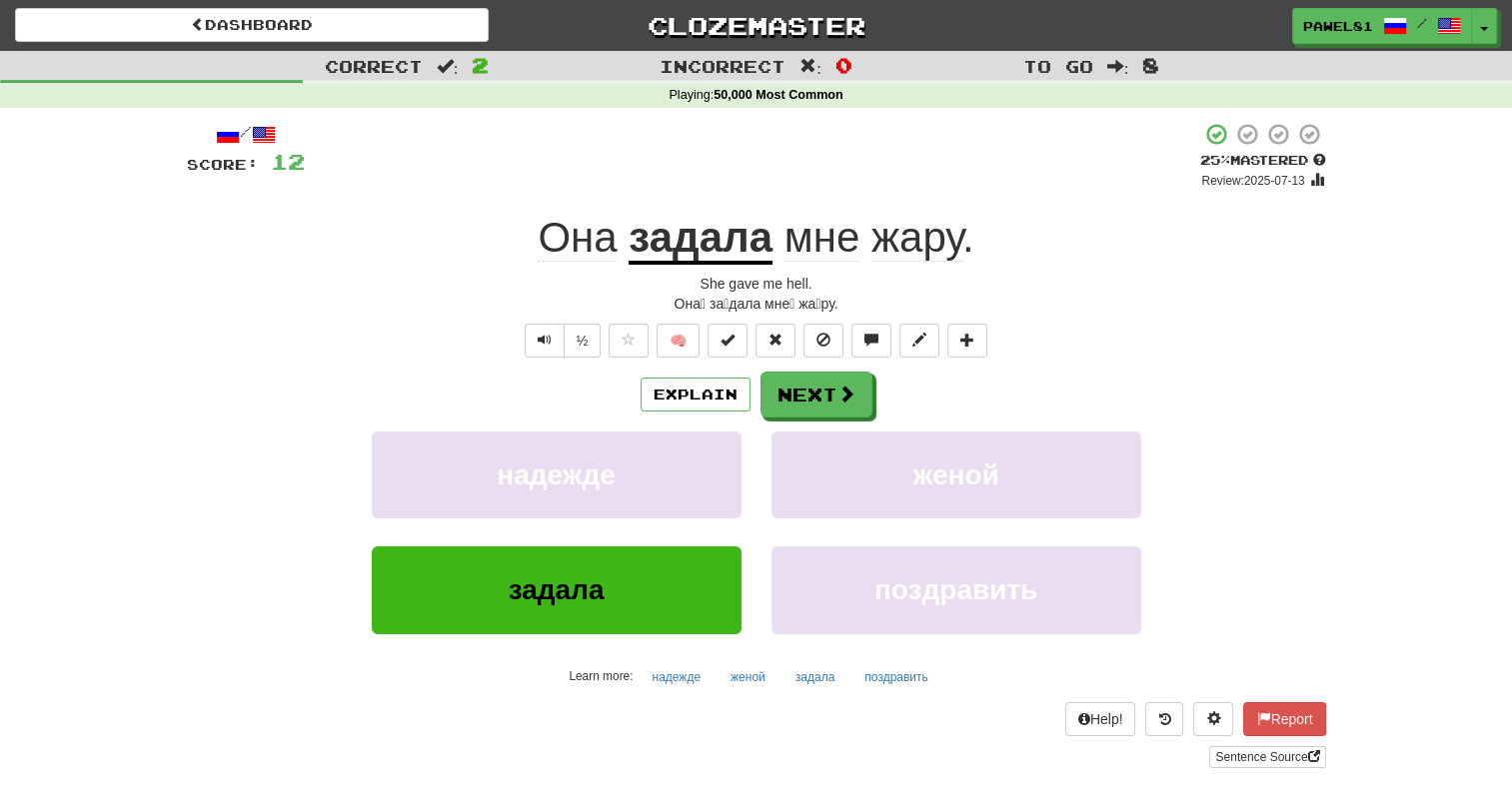 click on "надежде [NAME]" at bounding box center (756, 488) 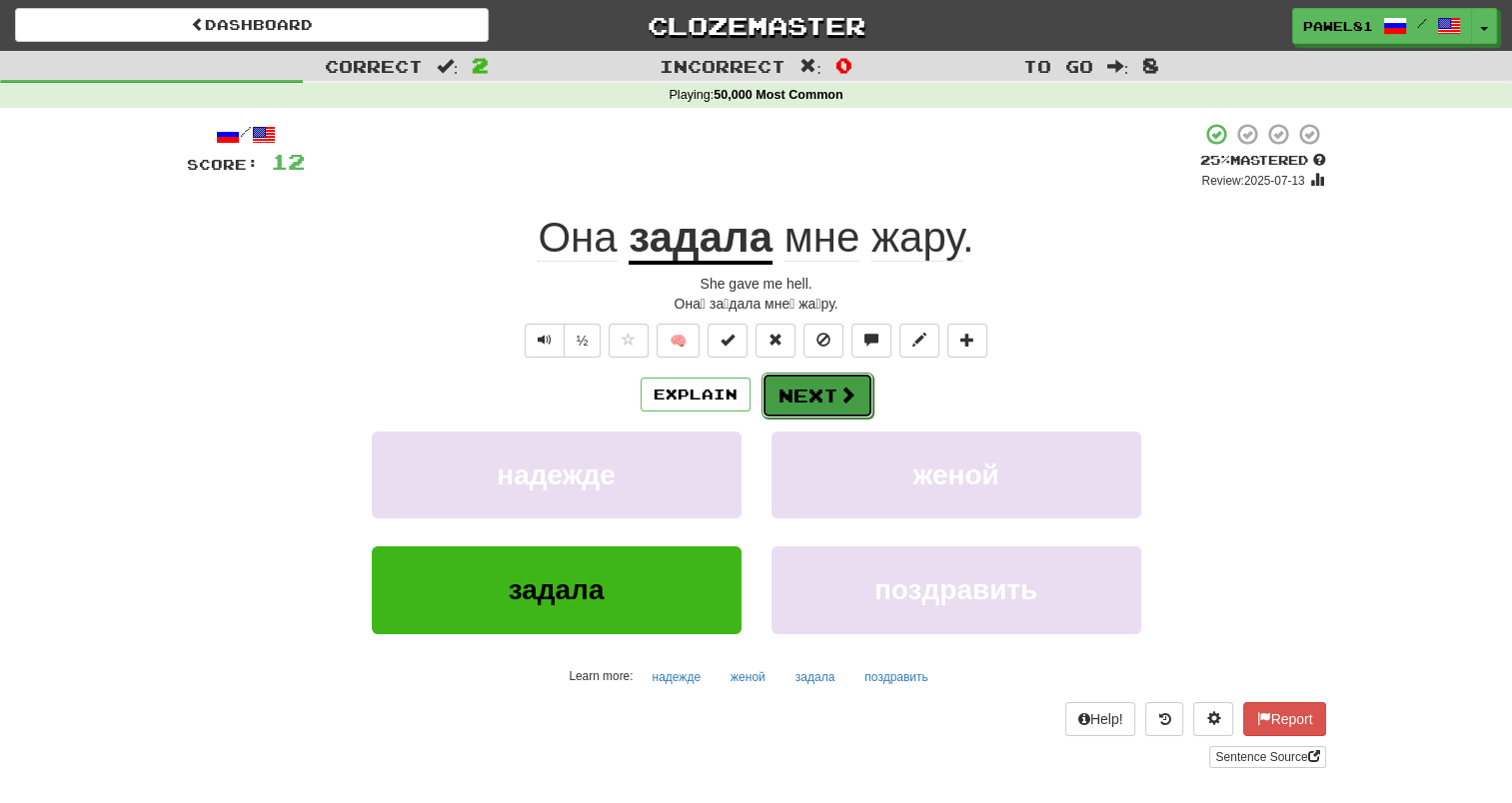 click on "Next" at bounding box center (817, 396) 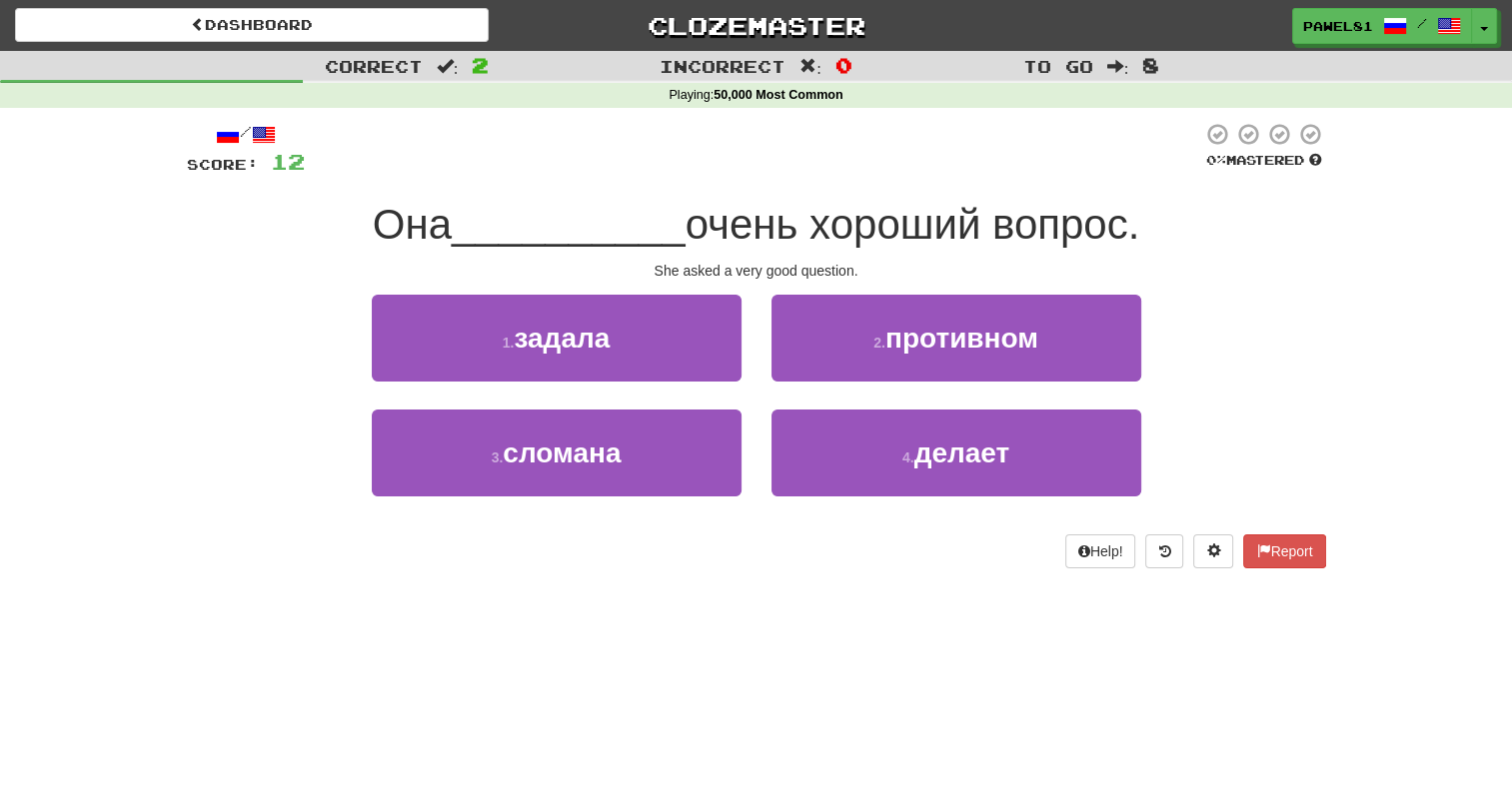 click on "Help!  Report" at bounding box center (756, 551) 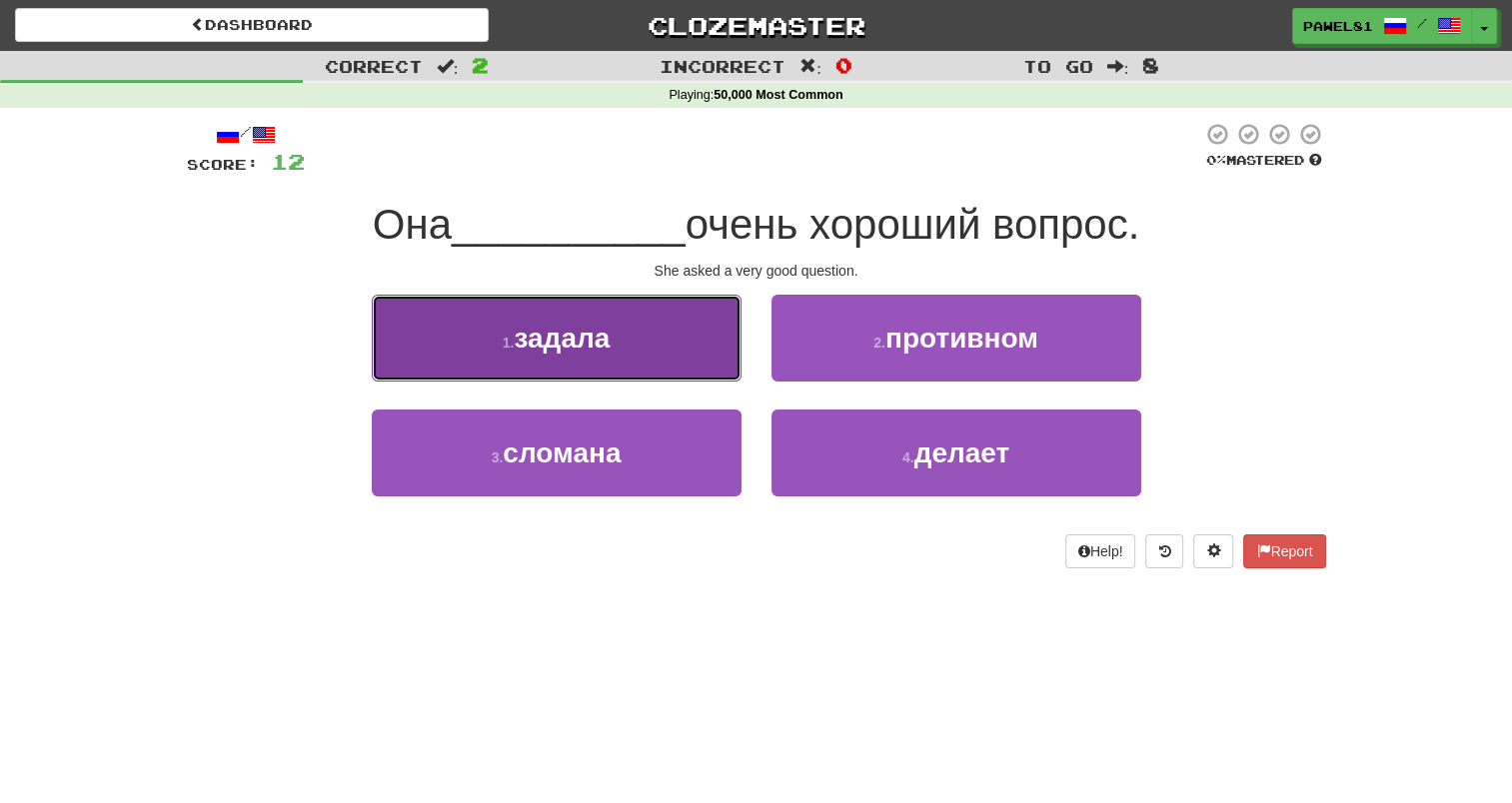 click on "1 .  задала" at bounding box center [557, 338] 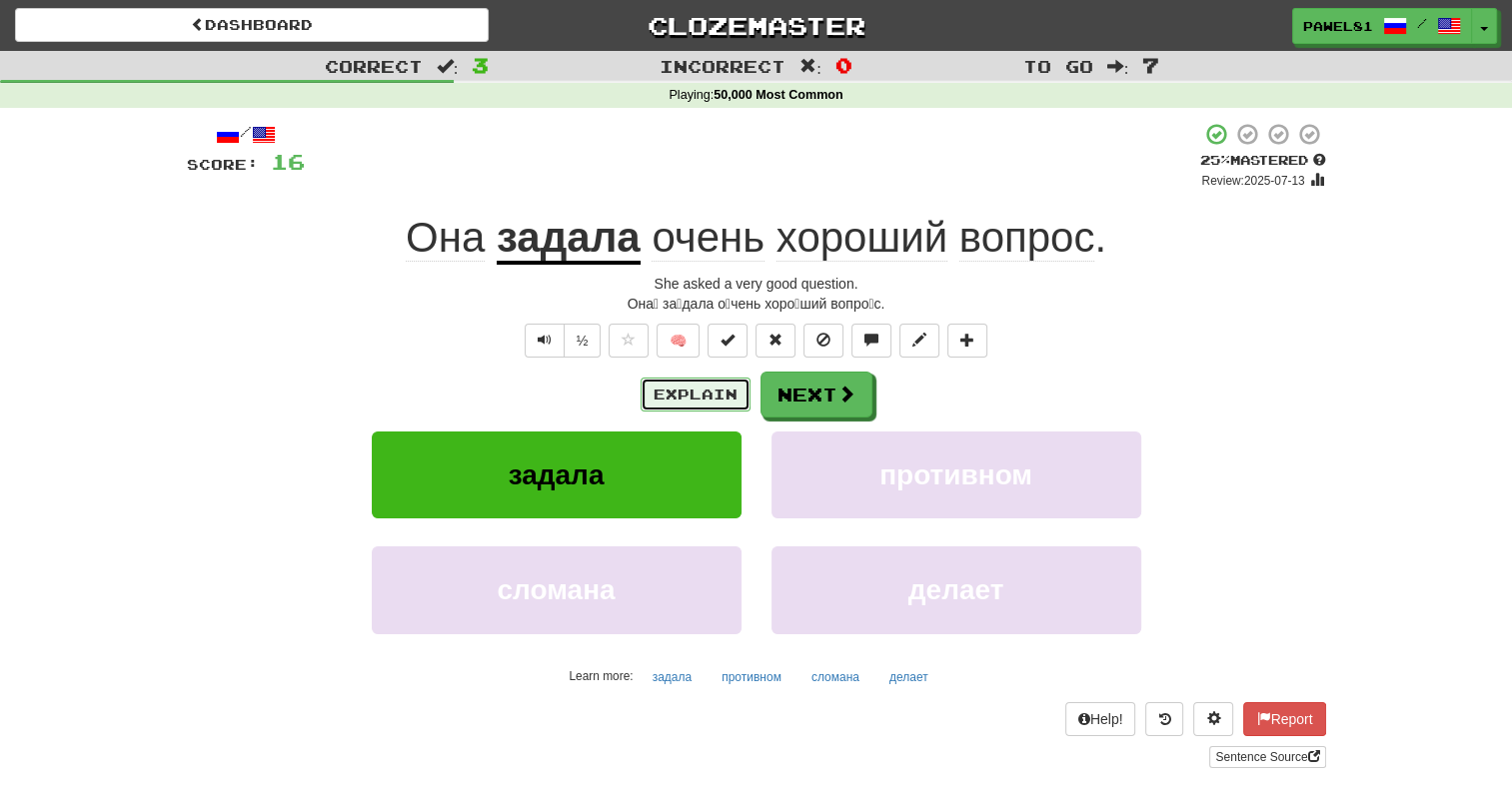 click on "Explain" at bounding box center (696, 395) 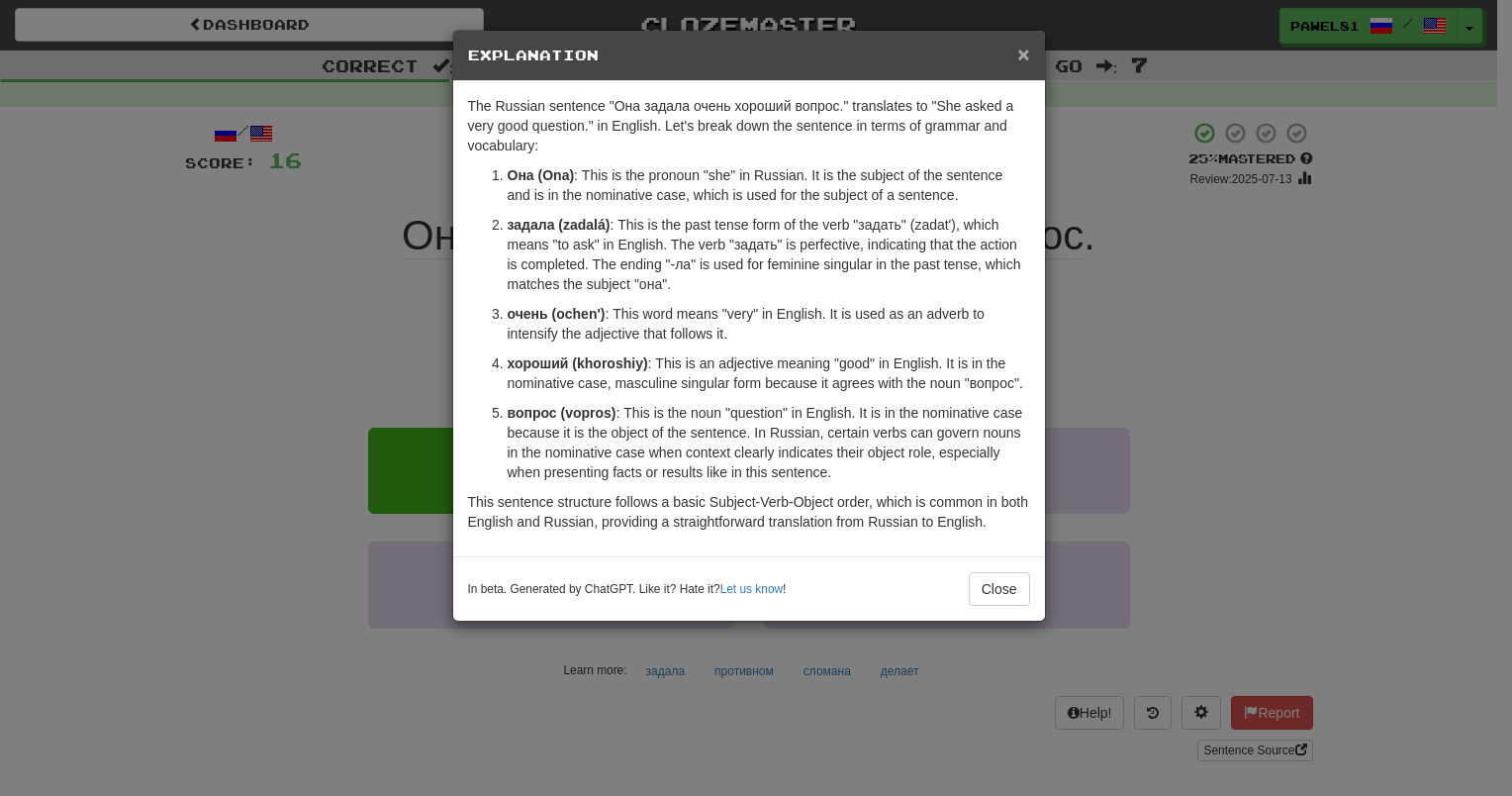 click on "×" at bounding box center (1023, 53) 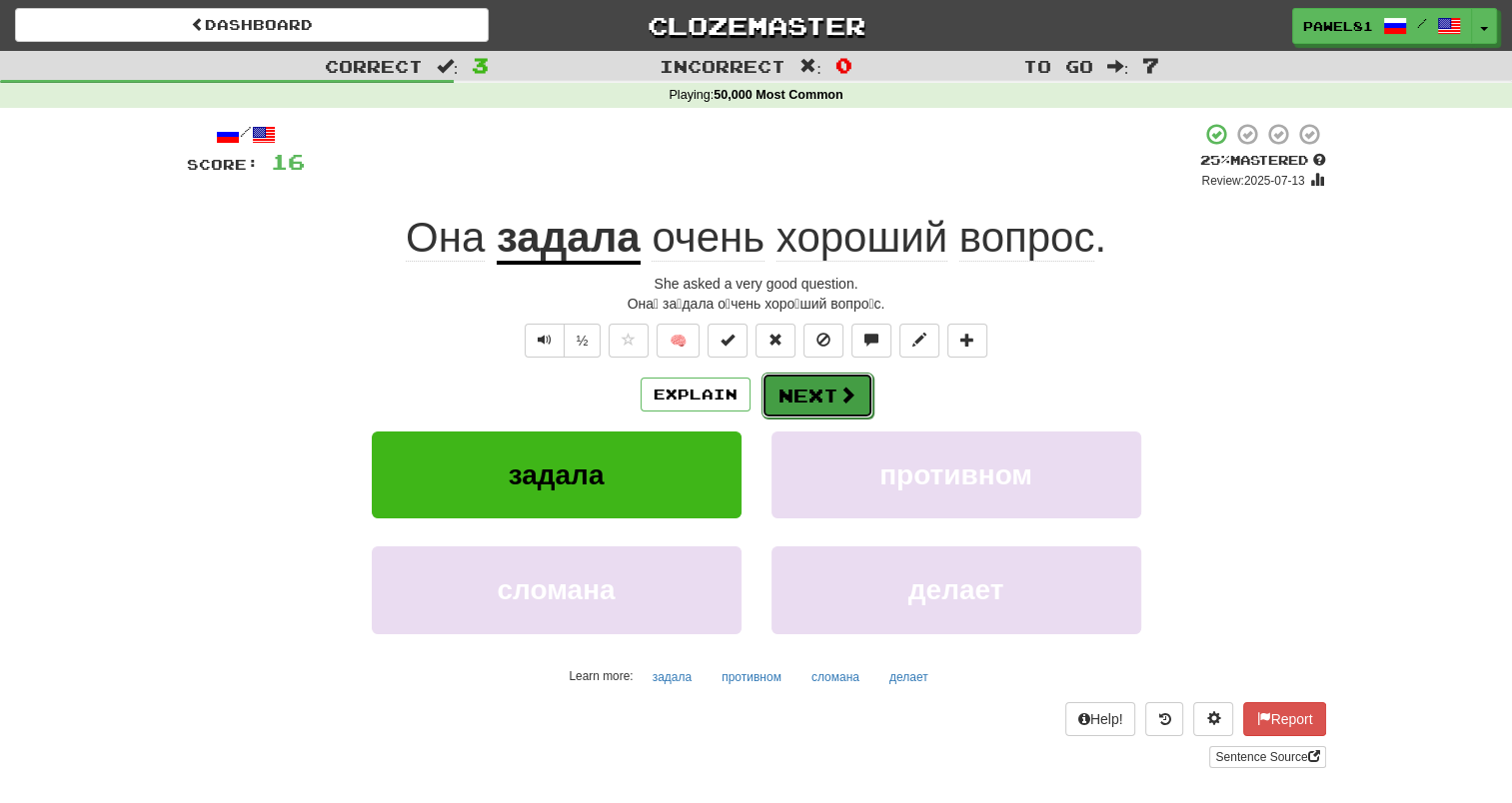 click on "Next" at bounding box center (817, 396) 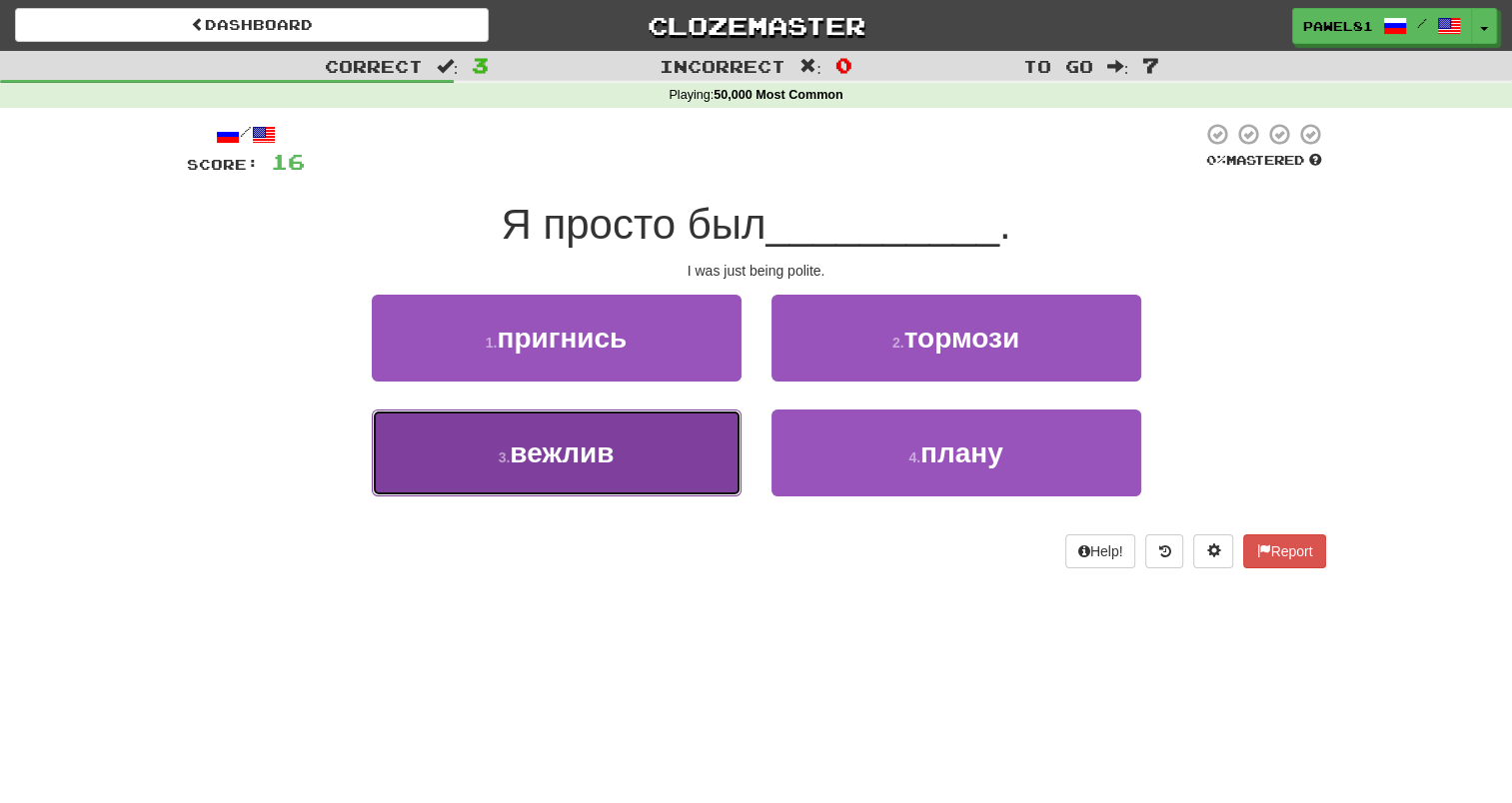 click on "вежлив" at bounding box center (562, 452) 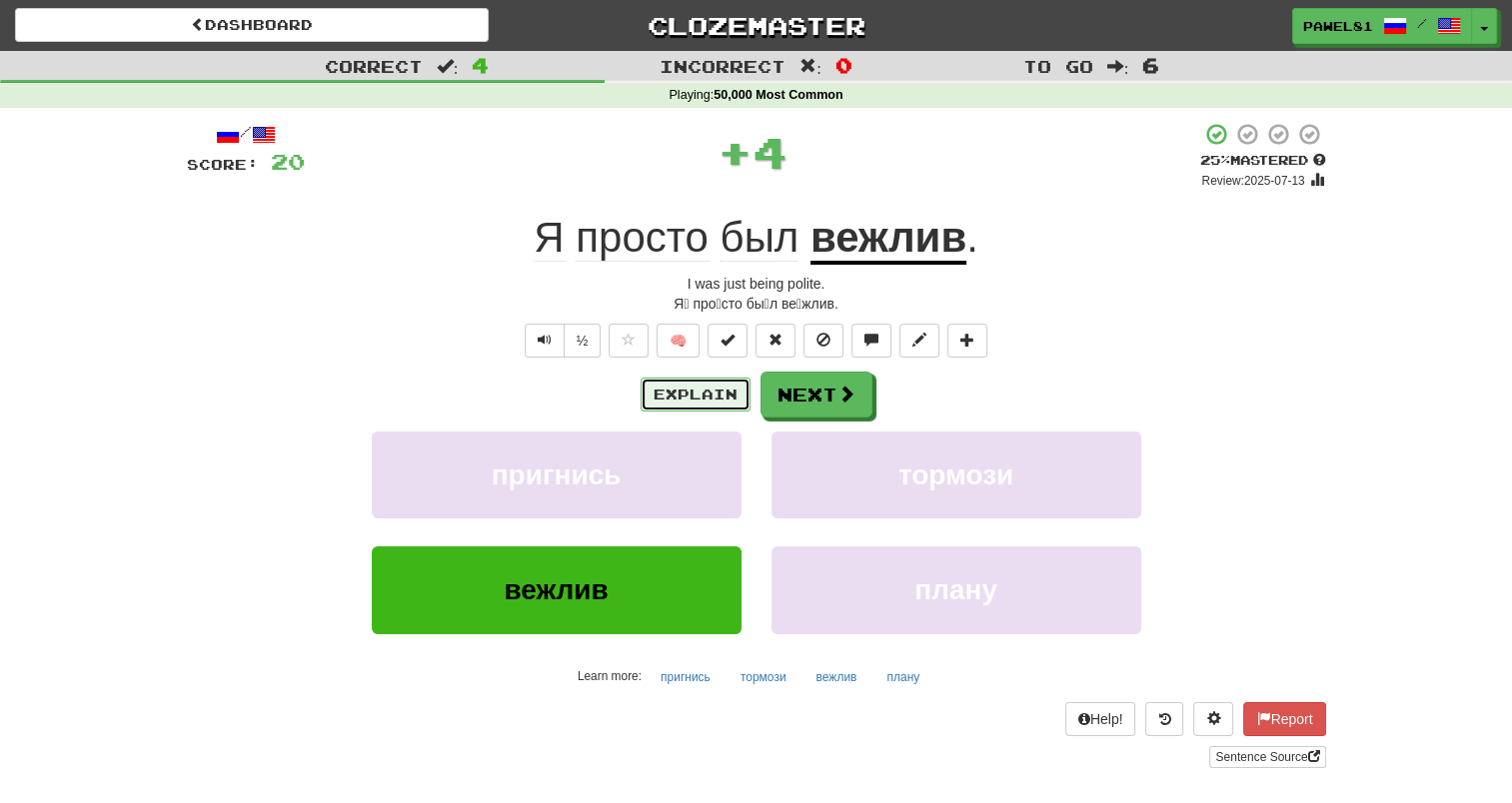 click on "Explain" at bounding box center (696, 395) 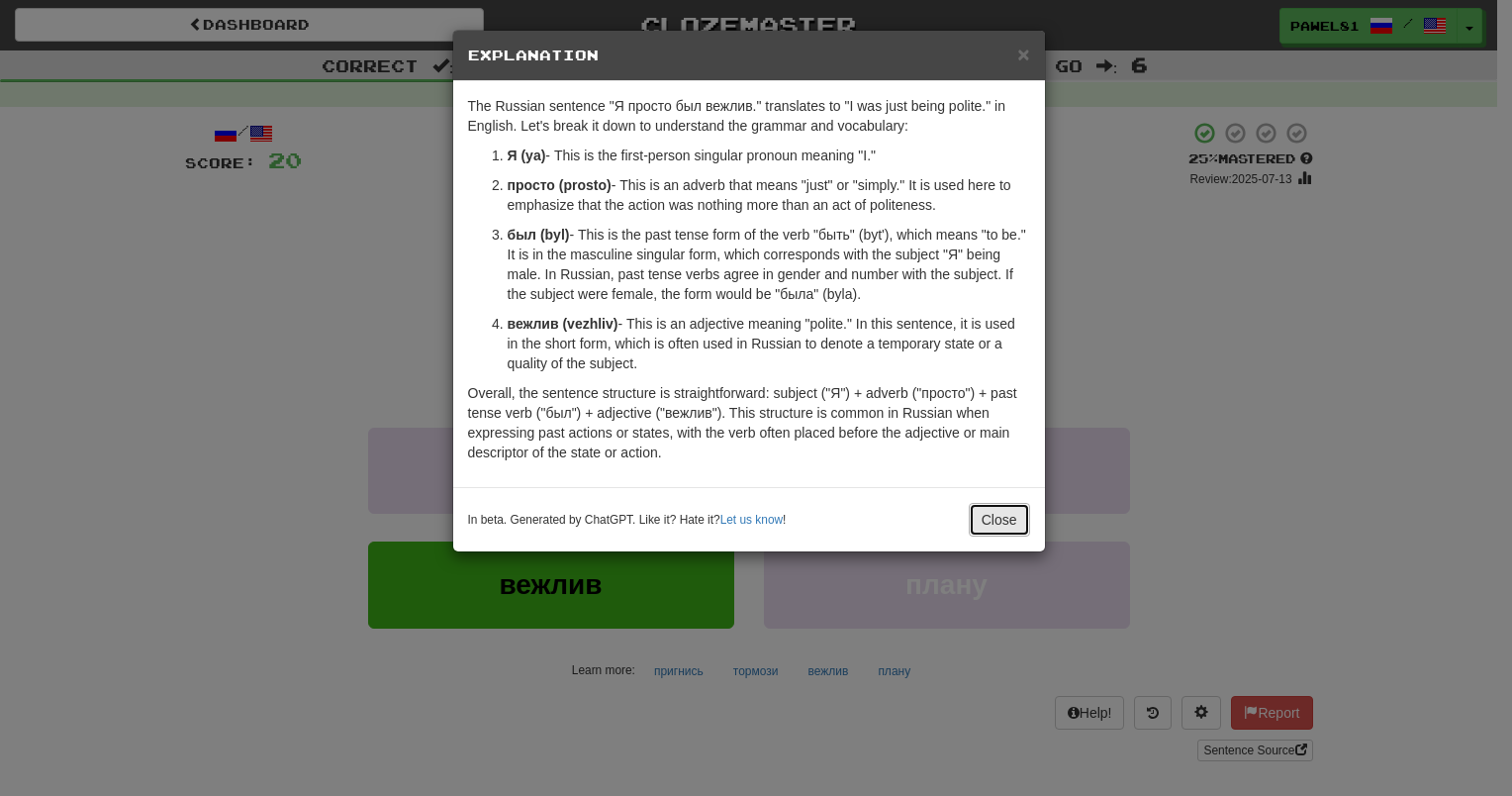 click on "Close" at bounding box center [999, 520] 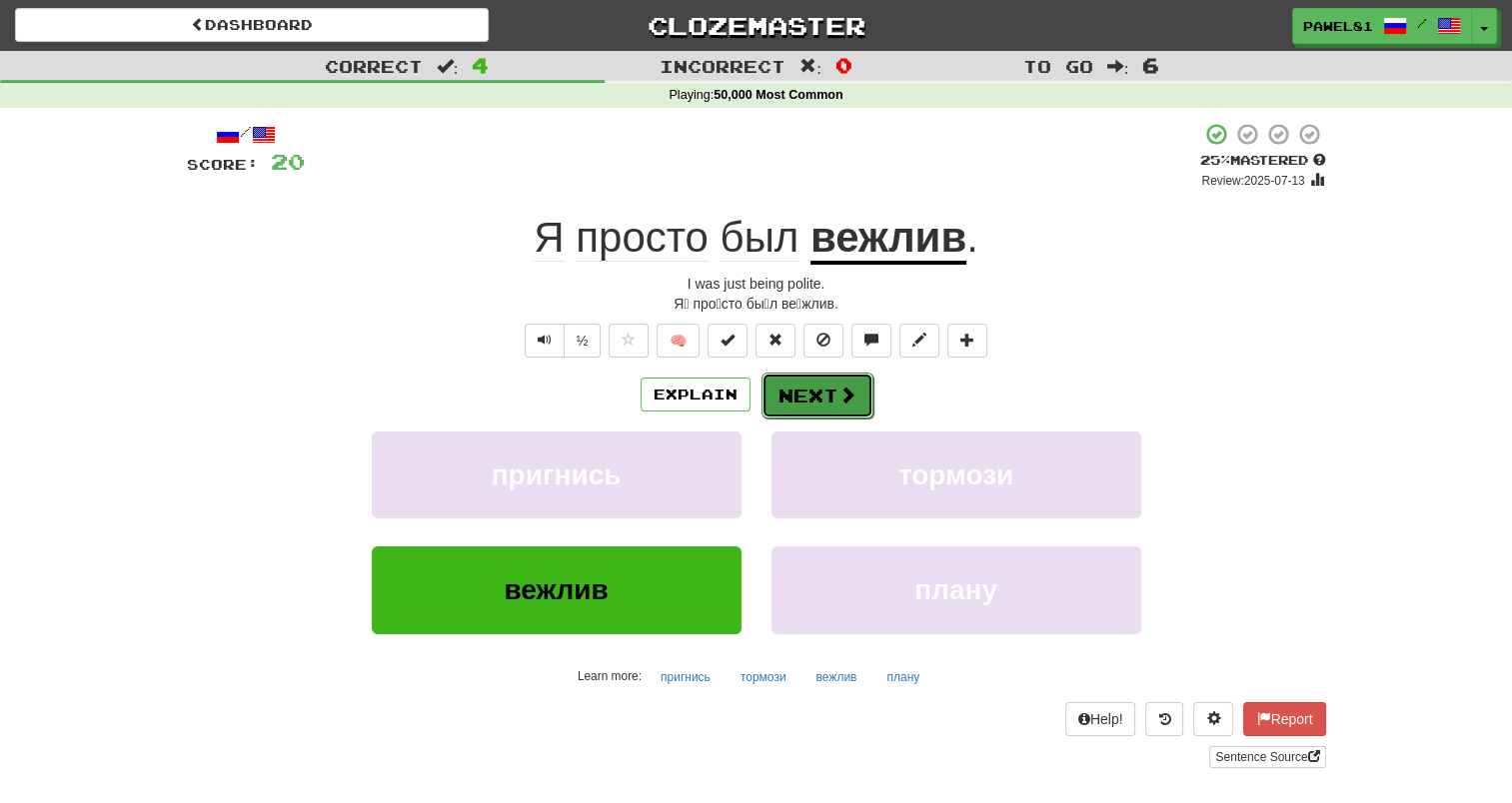 click on "Next" at bounding box center [817, 396] 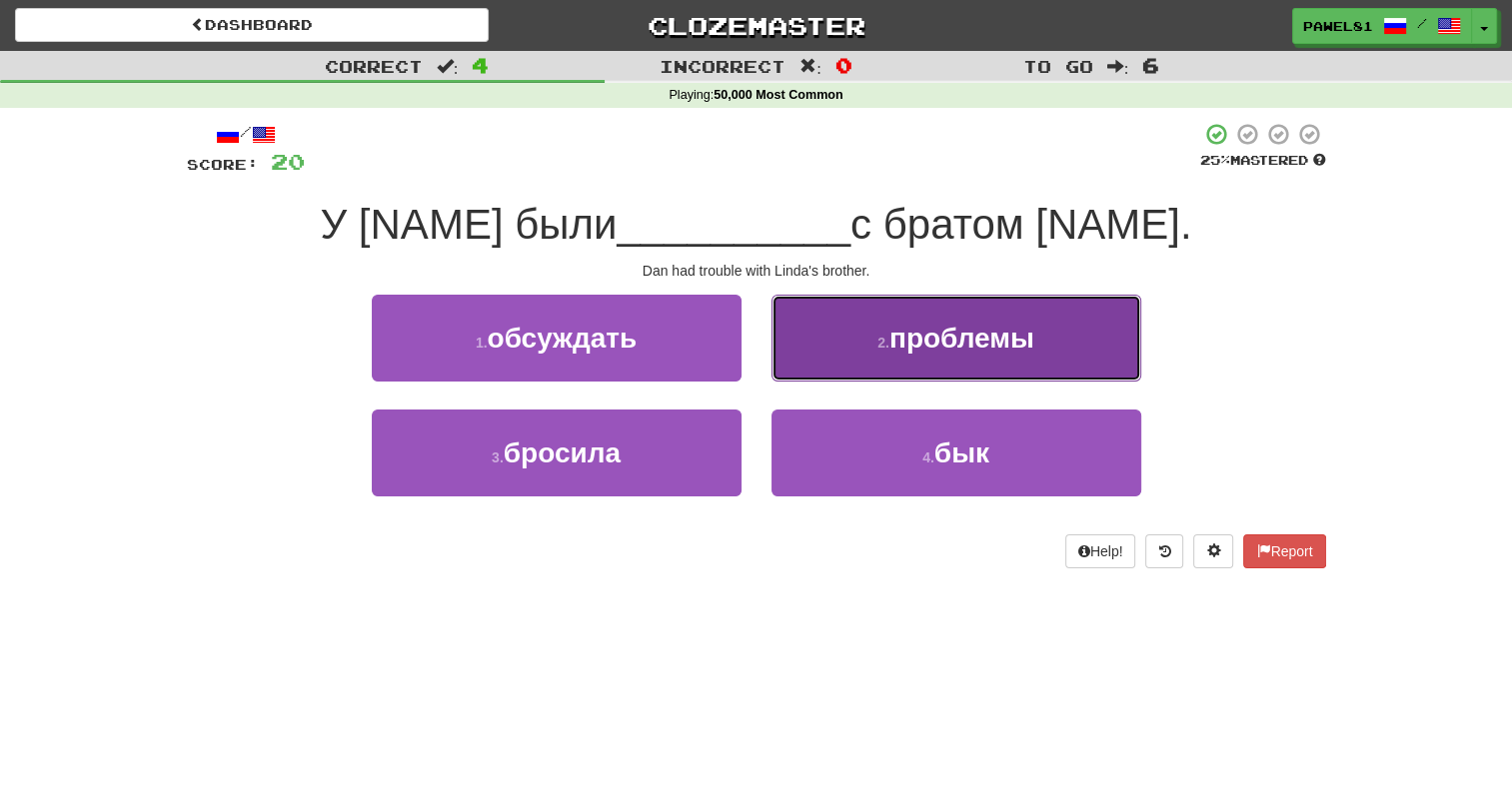 click on "проблемы" at bounding box center (961, 338) 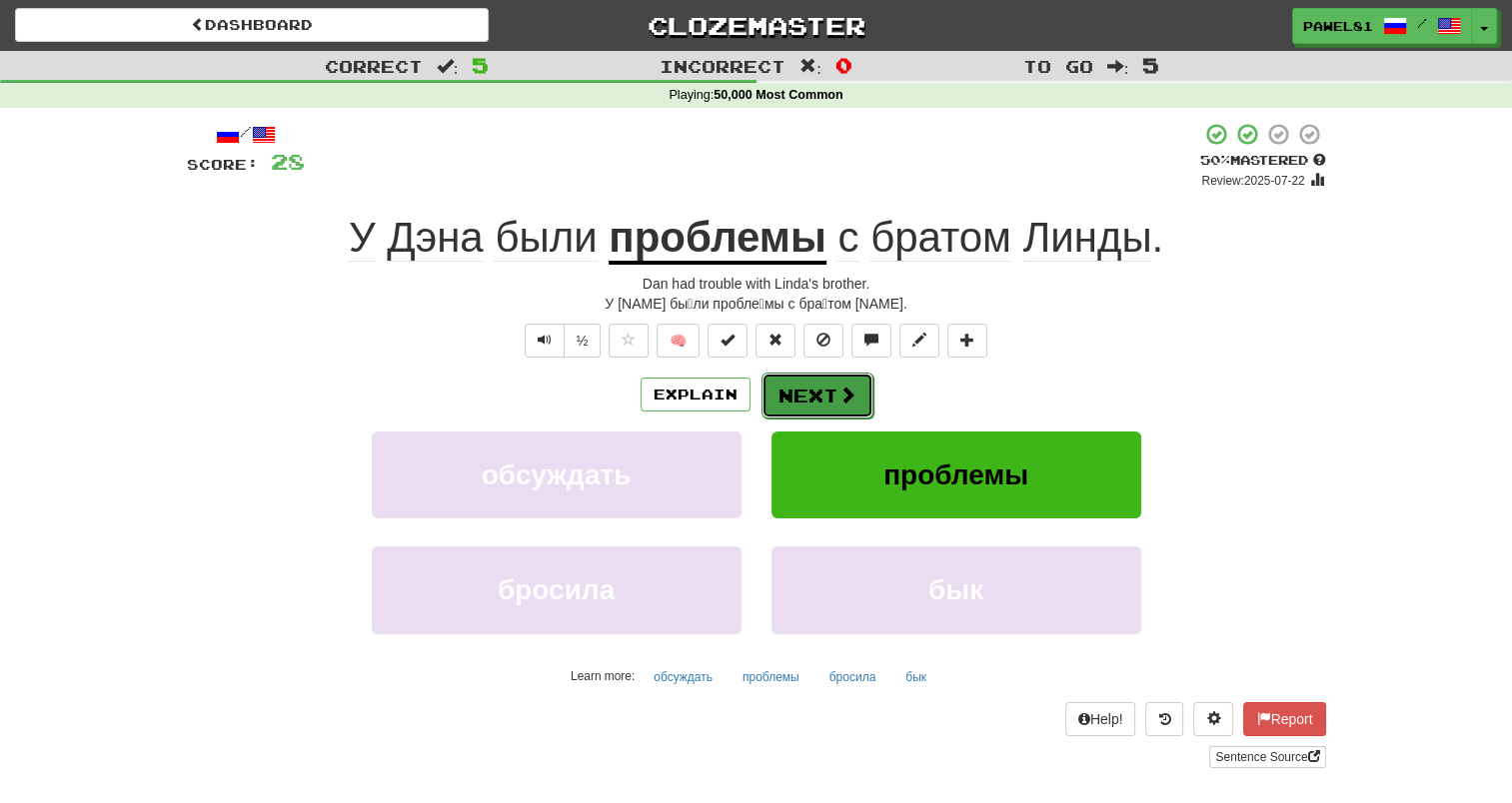click on "Next" at bounding box center (817, 396) 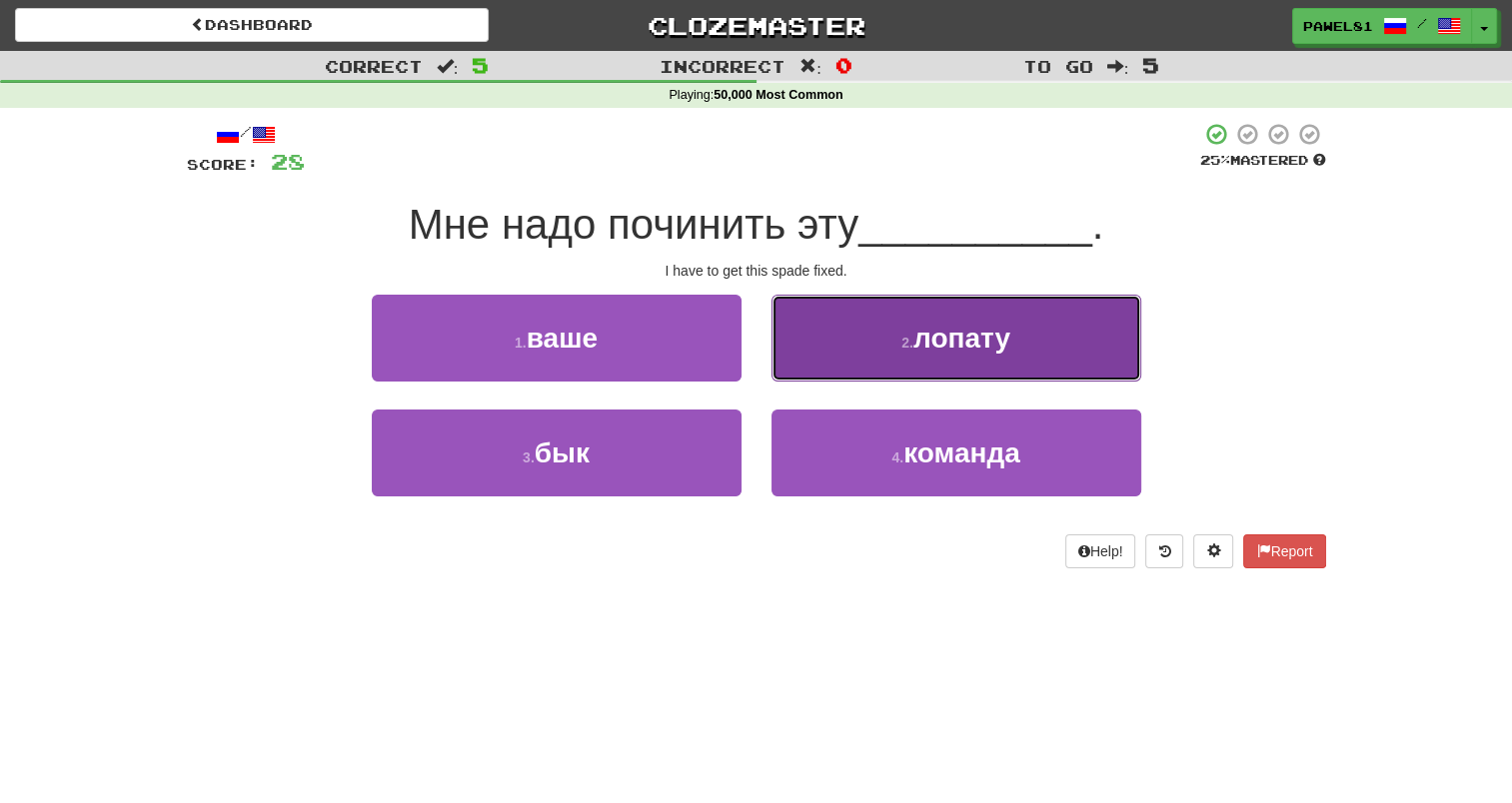 click on "лопату" at bounding box center (961, 338) 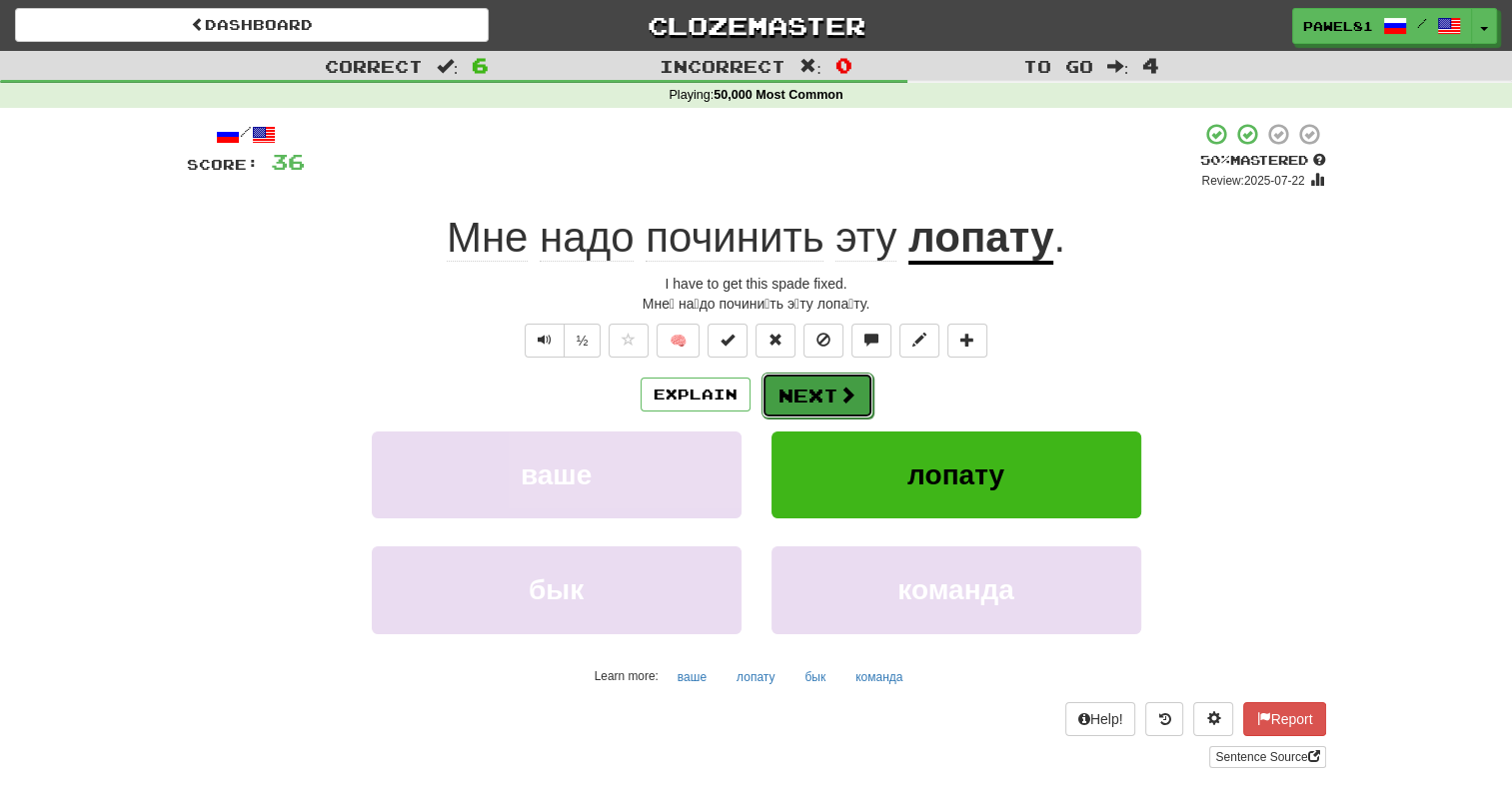 click on "Next" at bounding box center (817, 396) 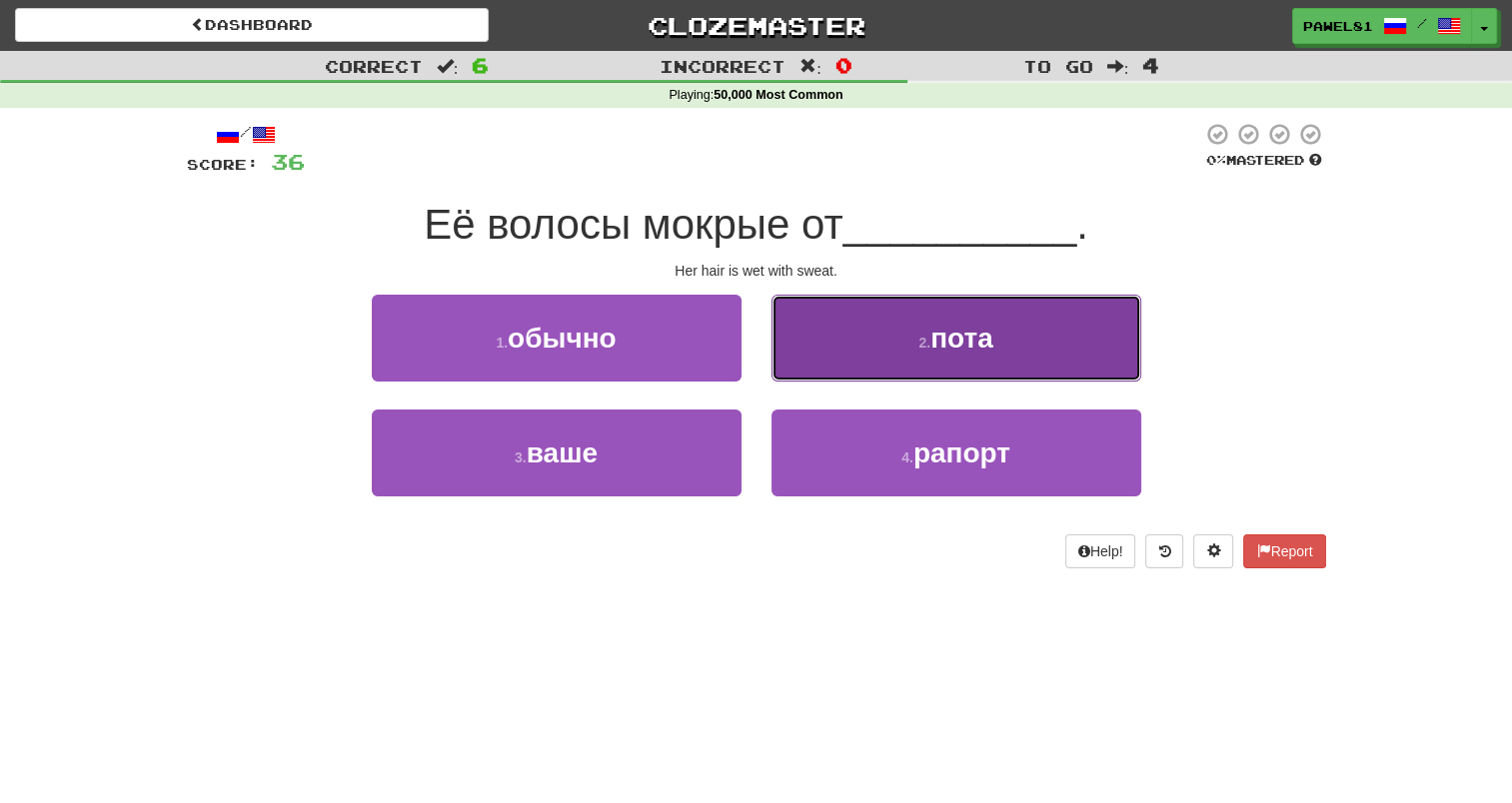 click on "пота" at bounding box center (961, 338) 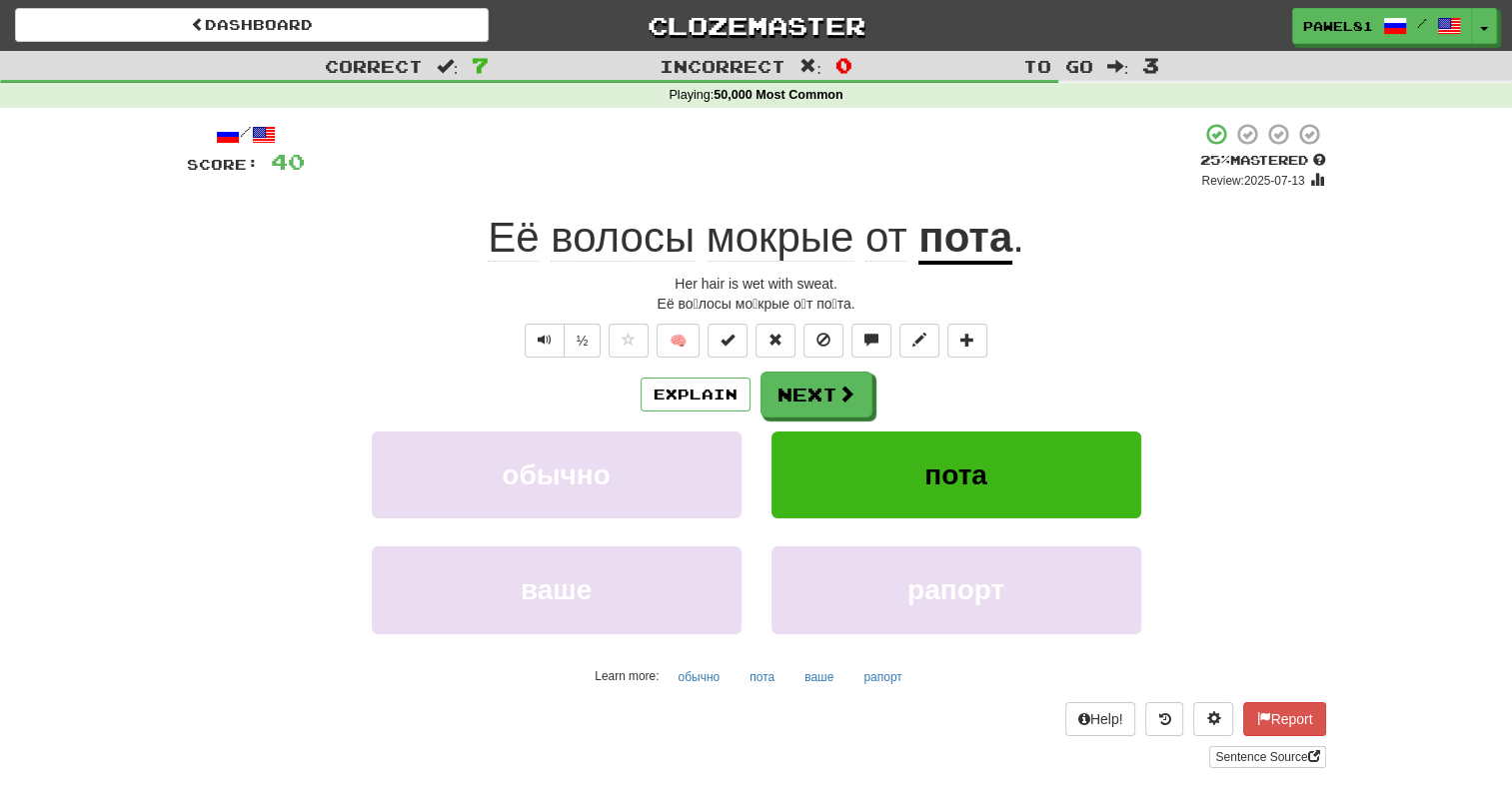 click on "пота" at bounding box center [965, 239] 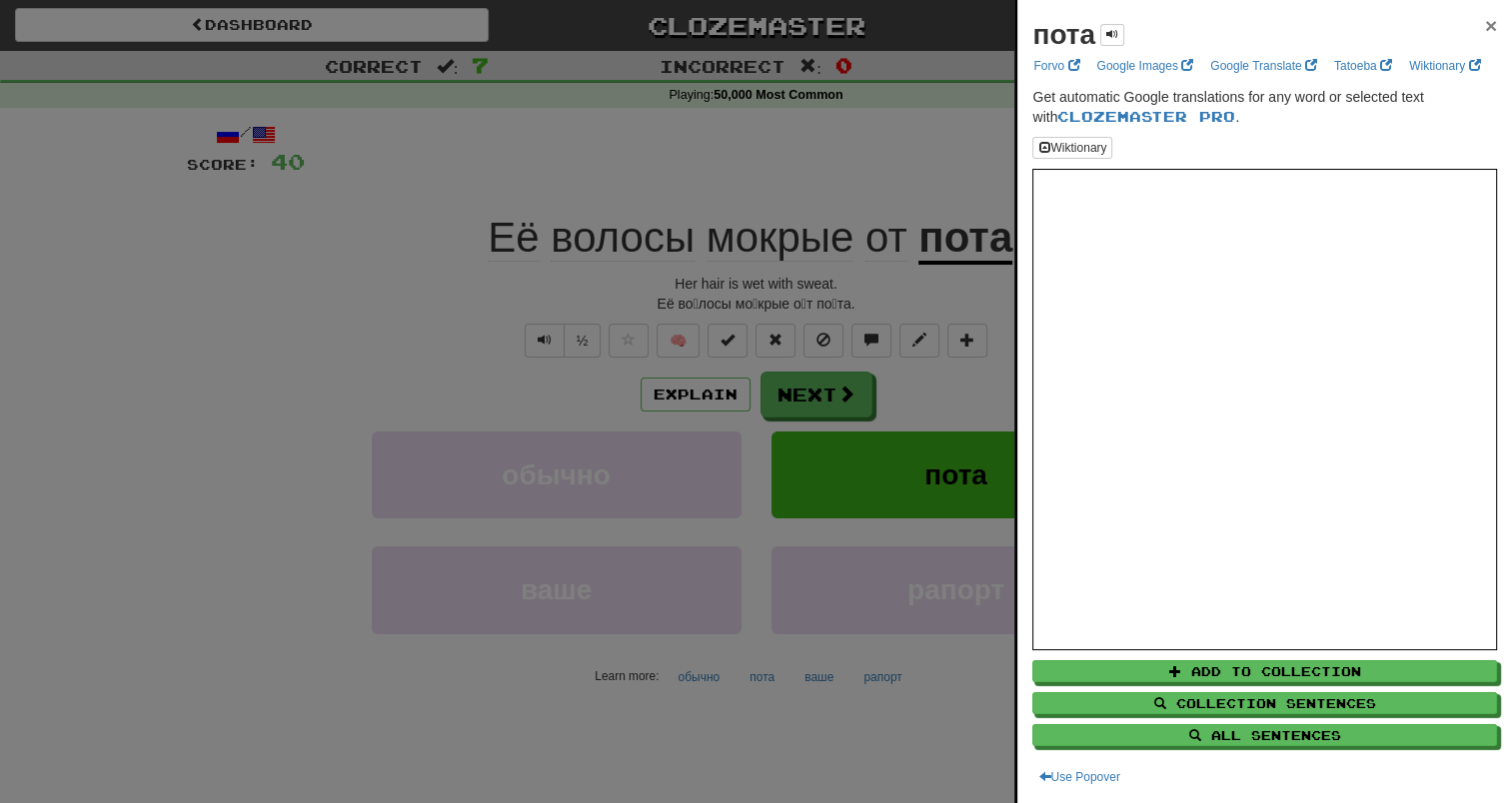 click on "×" at bounding box center [1491, 25] 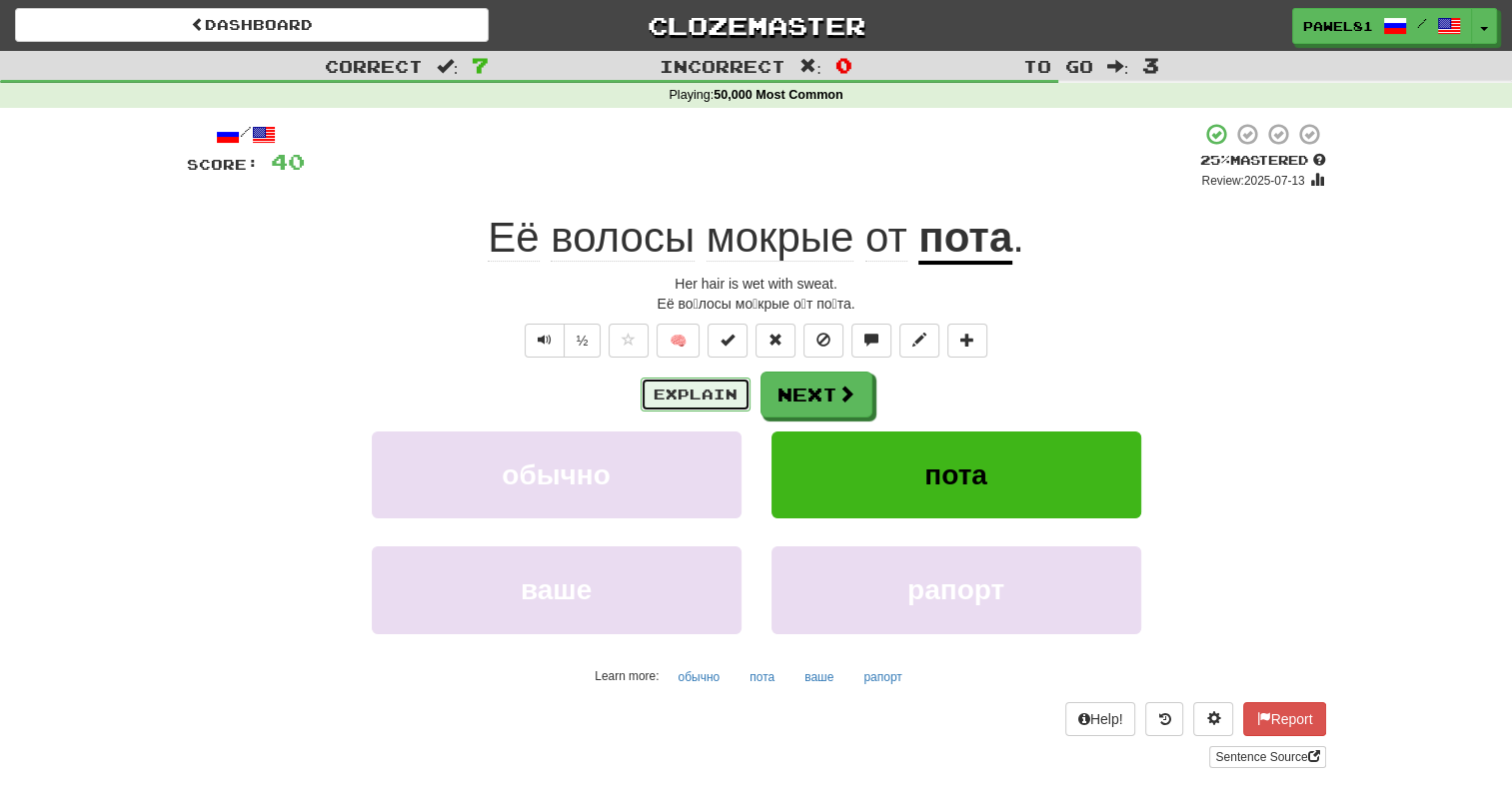 click on "Explain" at bounding box center [696, 395] 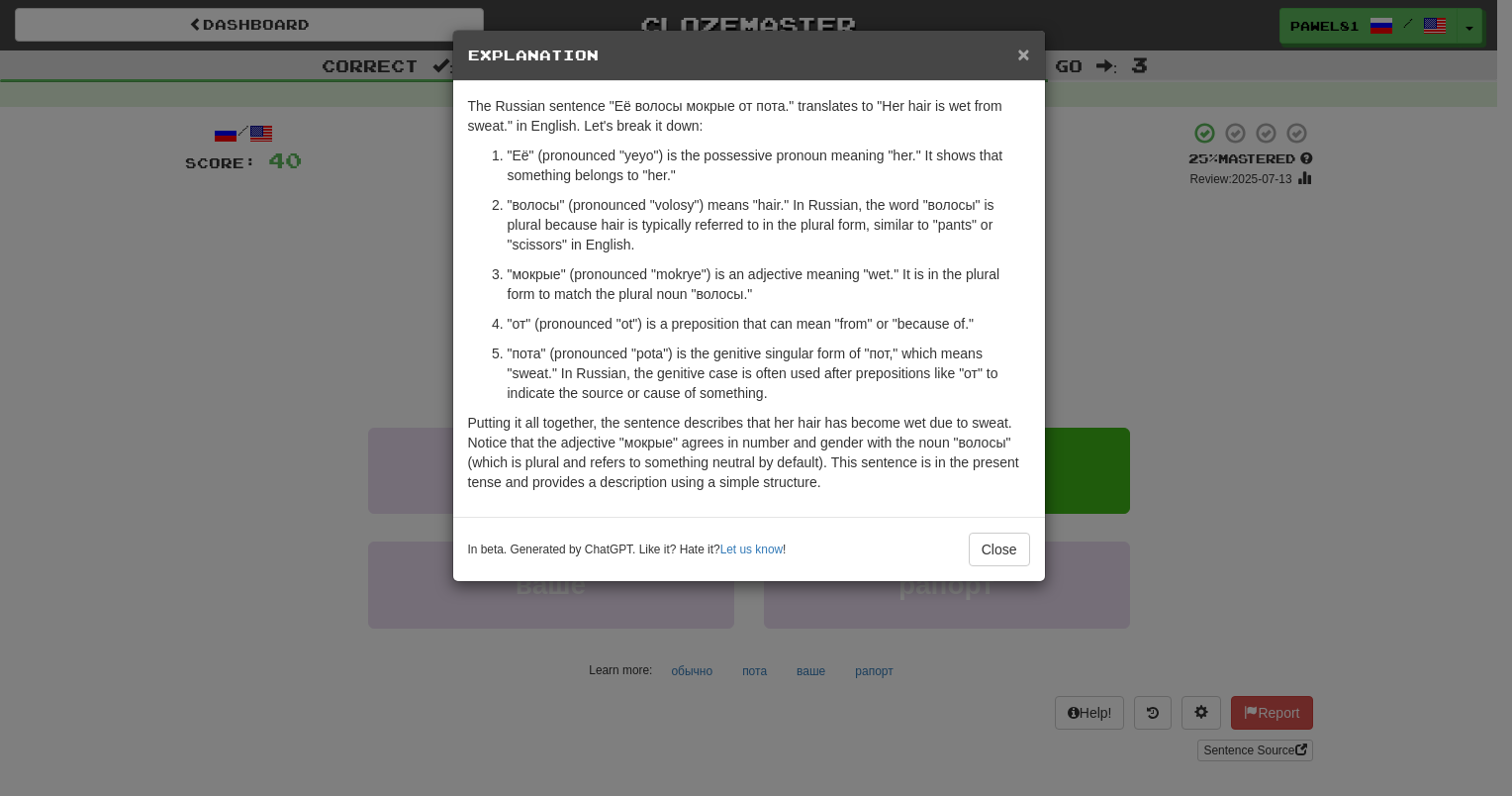 click on "×" at bounding box center [1023, 53] 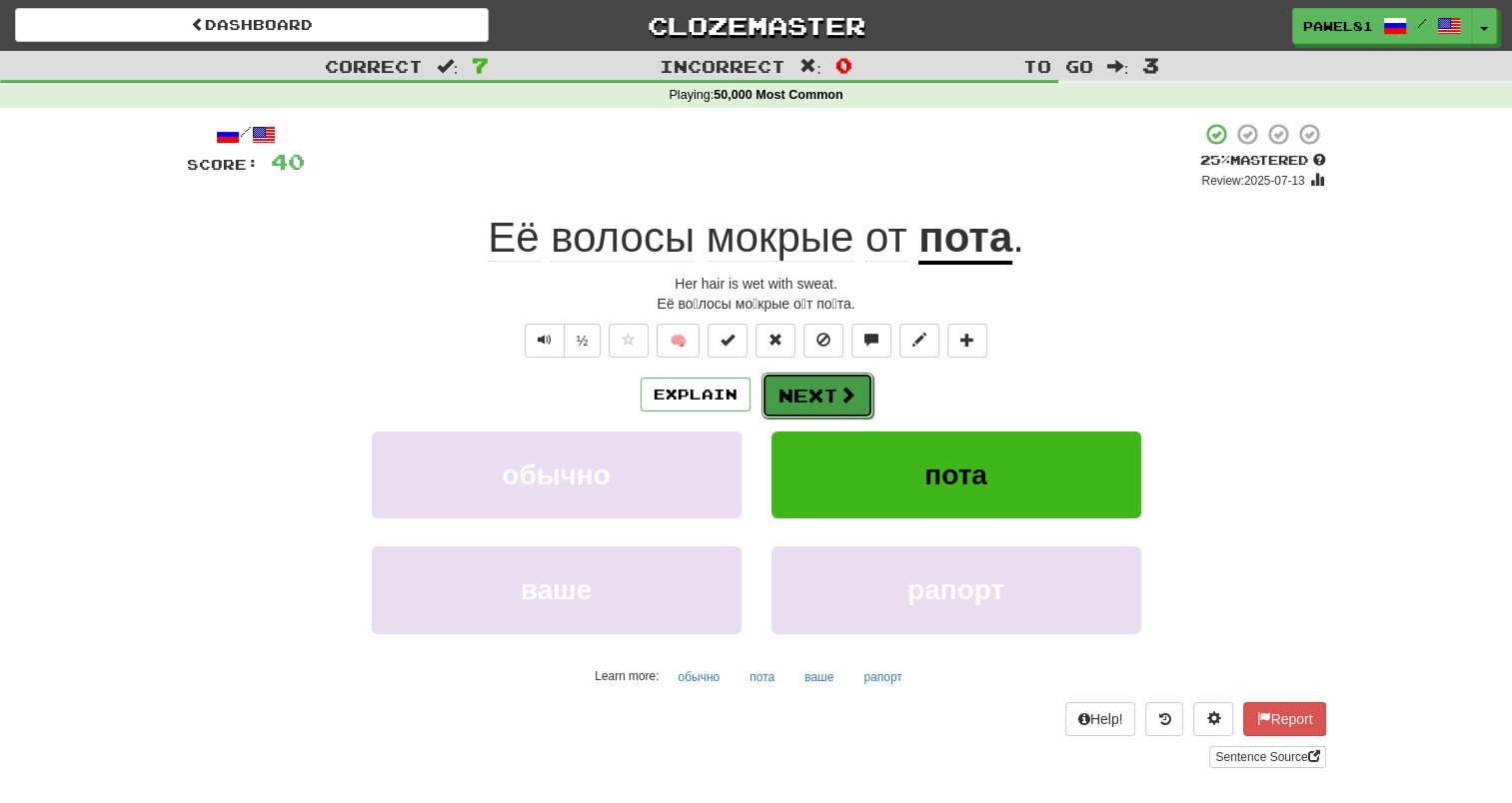 click on "Next" at bounding box center (817, 396) 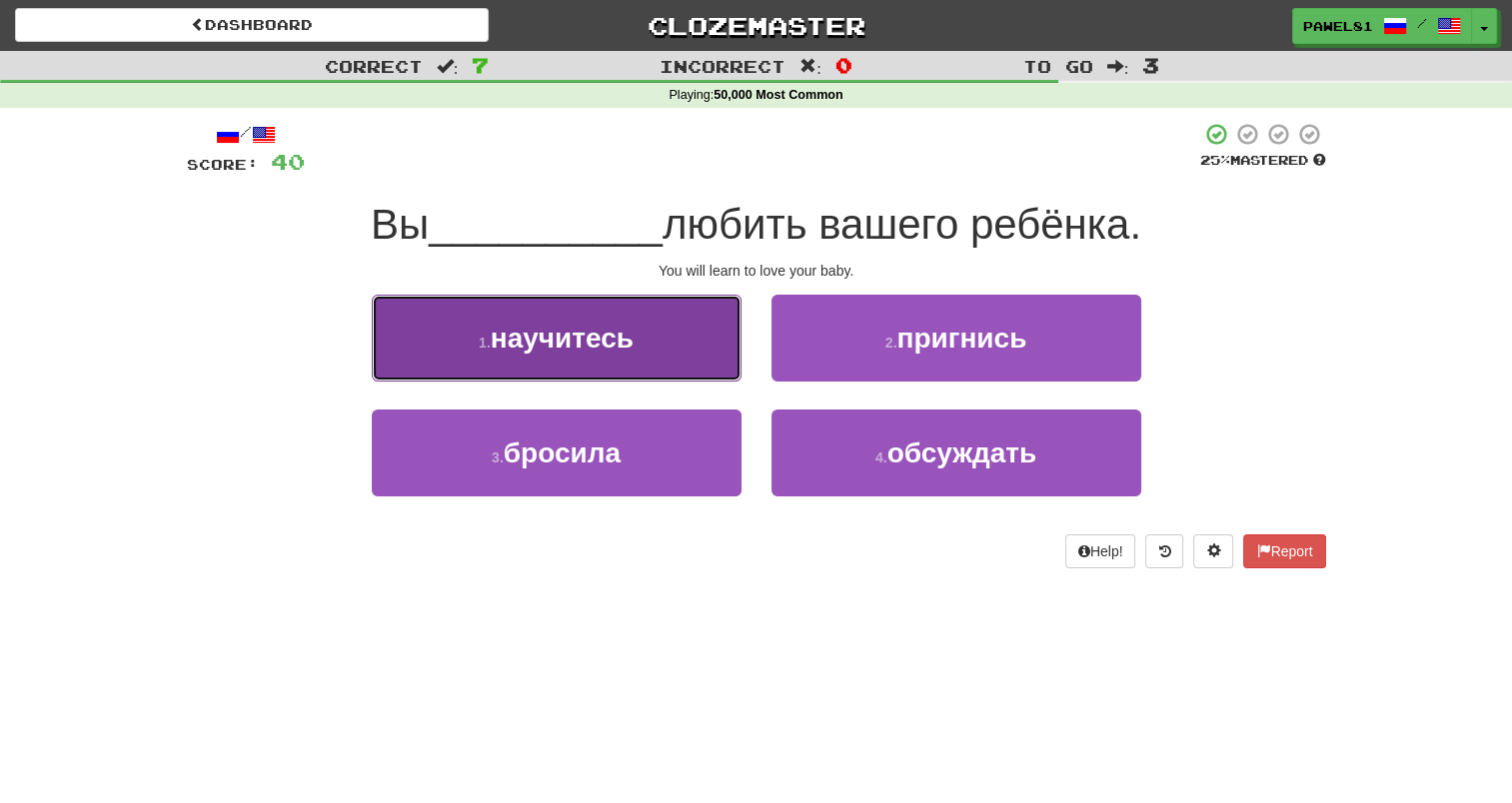 click on "научитесь" at bounding box center (562, 338) 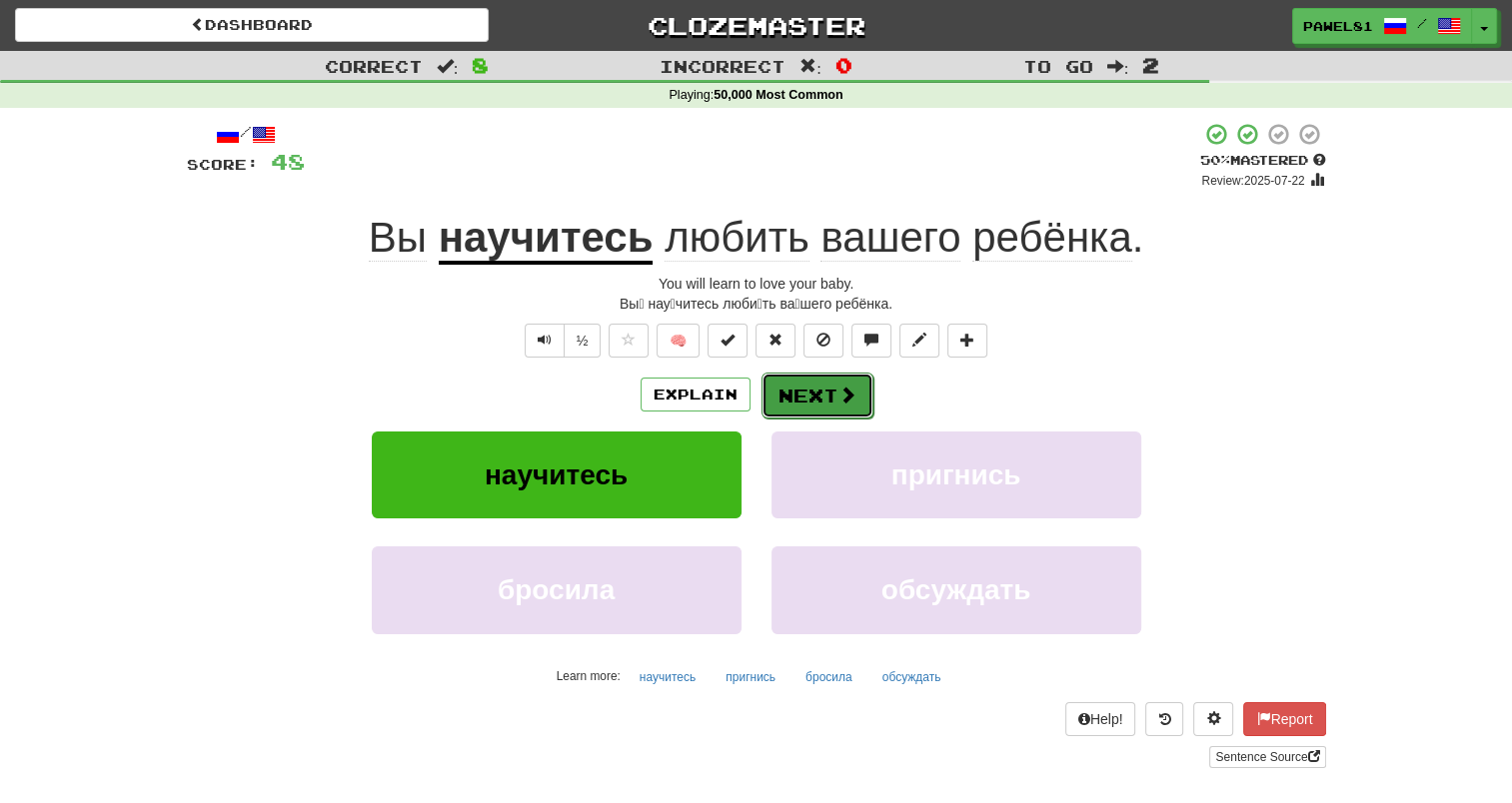click on "Next" at bounding box center [817, 396] 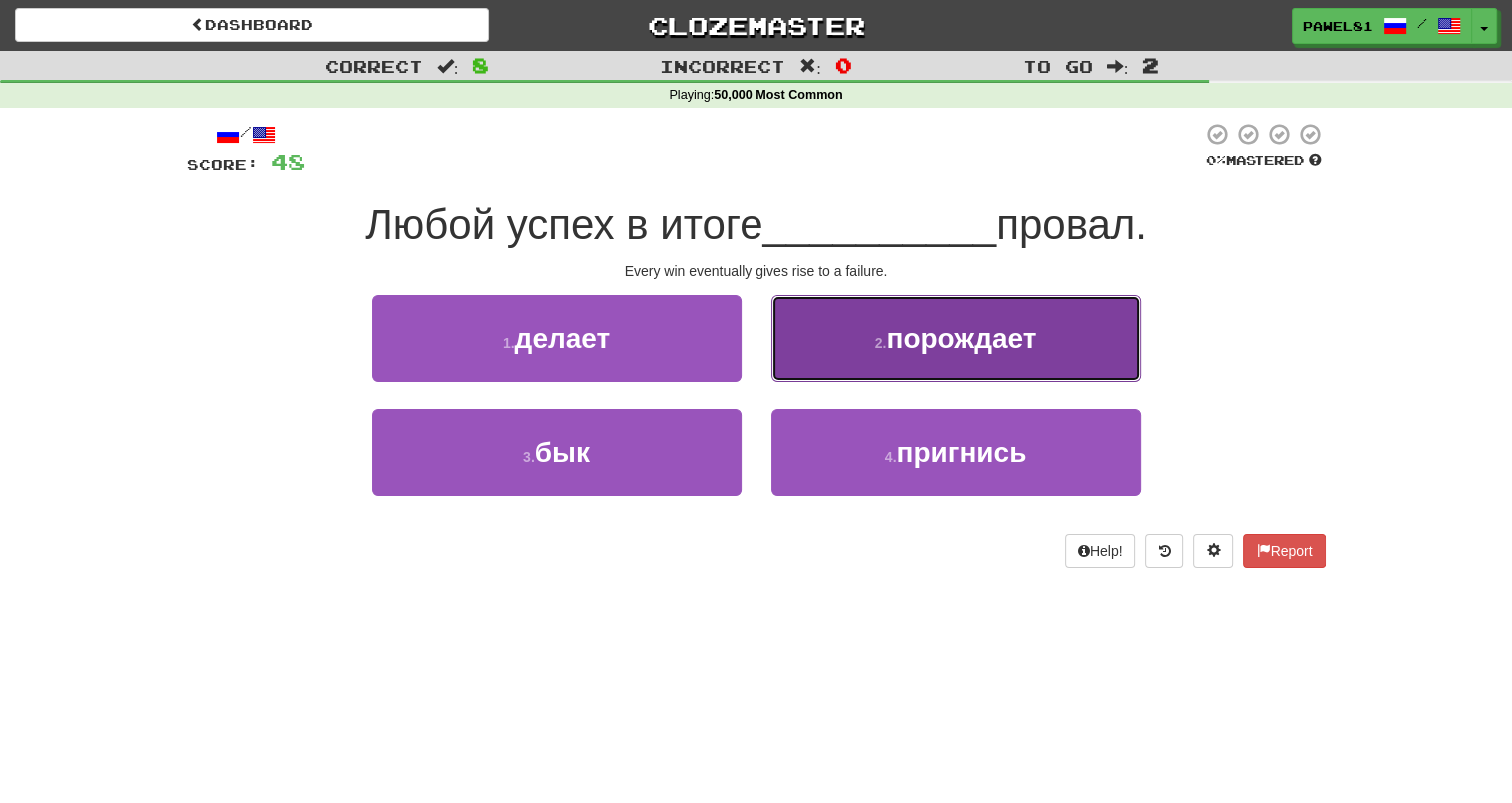 click on "порождает" at bounding box center (961, 338) 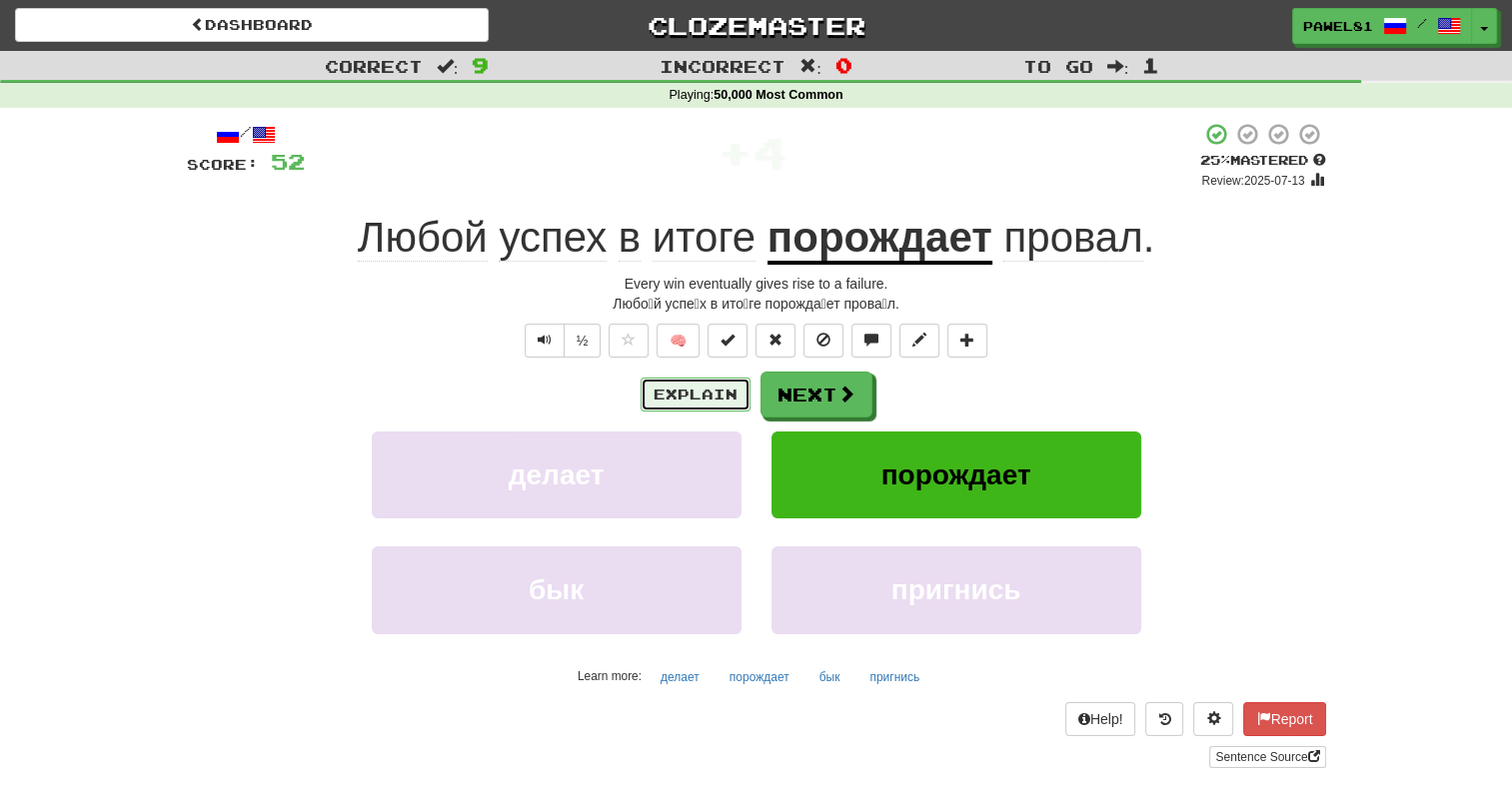 click on "Explain" at bounding box center (696, 395) 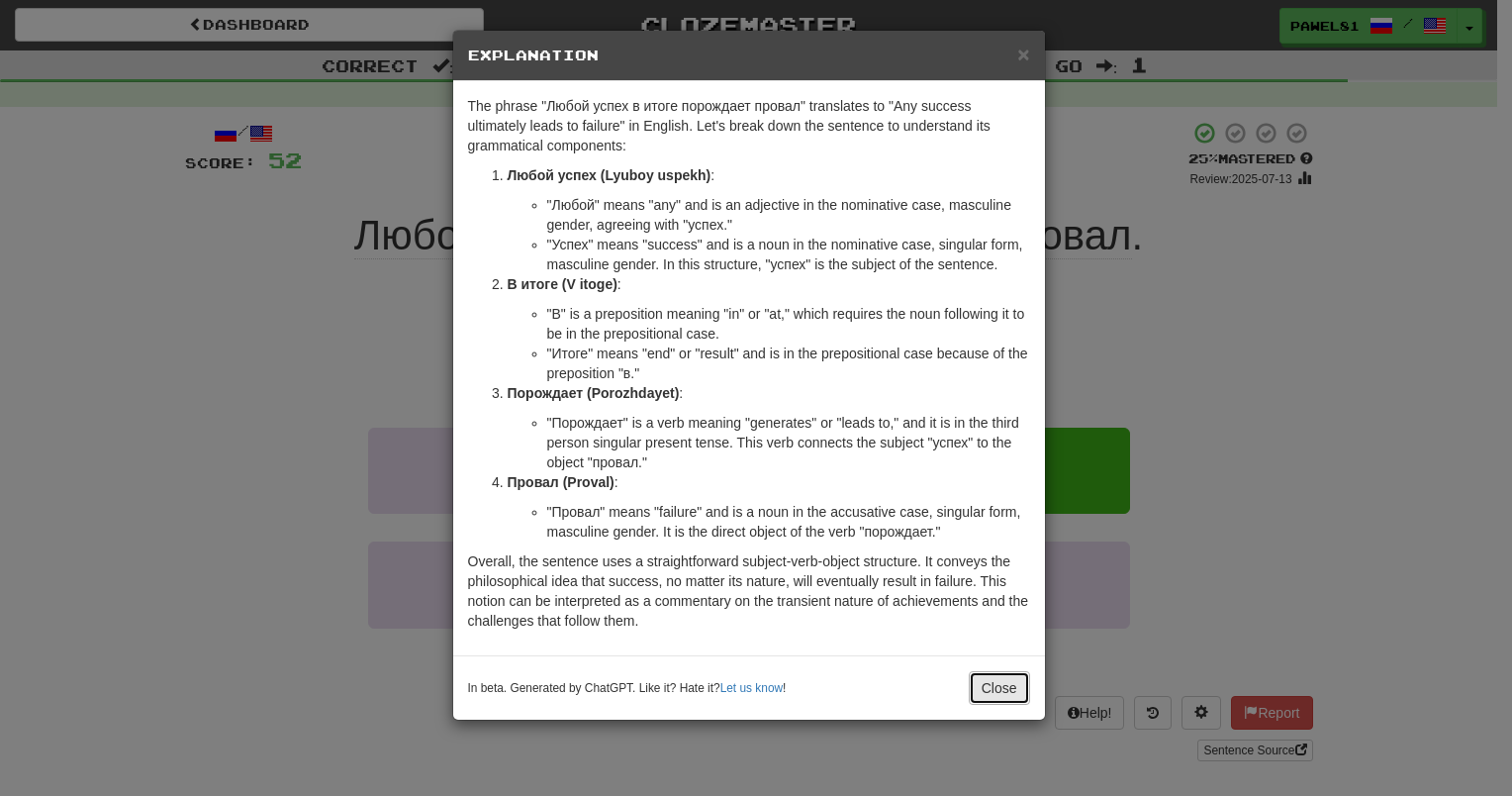 click on "Close" at bounding box center (999, 688) 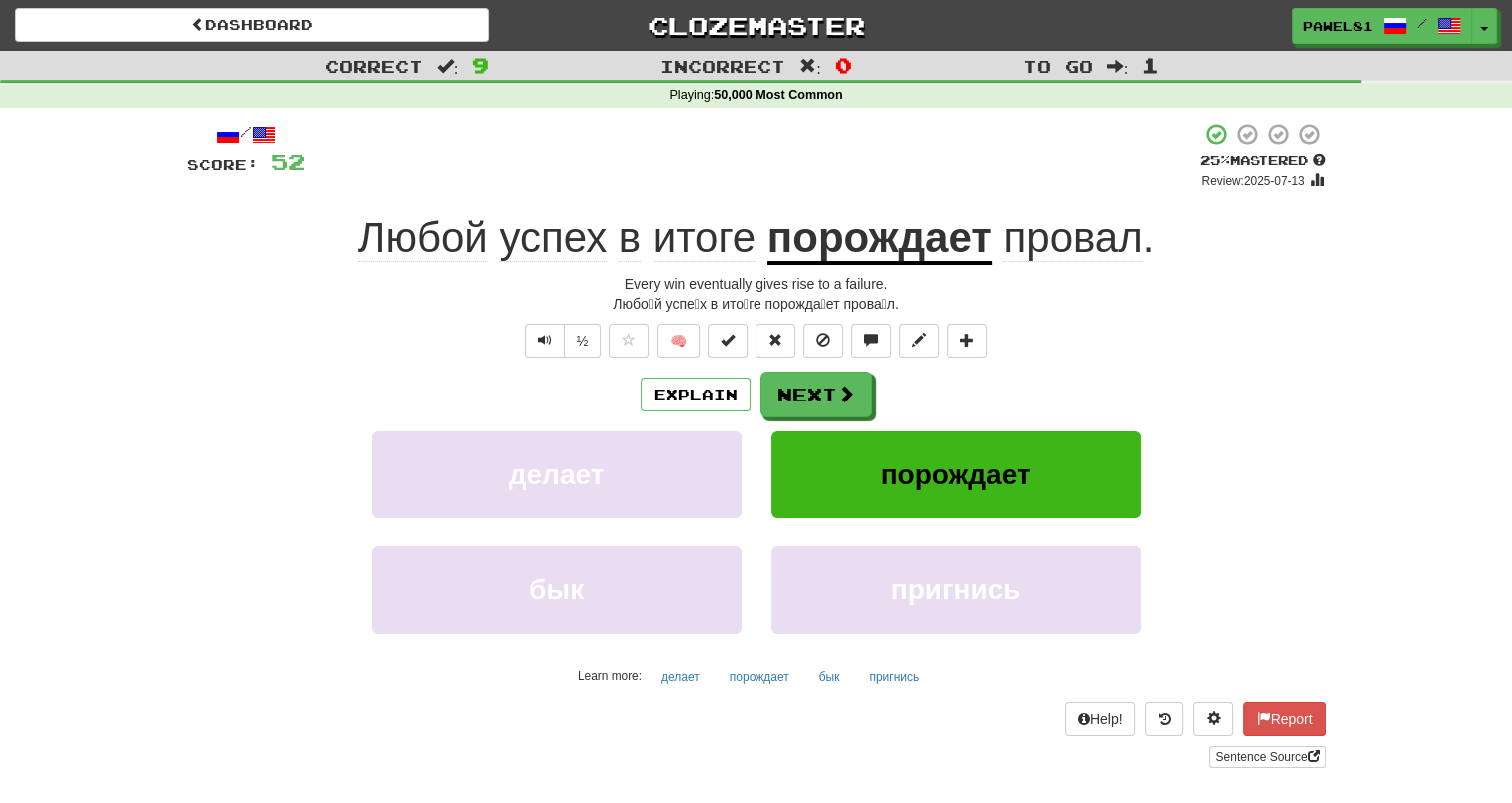 click on "порождает" at bounding box center (879, 239) 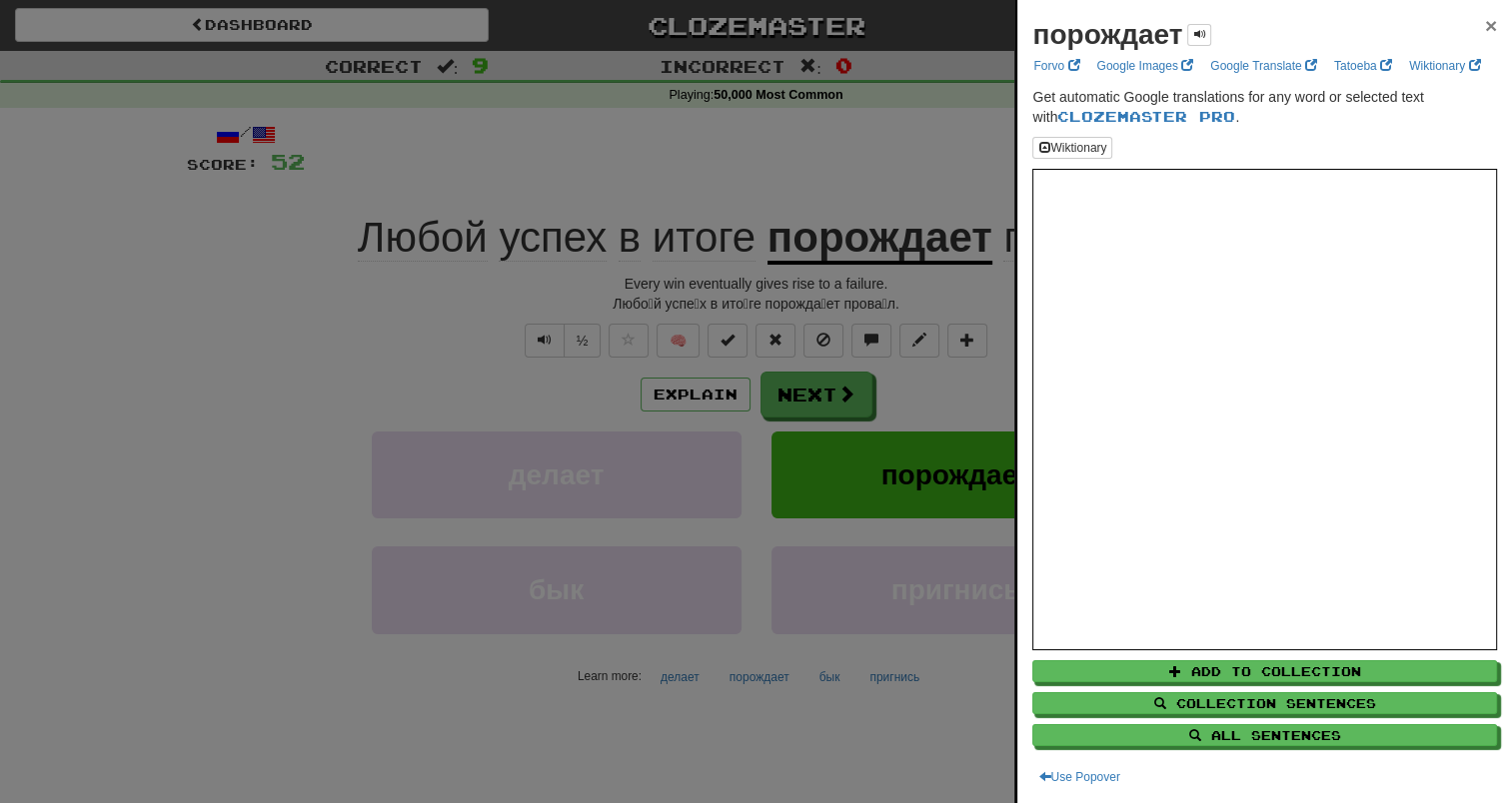 click on "×" at bounding box center (1491, 25) 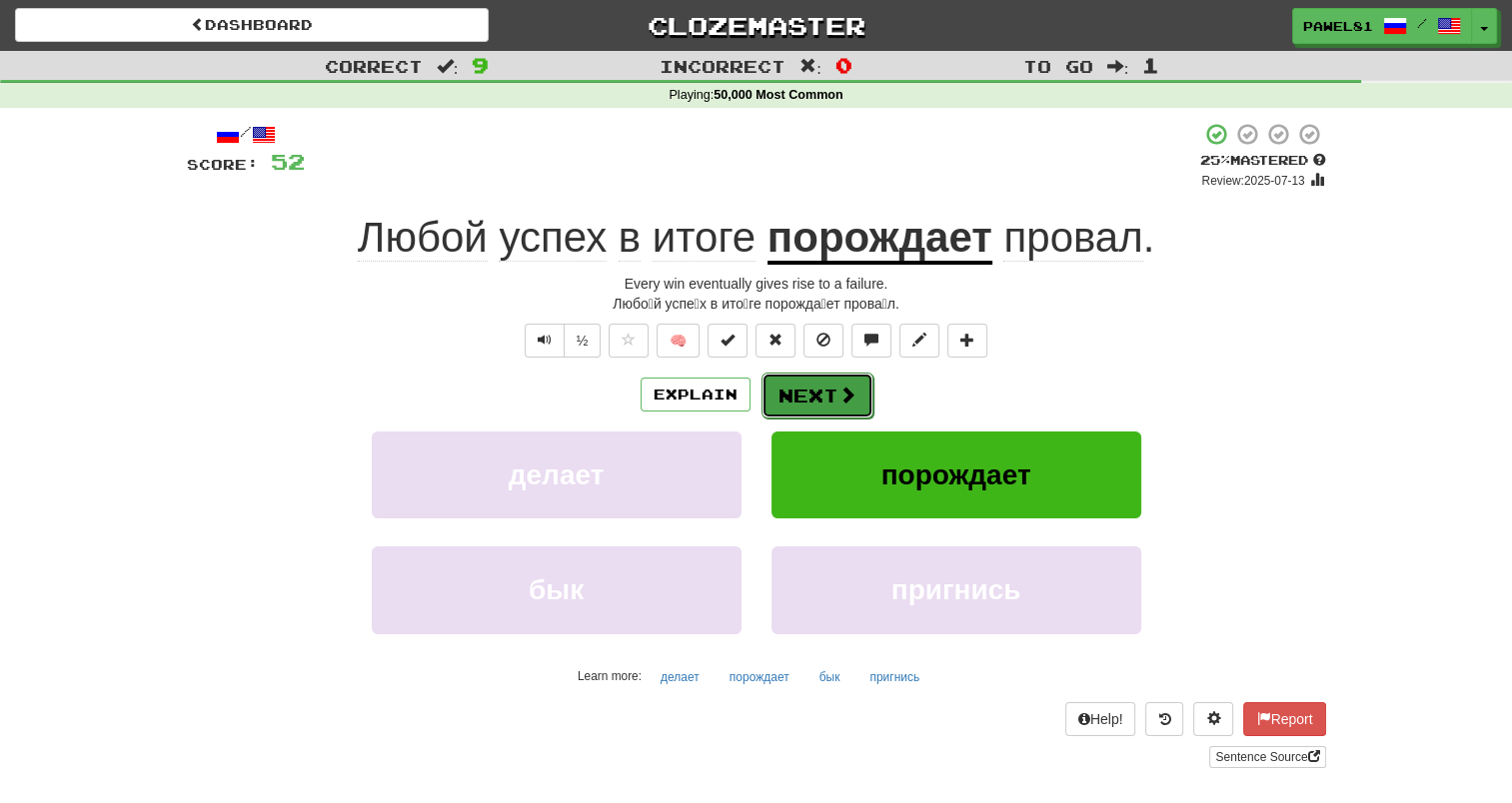 click at bounding box center [847, 395] 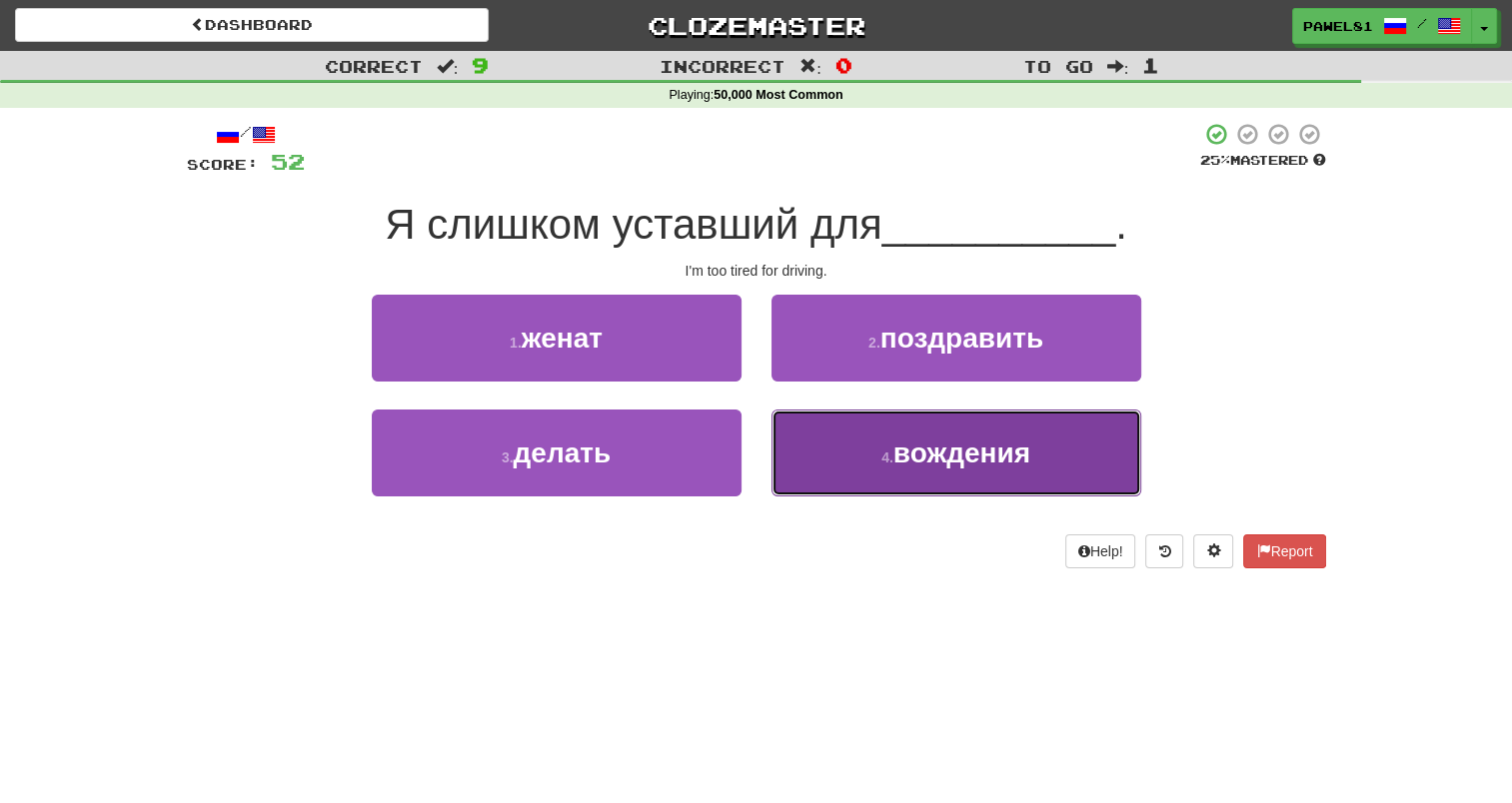 click on "вождения" at bounding box center (961, 452) 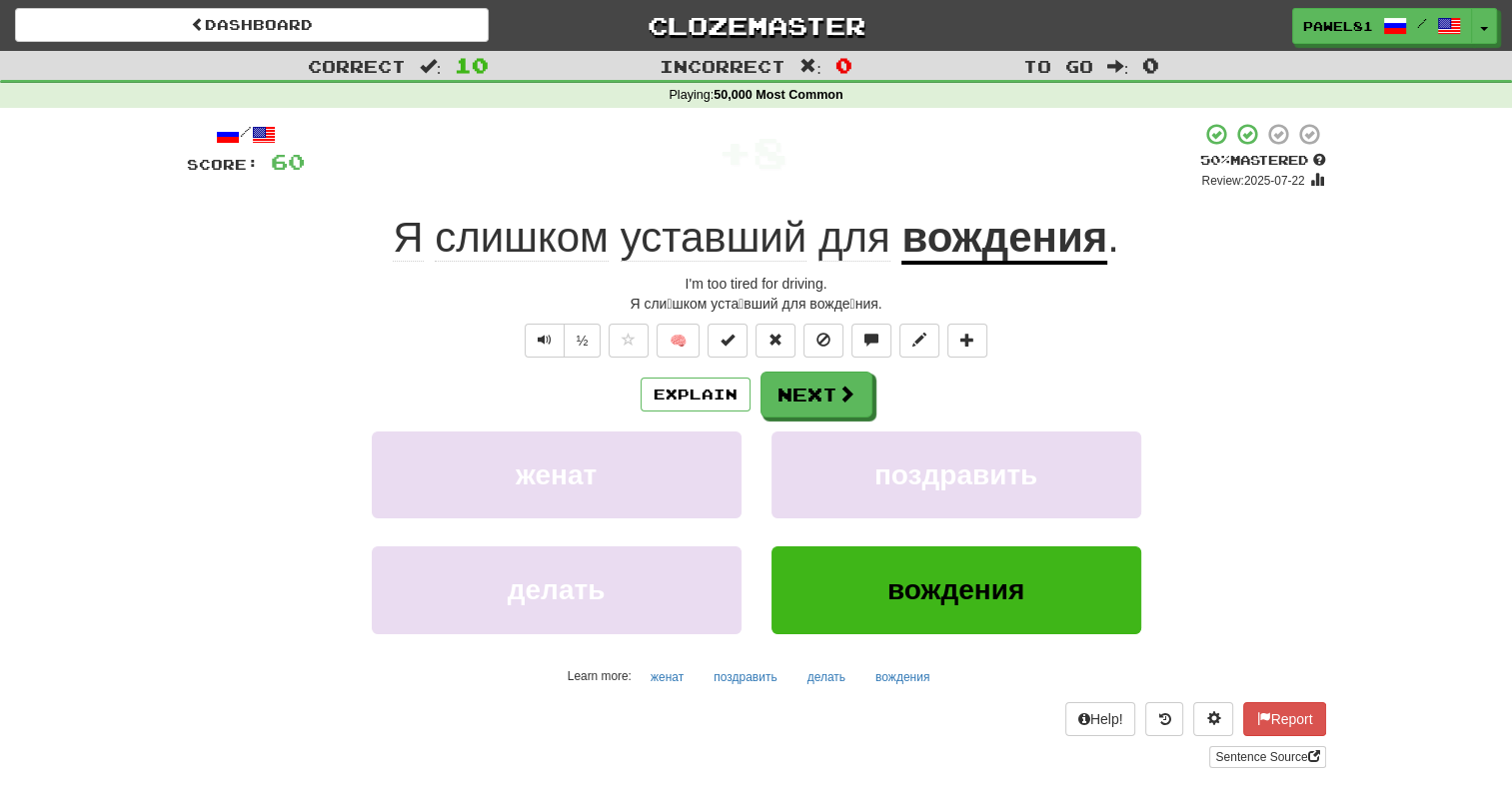 click on "вождения" at bounding box center (1004, 239) 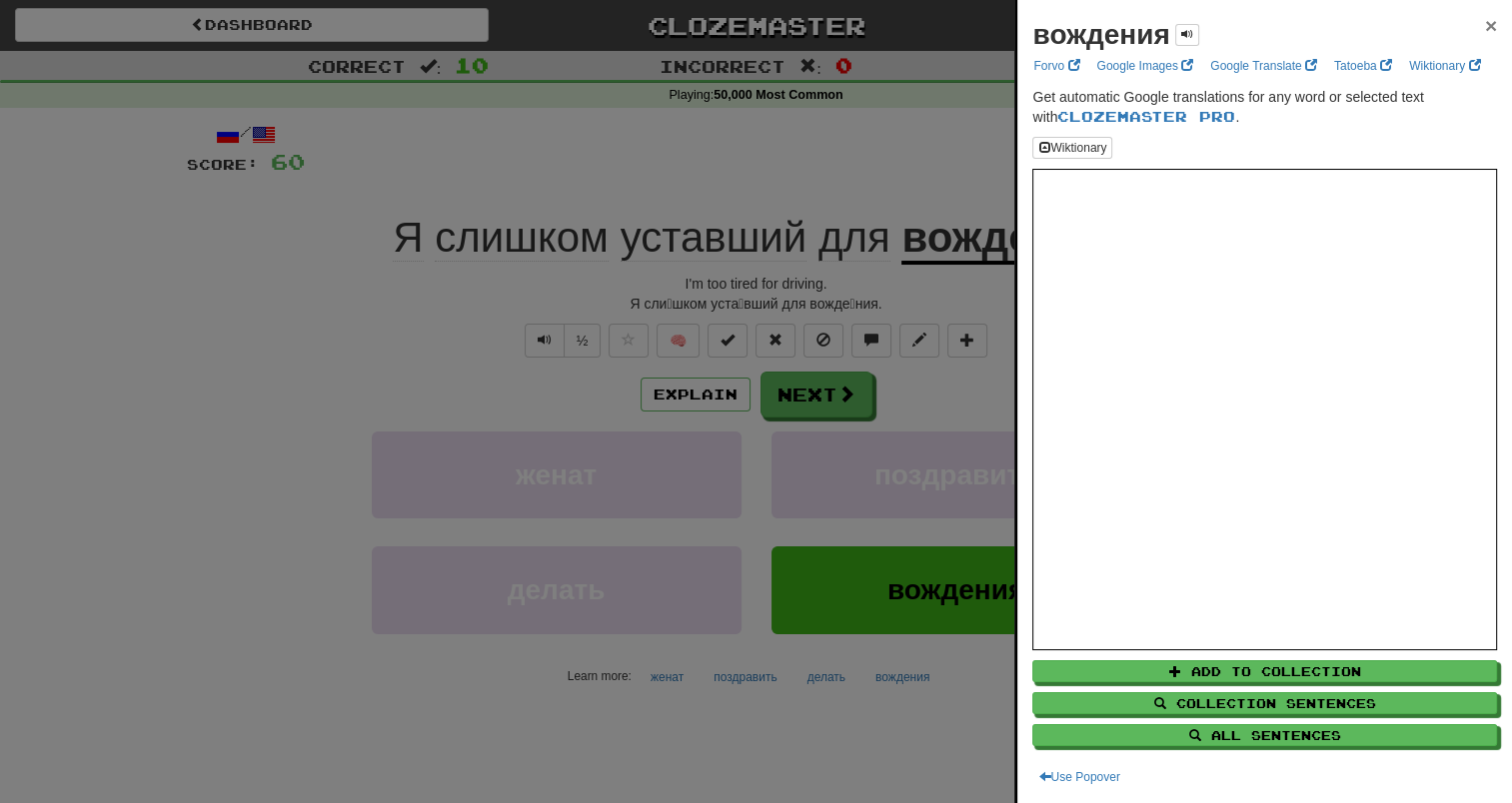 click on "×" at bounding box center [1491, 25] 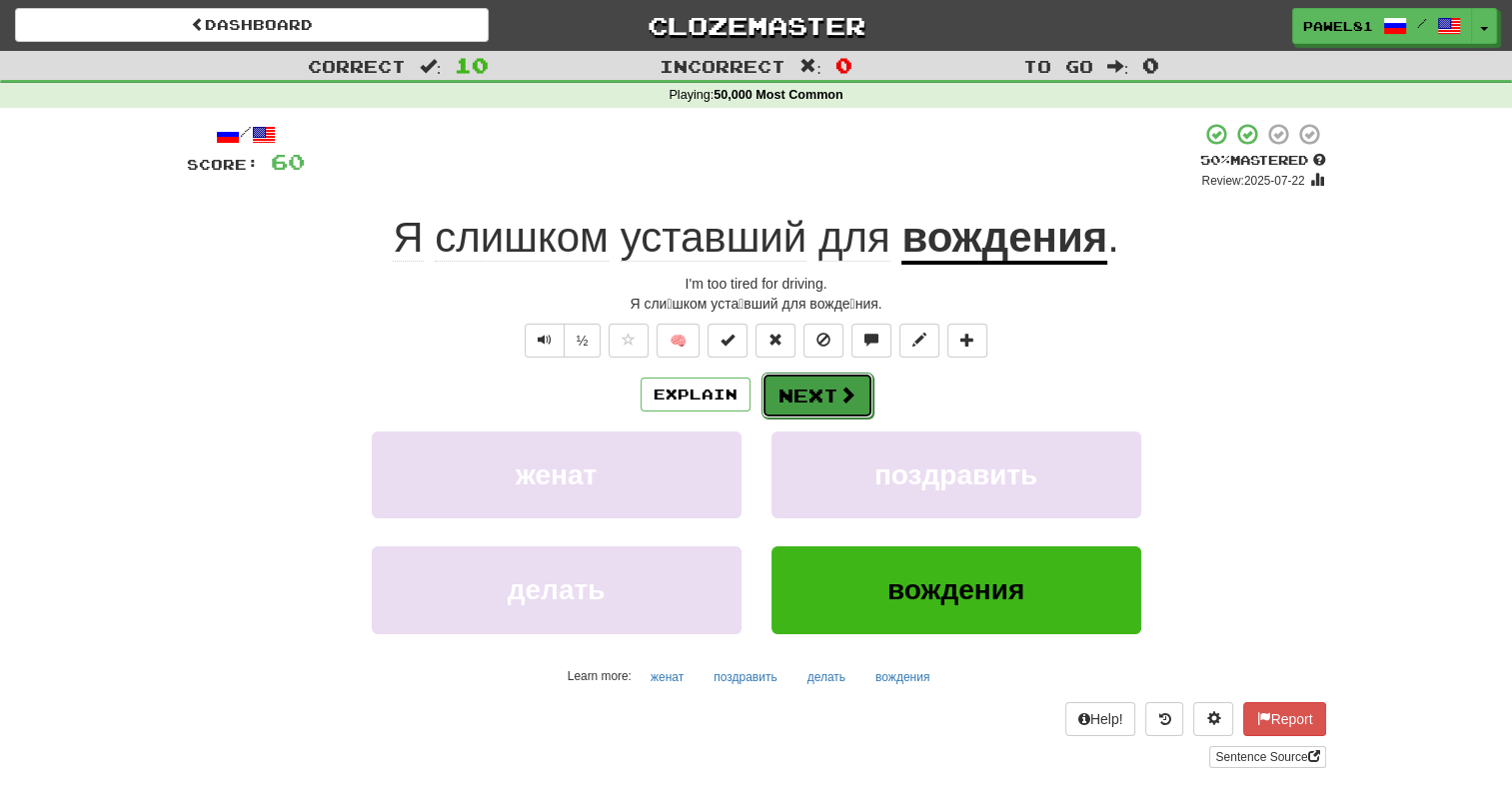 click at bounding box center [847, 395] 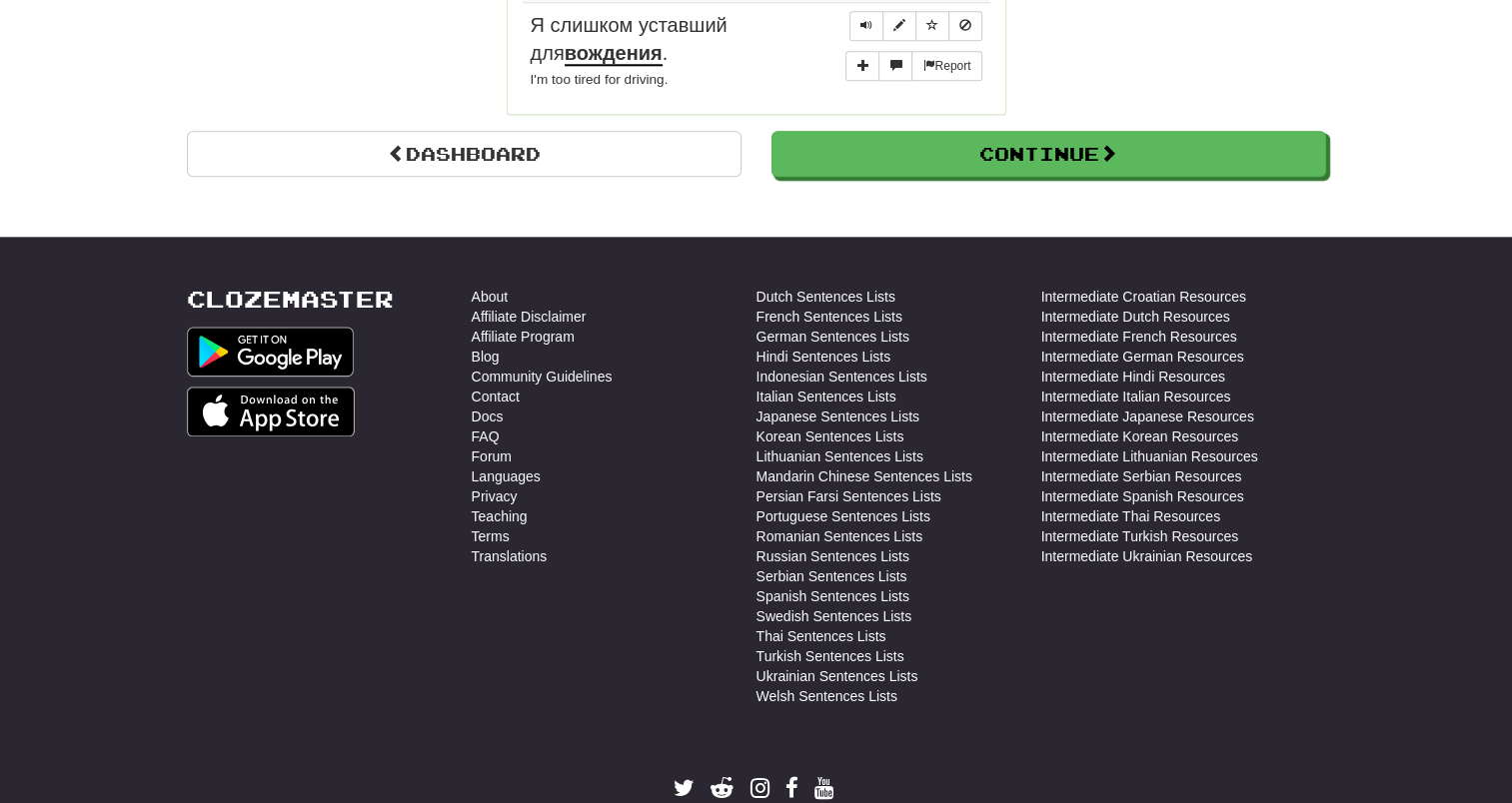scroll, scrollTop: 2154, scrollLeft: 0, axis: vertical 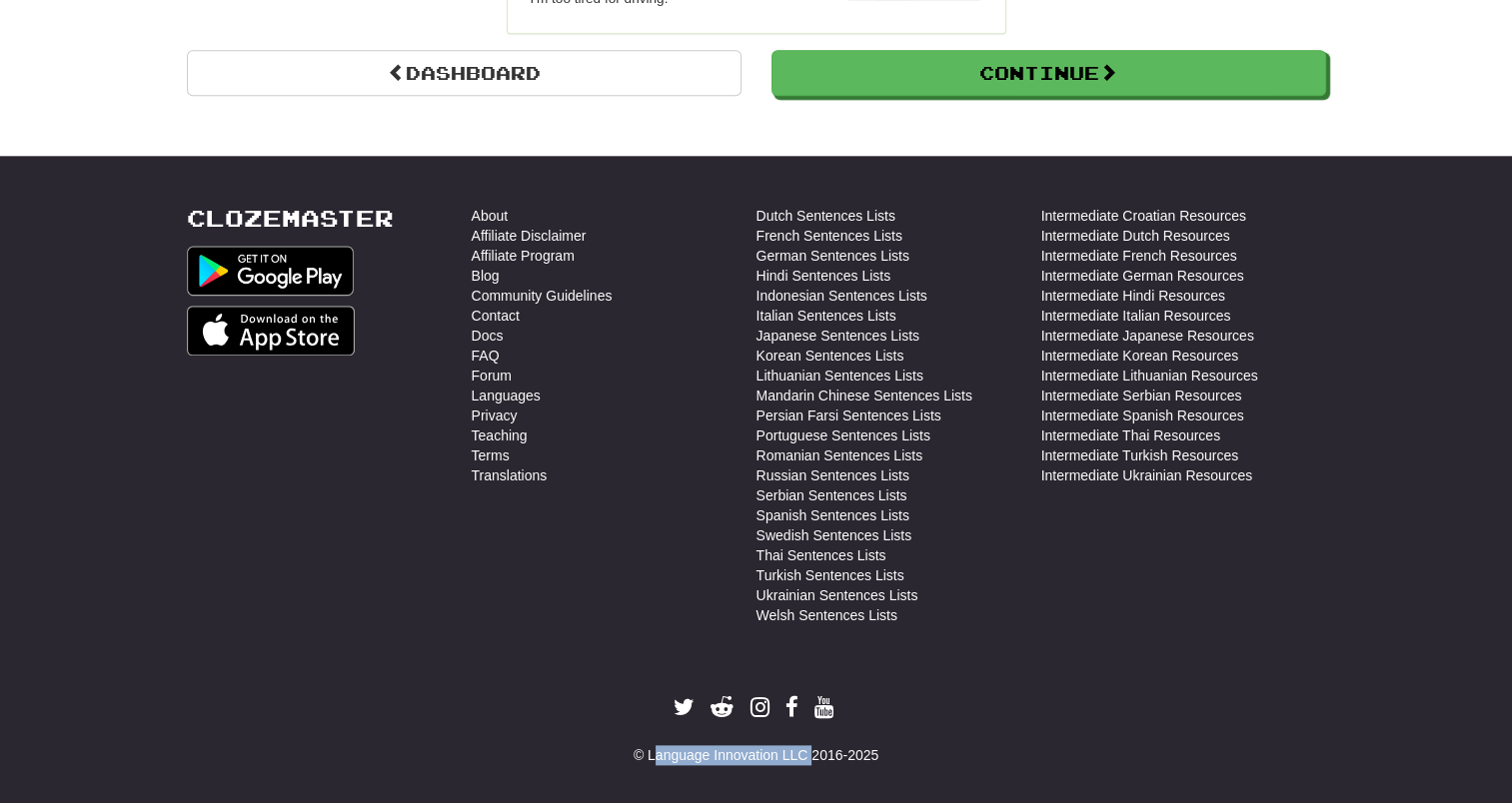 drag, startPoint x: 648, startPoint y: 739, endPoint x: 805, endPoint y: 739, distance: 157 